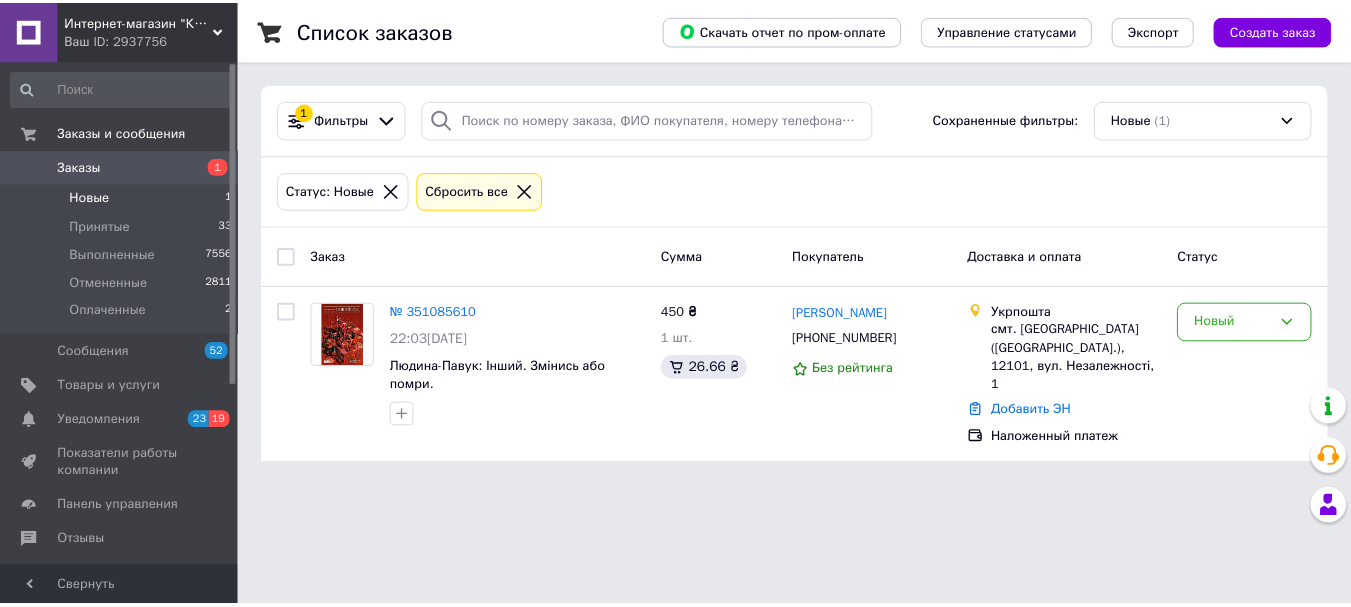 scroll, scrollTop: 0, scrollLeft: 0, axis: both 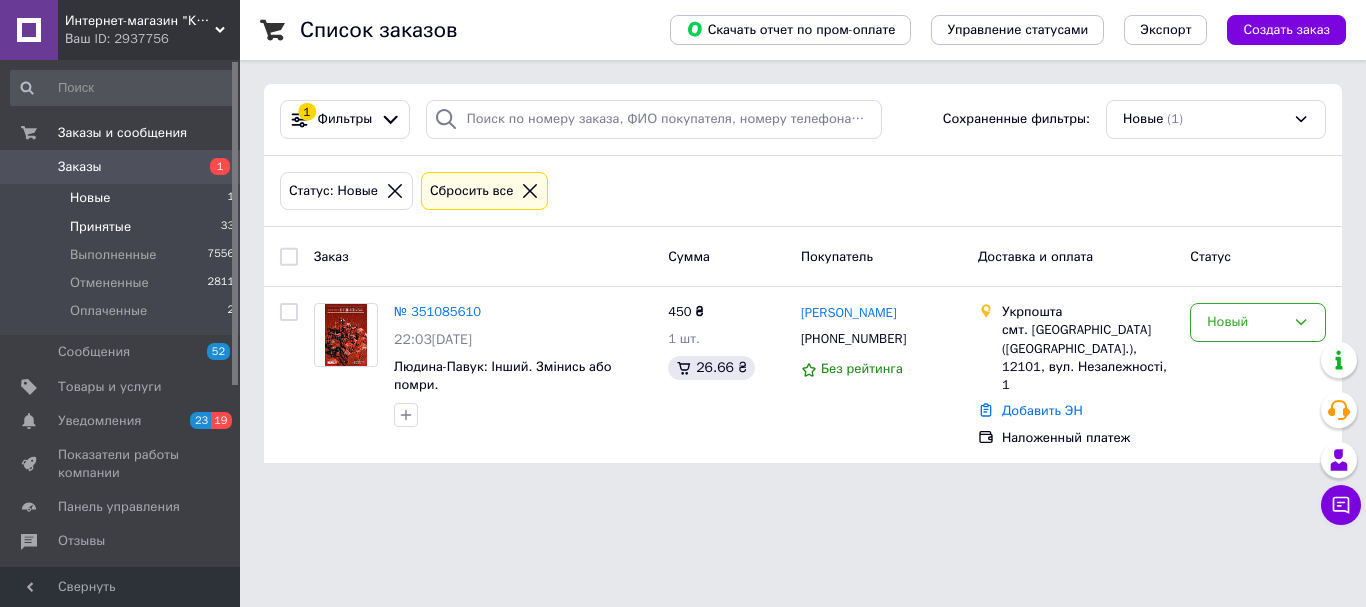 click on "Принятые" at bounding box center (100, 227) 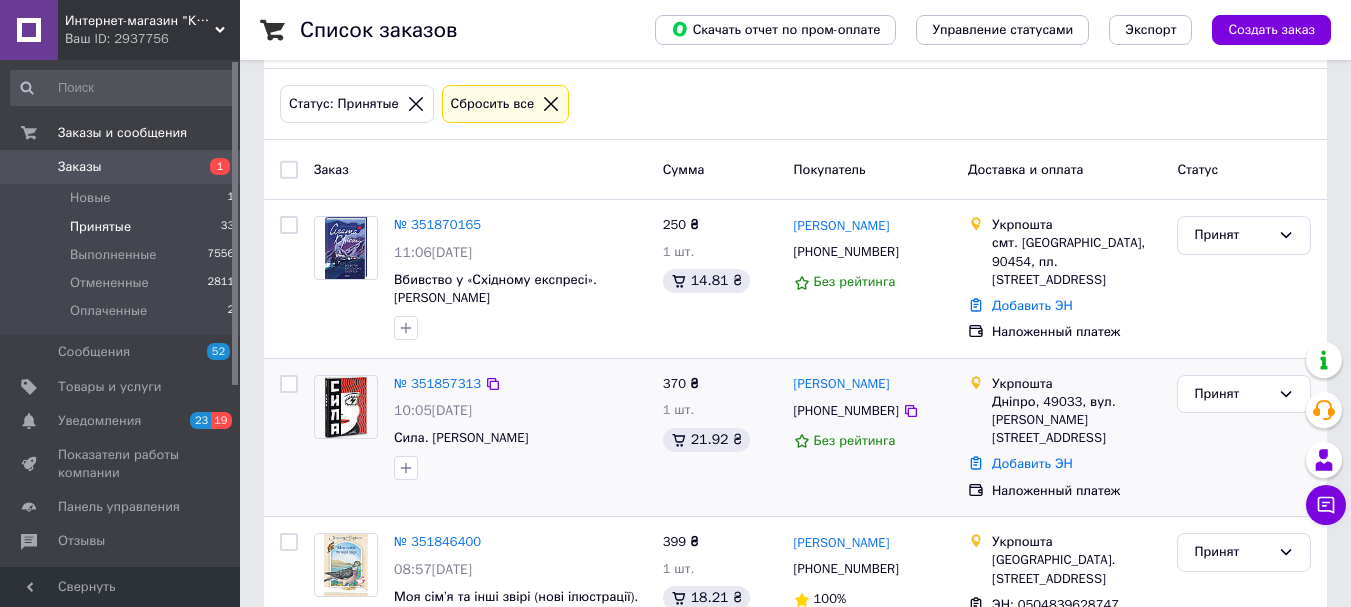 scroll, scrollTop: 200, scrollLeft: 0, axis: vertical 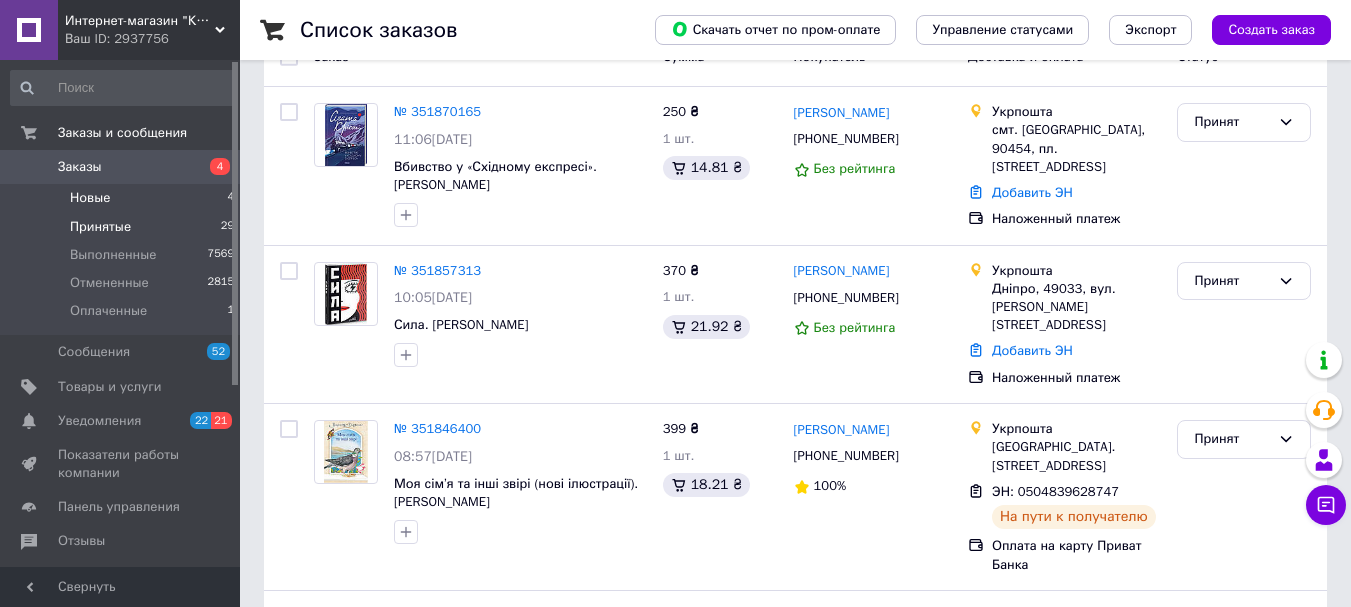click on "Новые" at bounding box center (90, 198) 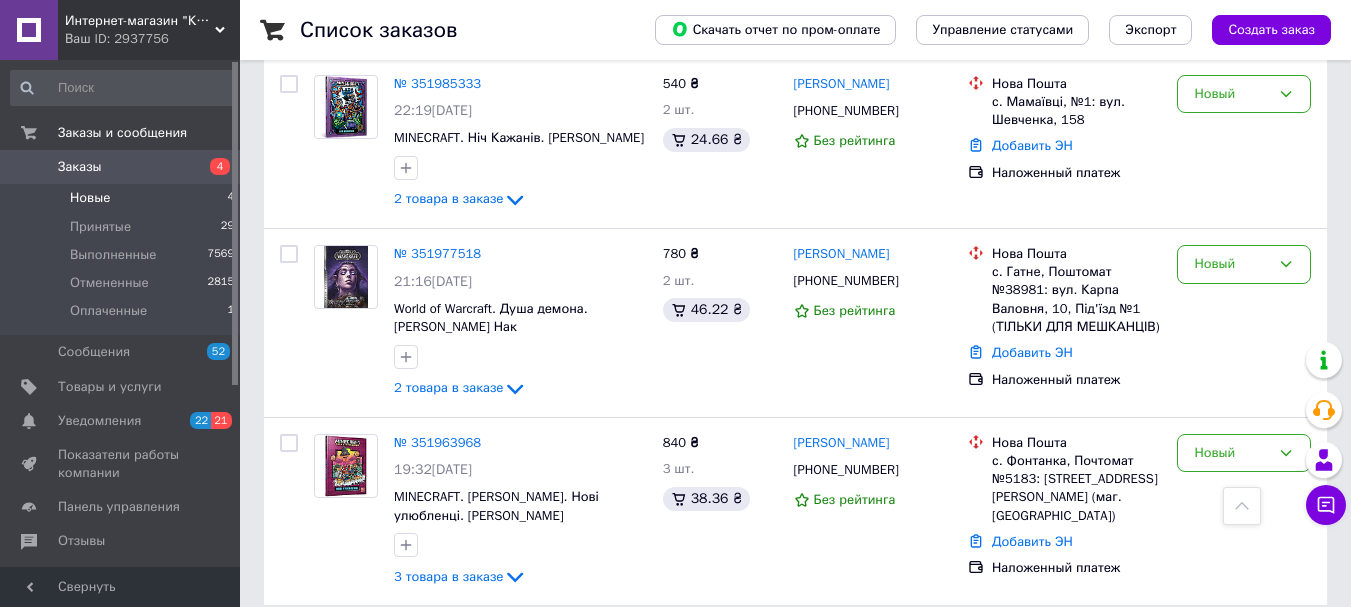 scroll, scrollTop: 421, scrollLeft: 0, axis: vertical 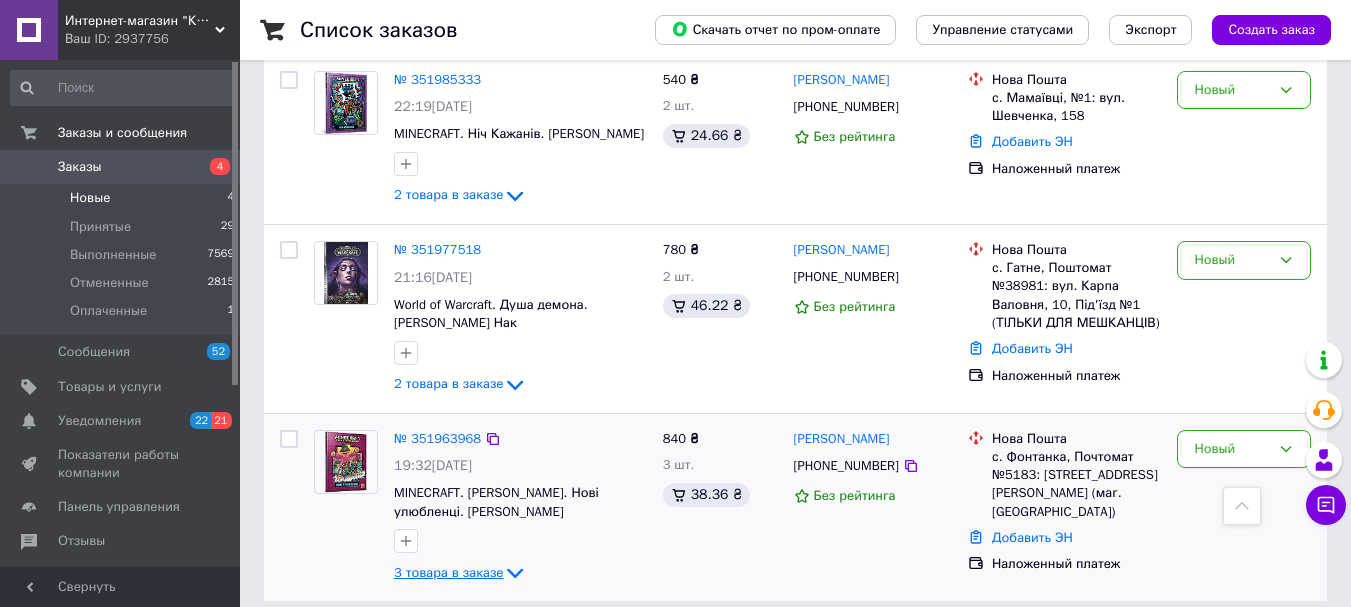 click on "3 товара в заказе" at bounding box center (448, 572) 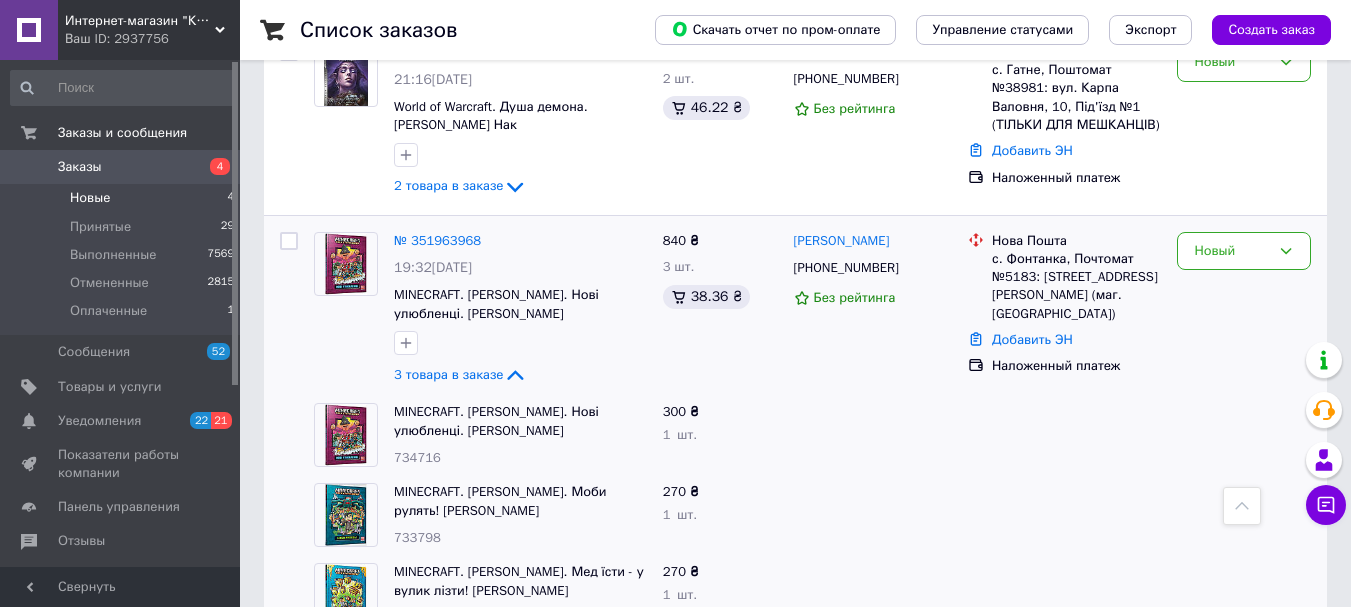 scroll, scrollTop: 595, scrollLeft: 0, axis: vertical 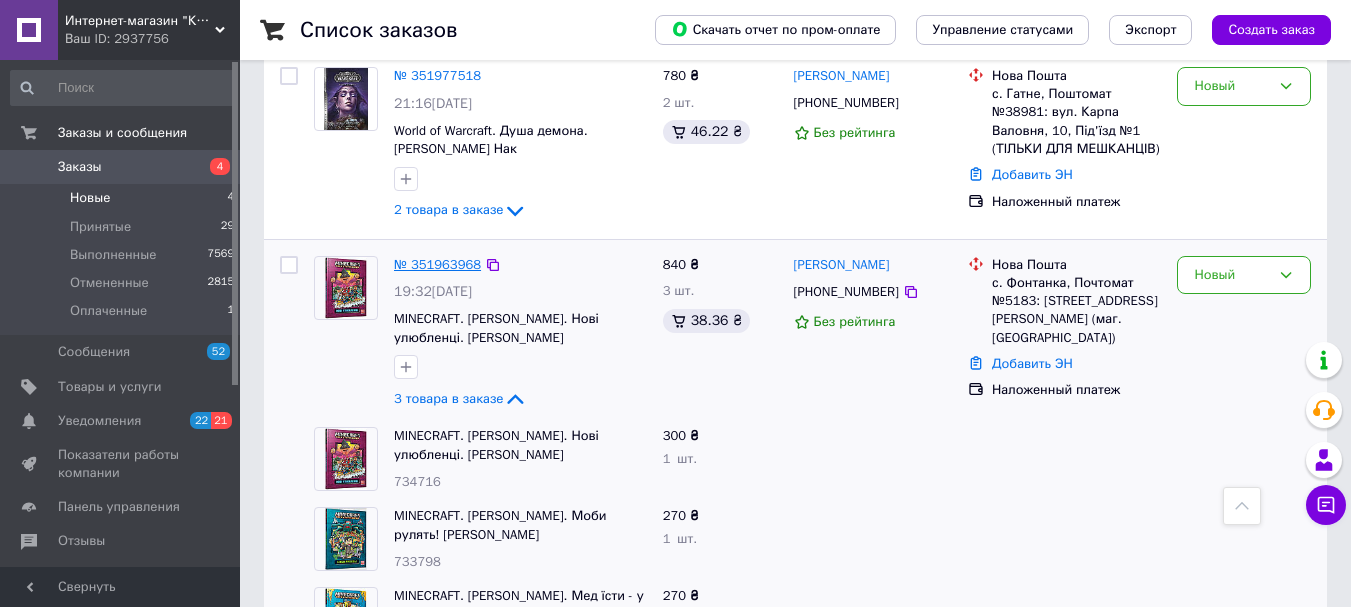 click on "№ 351963968" at bounding box center (437, 264) 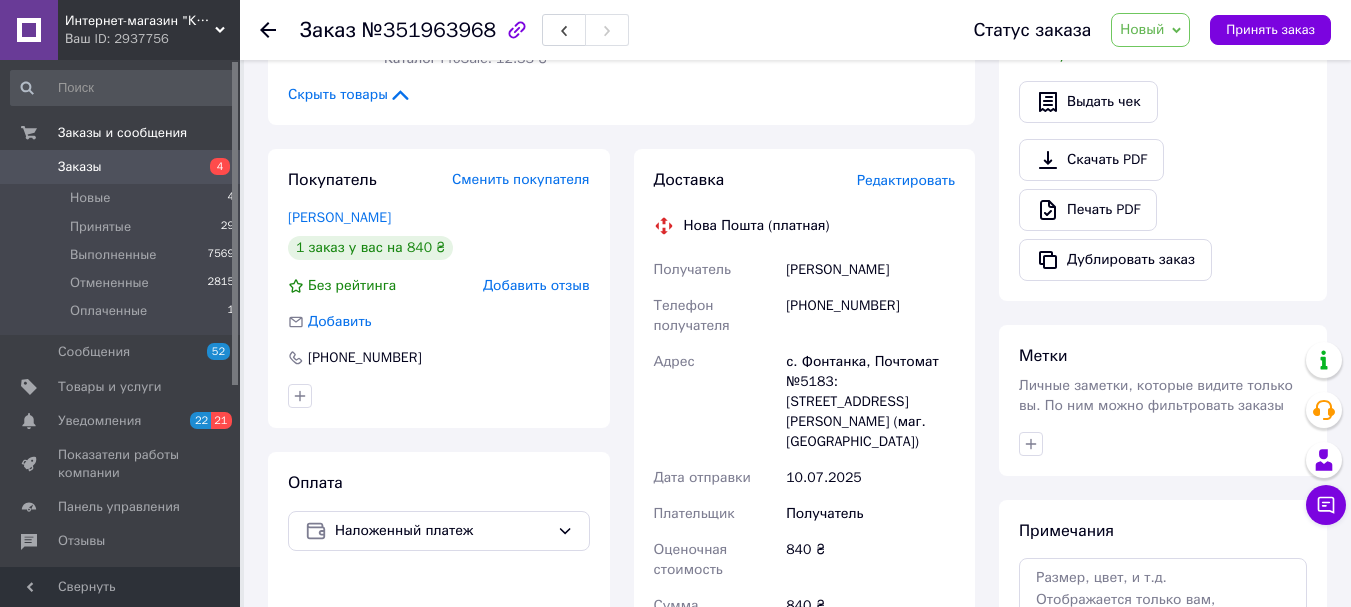 scroll, scrollTop: 667, scrollLeft: 0, axis: vertical 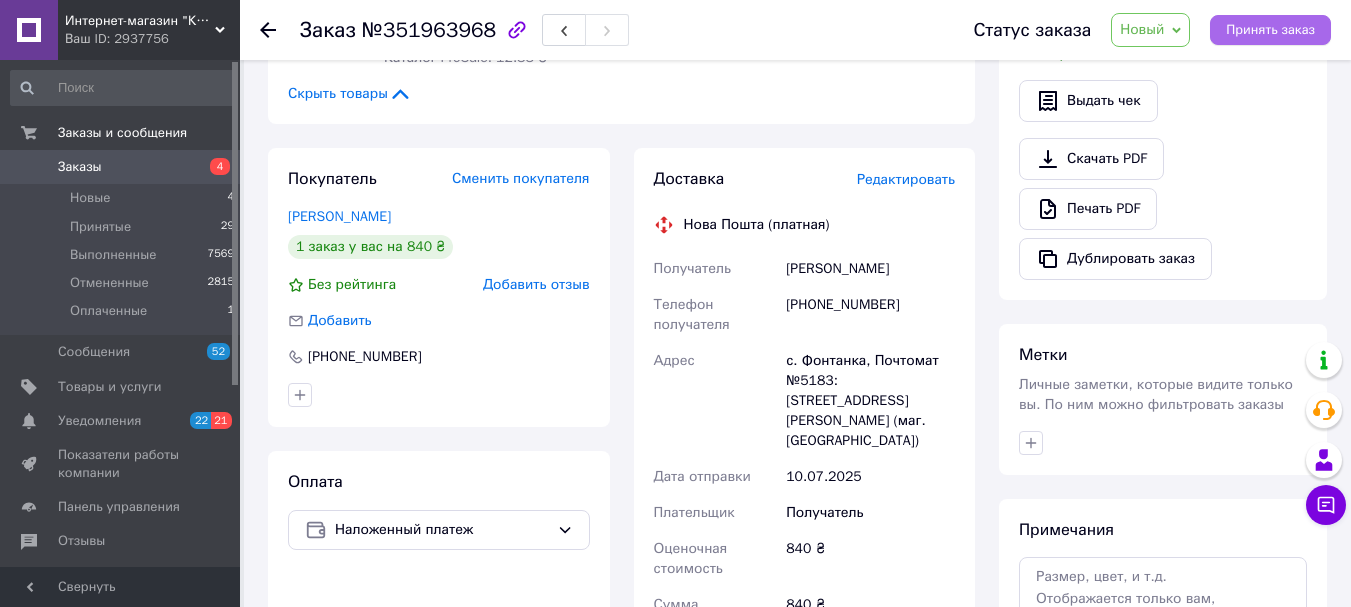 click on "Принять заказ" at bounding box center (1270, 30) 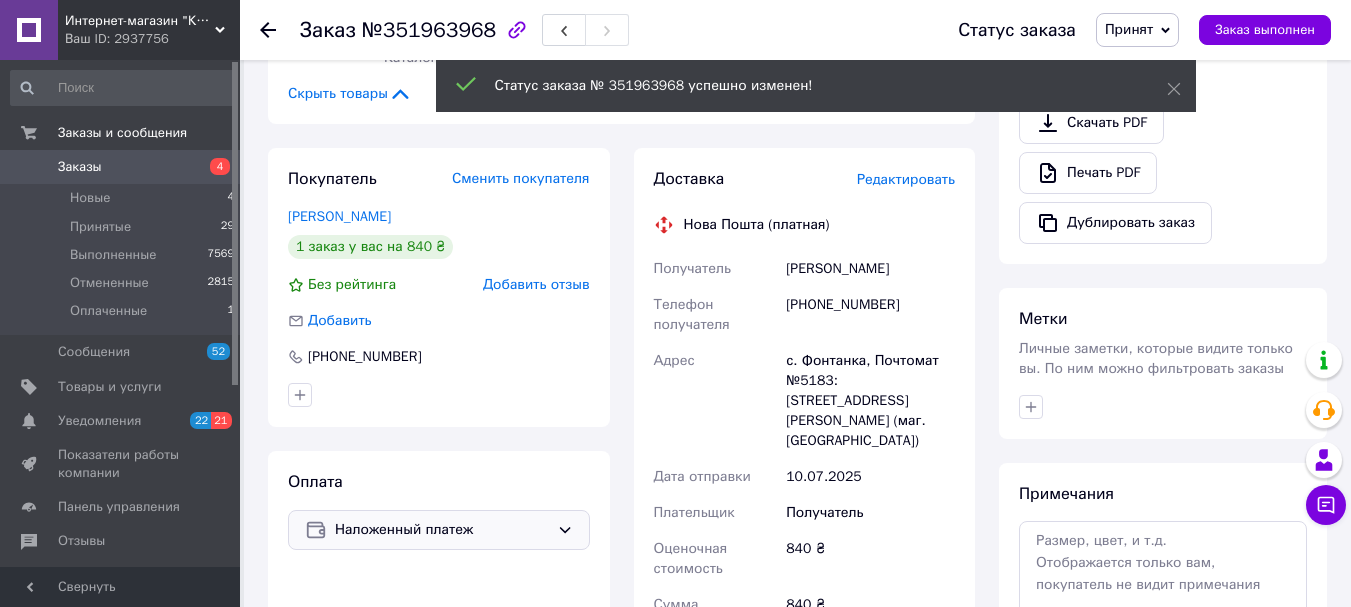 click 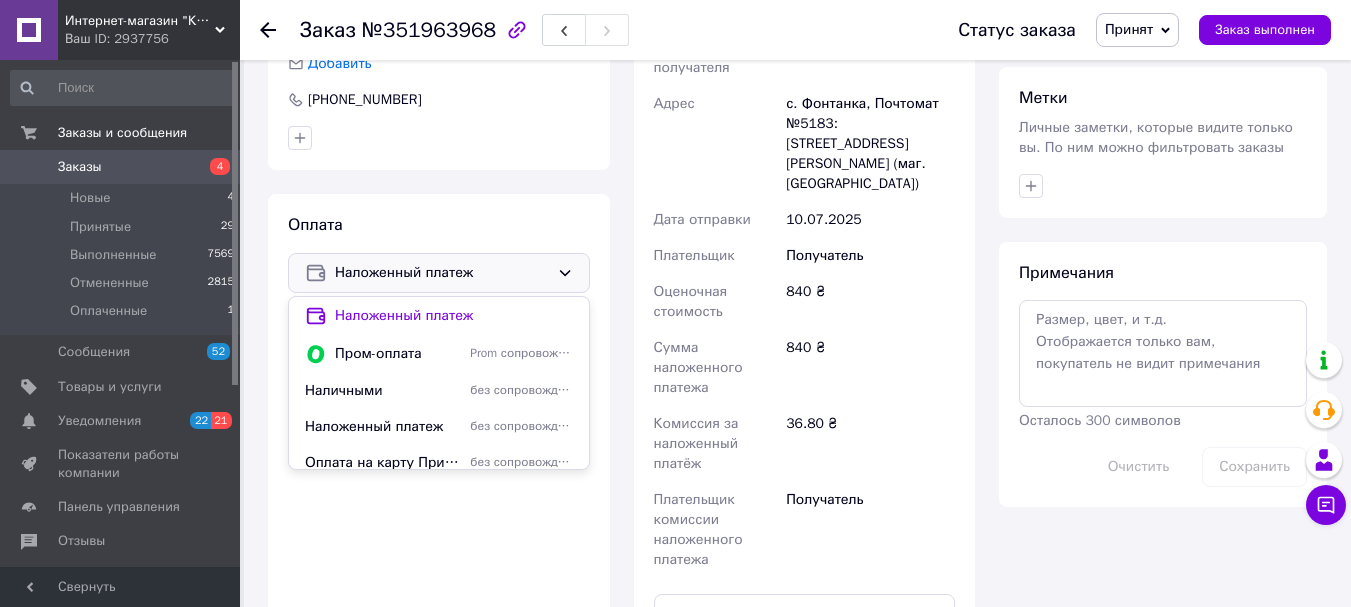 scroll, scrollTop: 933, scrollLeft: 0, axis: vertical 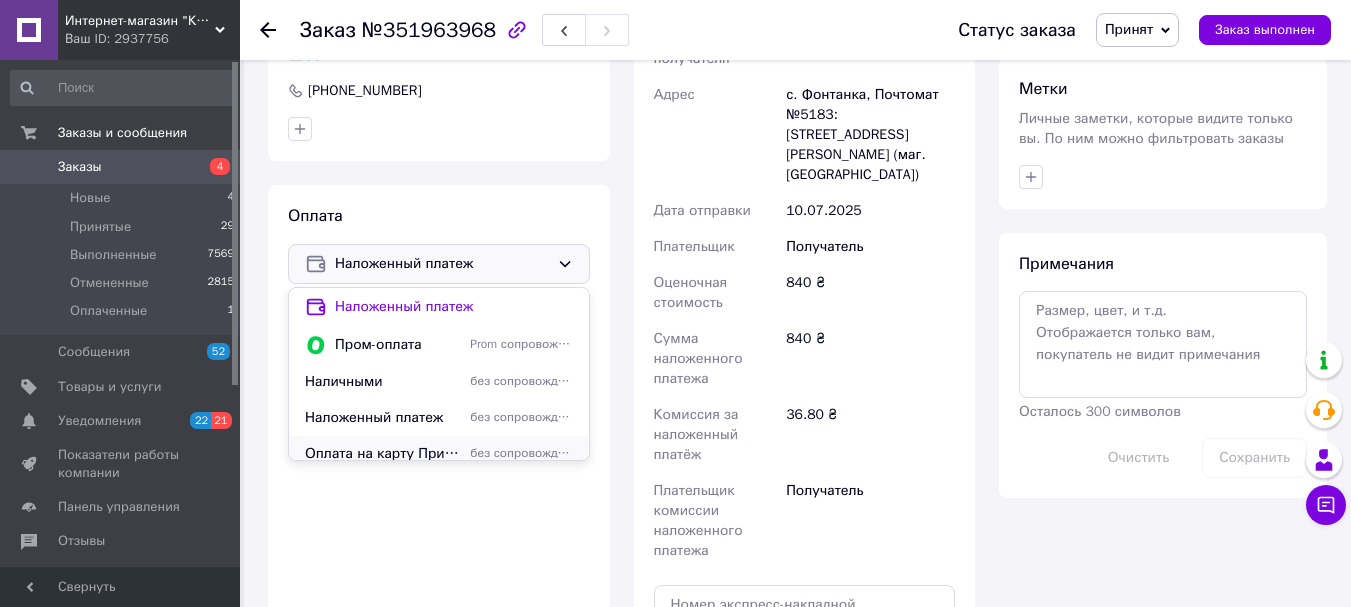 click on "Оплата на карту Приват Банка" at bounding box center [383, 454] 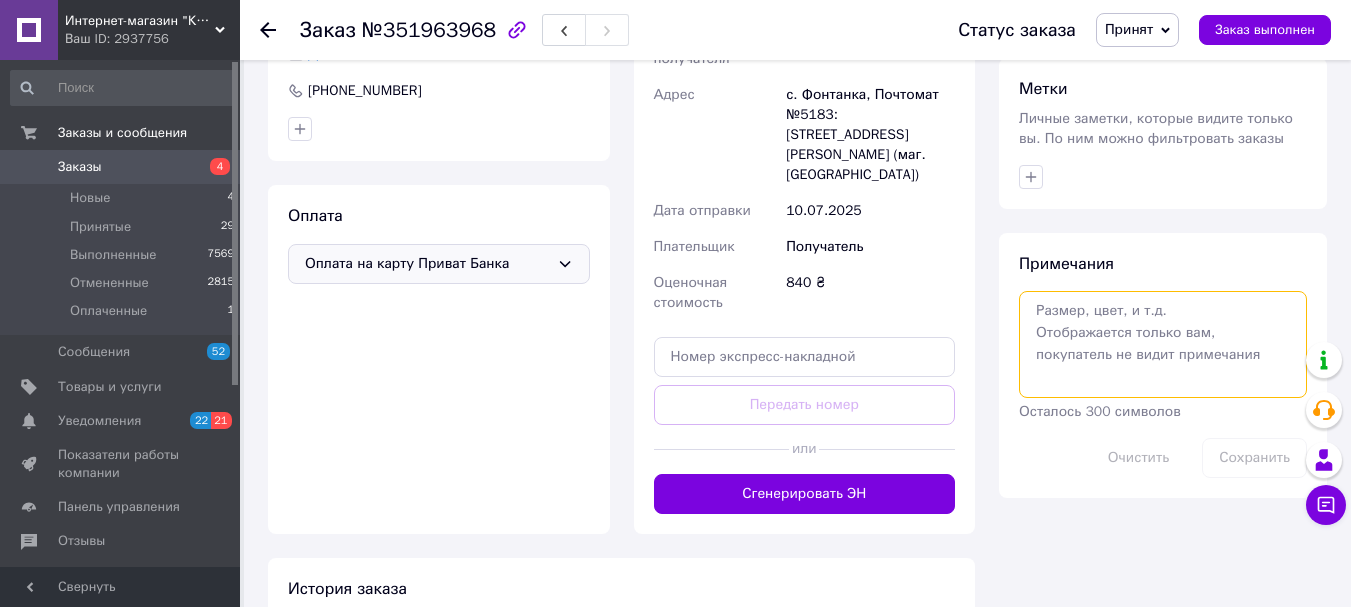 click at bounding box center [1163, 344] 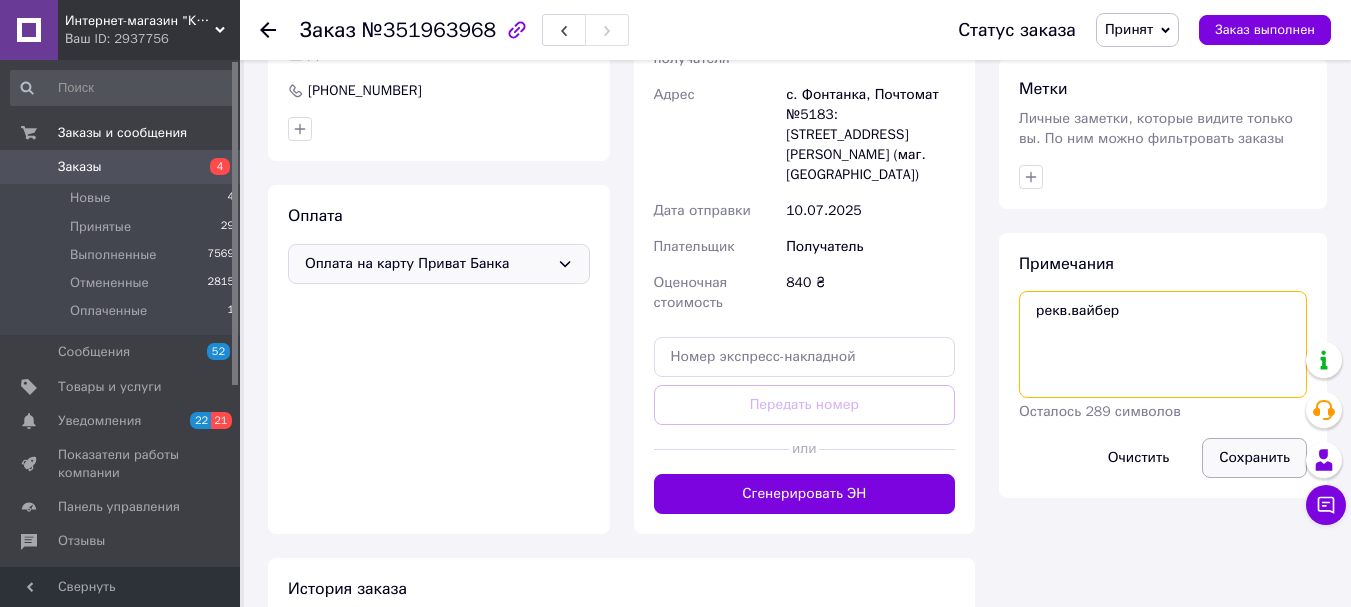 type on "рекв.вайбер" 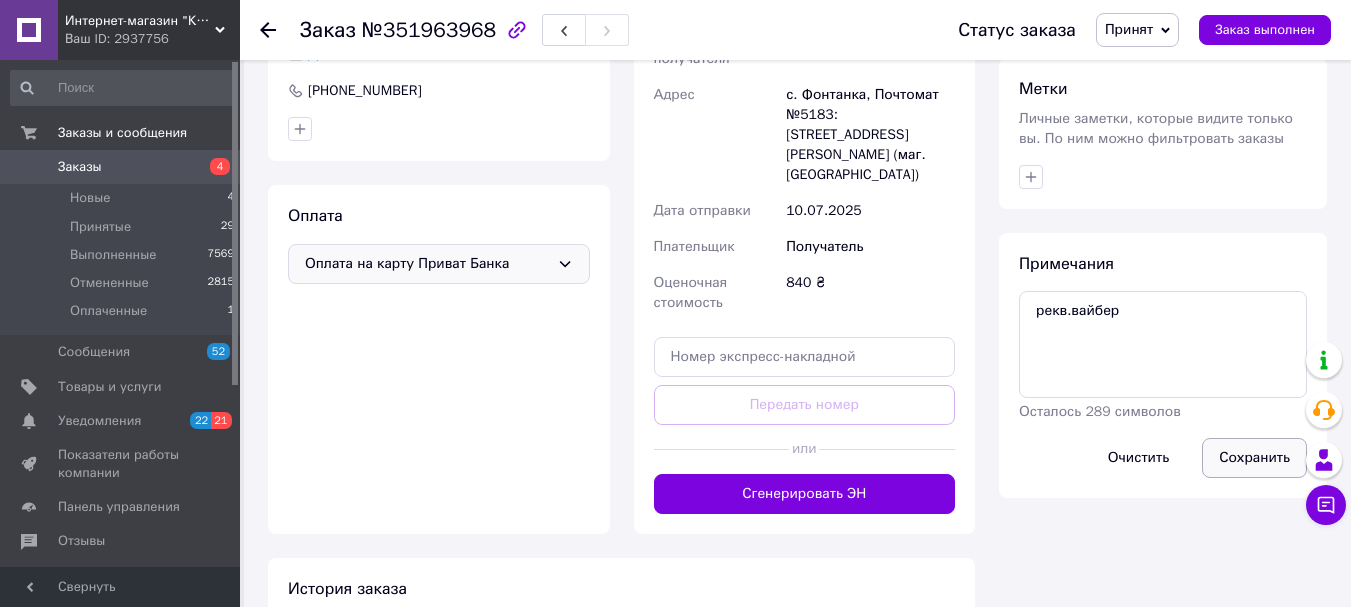 click on "Сохранить" at bounding box center [1254, 458] 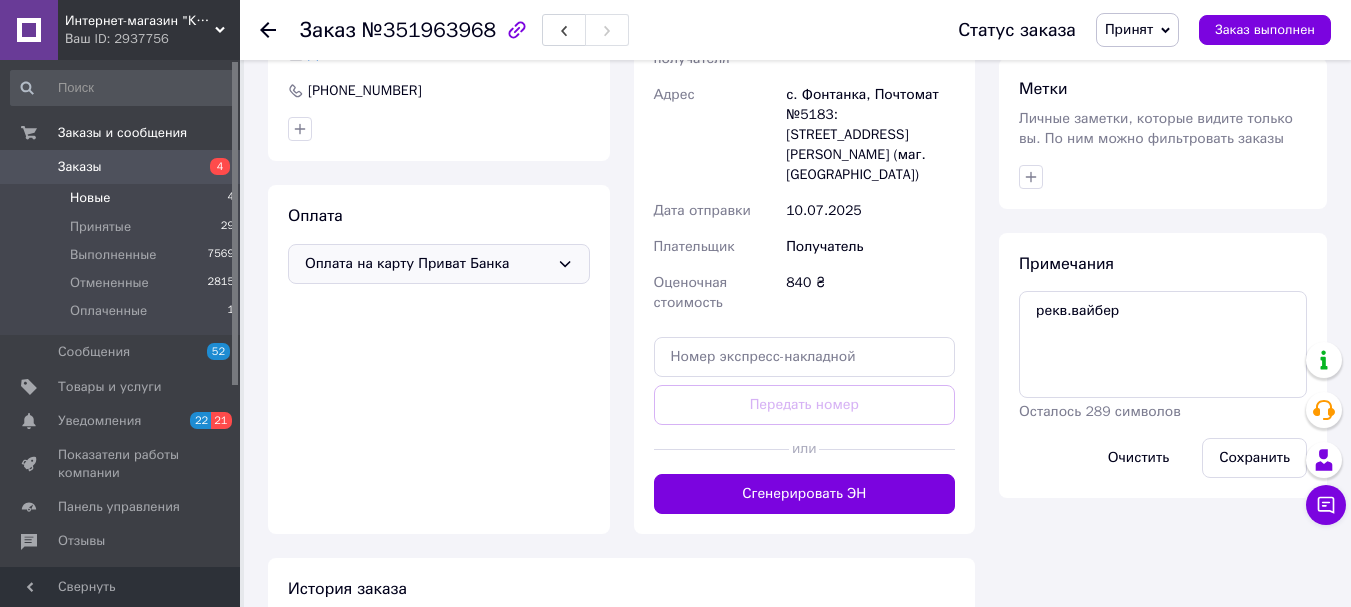 click on "Новые" at bounding box center (90, 198) 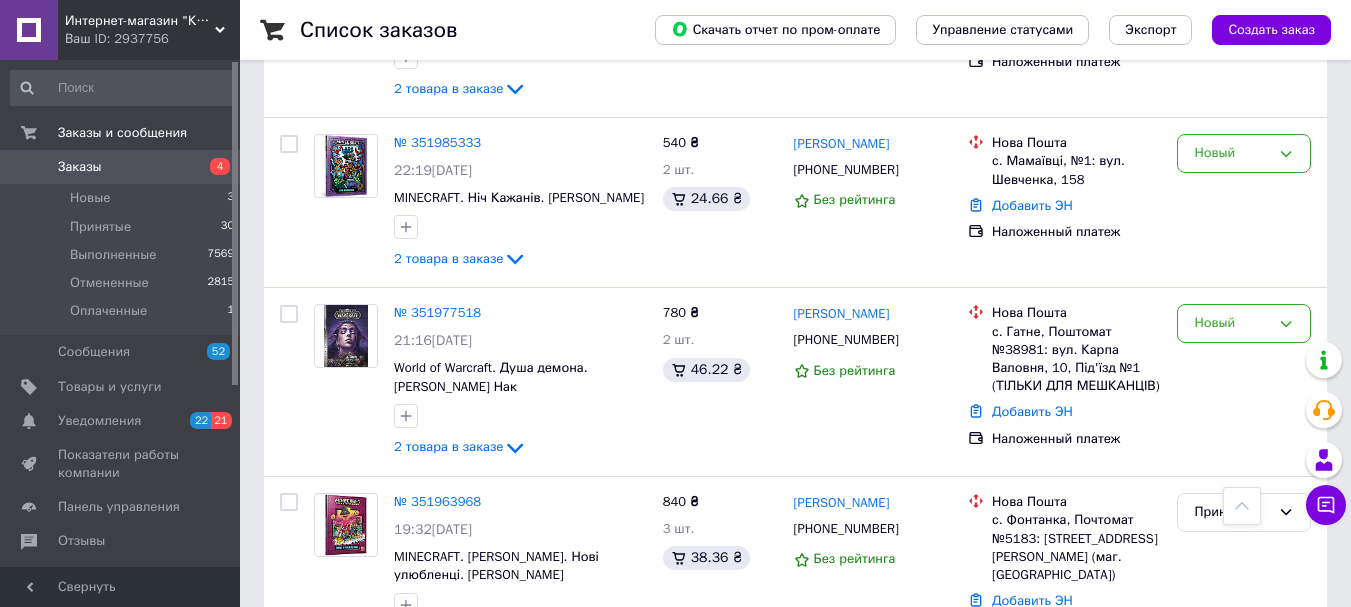 scroll, scrollTop: 267, scrollLeft: 0, axis: vertical 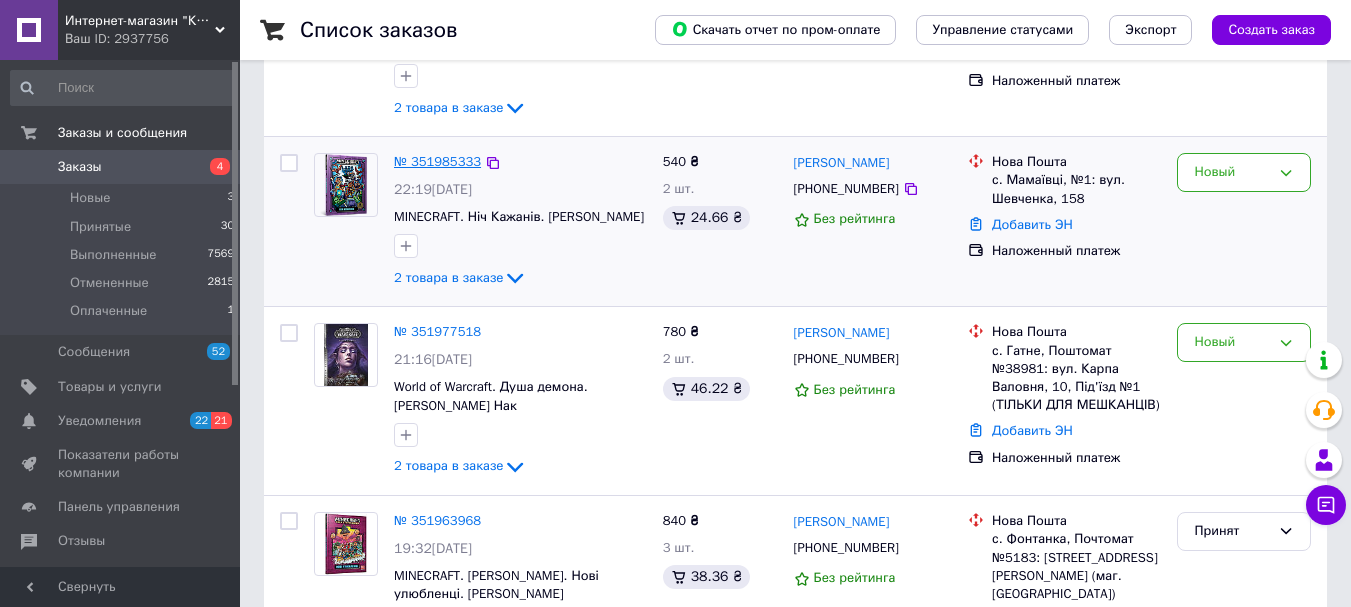 click on "№ 351985333" at bounding box center (437, 161) 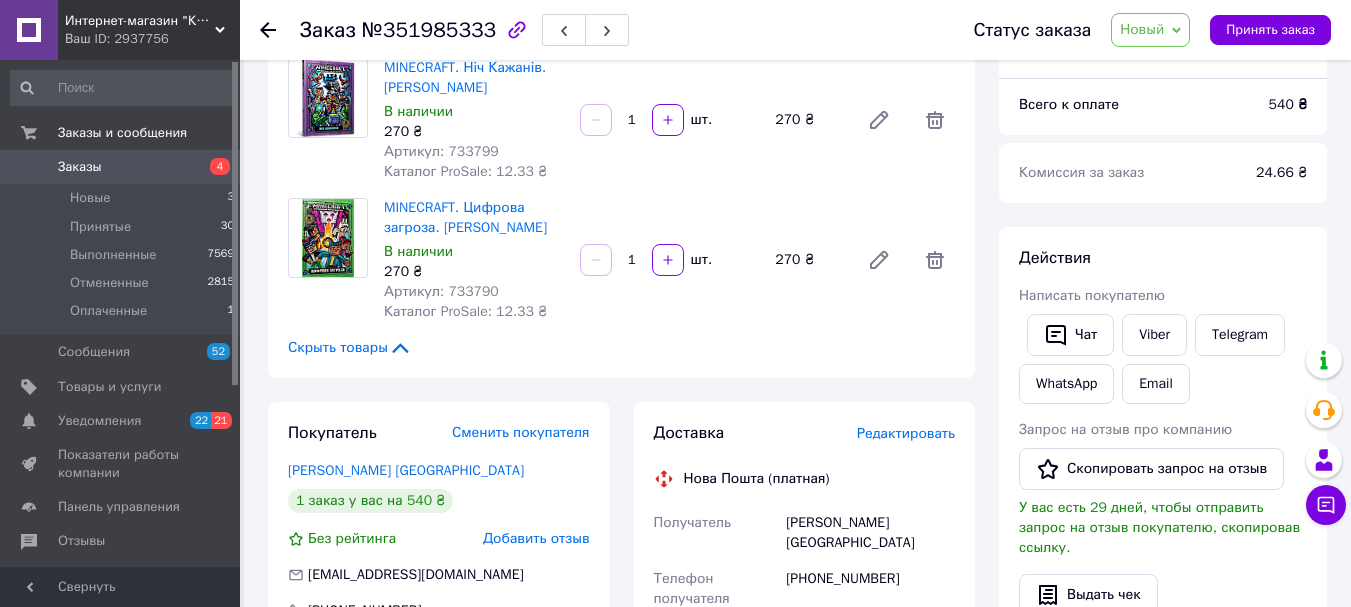 scroll, scrollTop: 133, scrollLeft: 0, axis: vertical 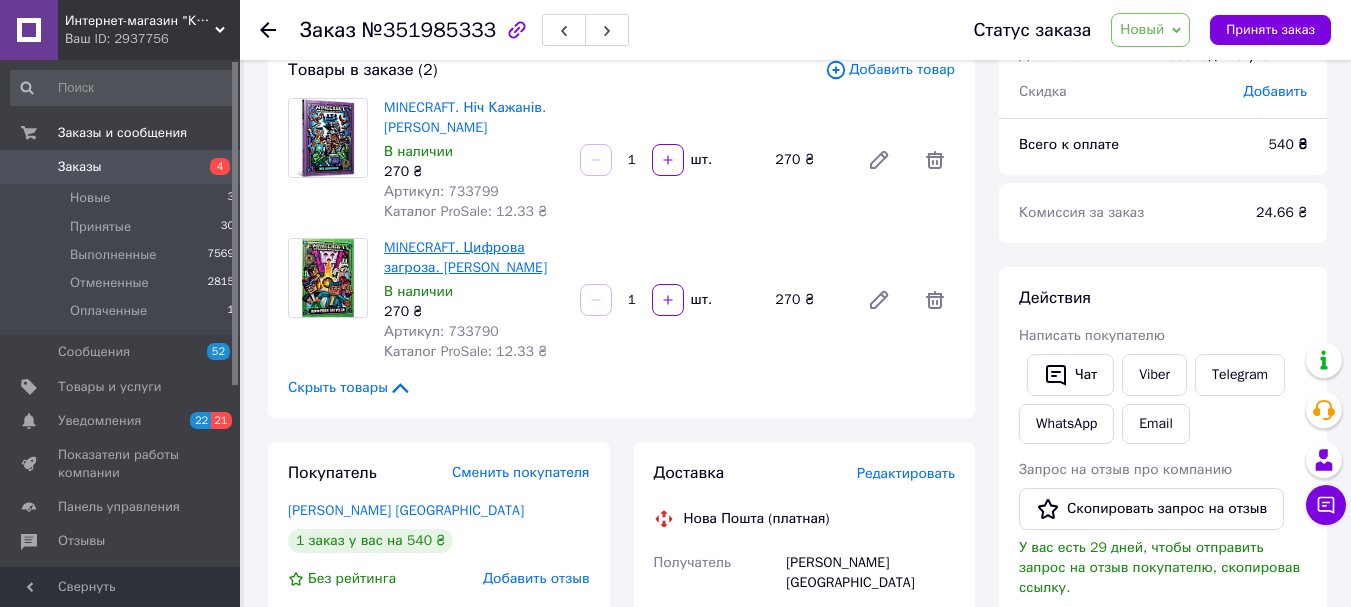 click on "MINECRAFT. Цифрова загроза. [PERSON_NAME]" at bounding box center (465, 257) 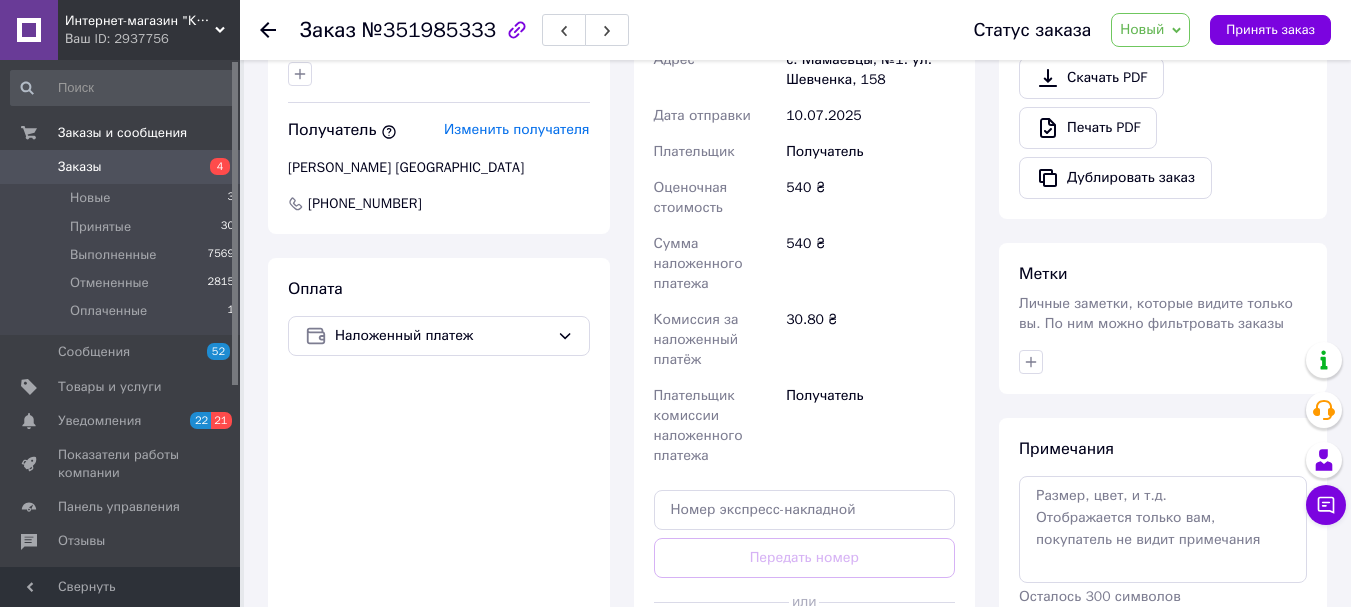 scroll, scrollTop: 800, scrollLeft: 0, axis: vertical 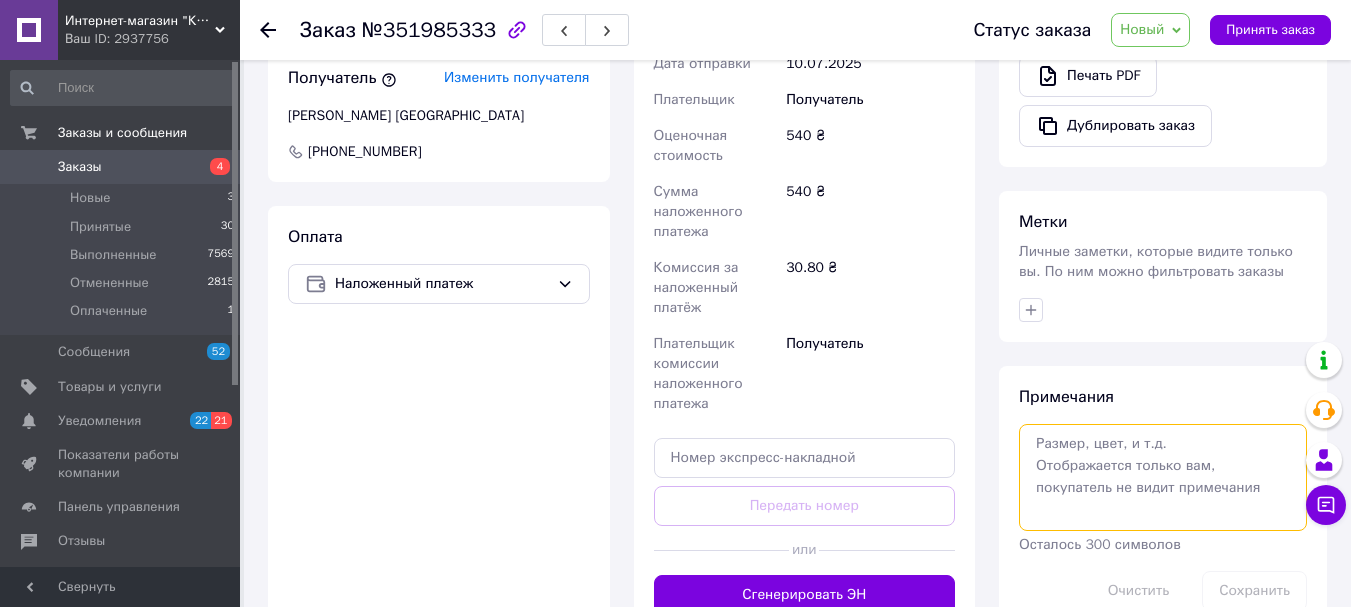 drag, startPoint x: 1065, startPoint y: 413, endPoint x: 1076, endPoint y: 411, distance: 11.18034 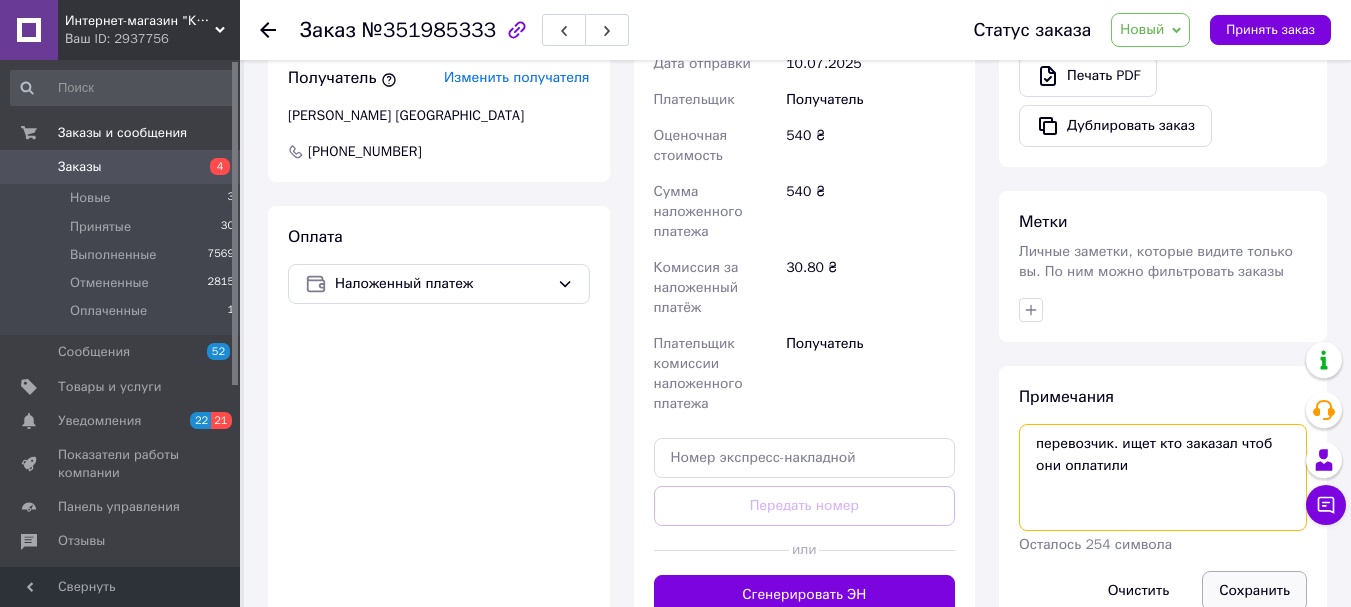 type on "перевозчик. ищет кто заказал чтоб они оплатили" 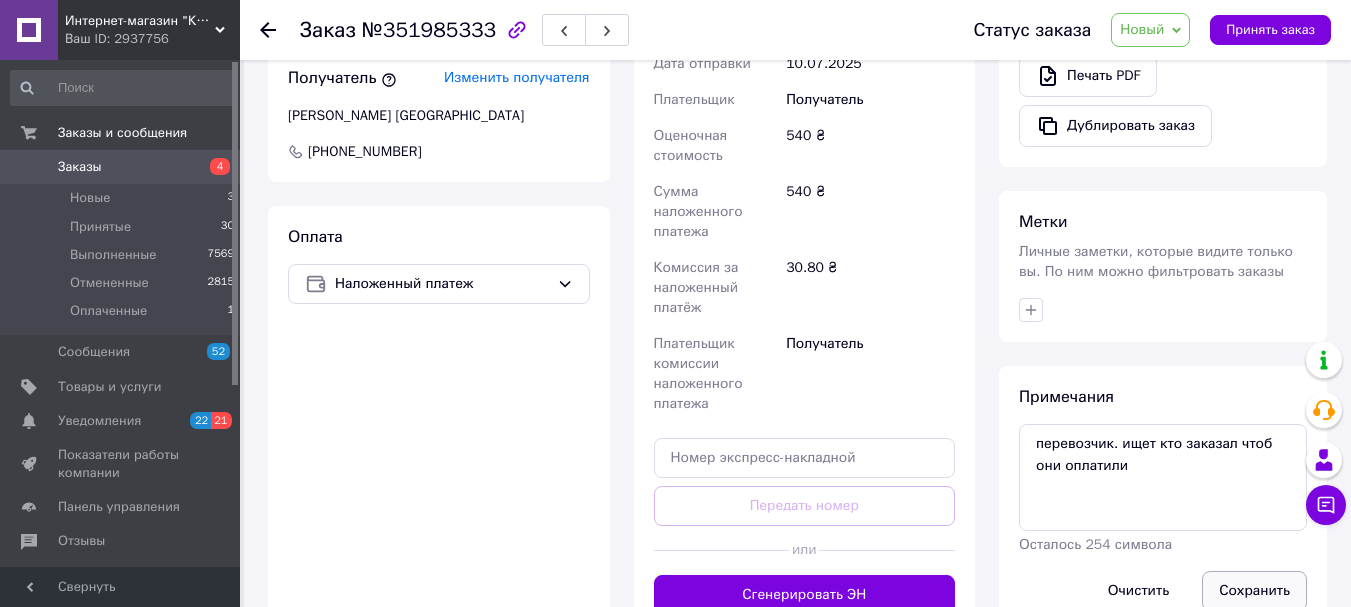 click on "Сохранить" at bounding box center [1254, 591] 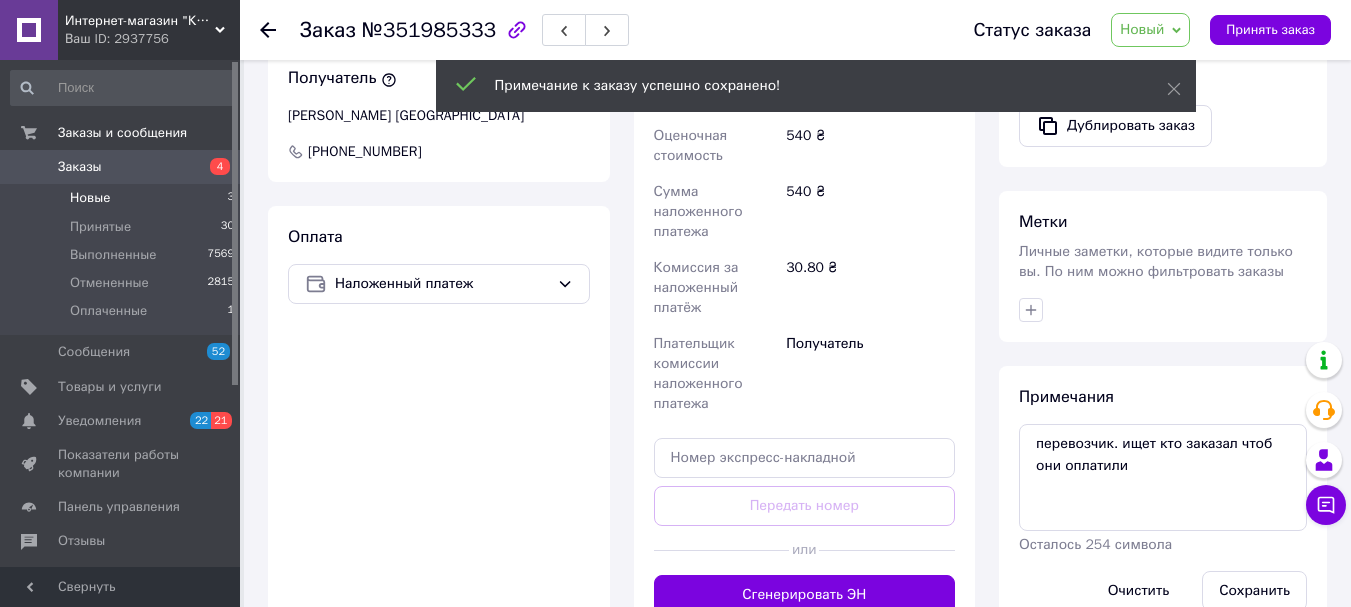 click on "Новые" at bounding box center [90, 198] 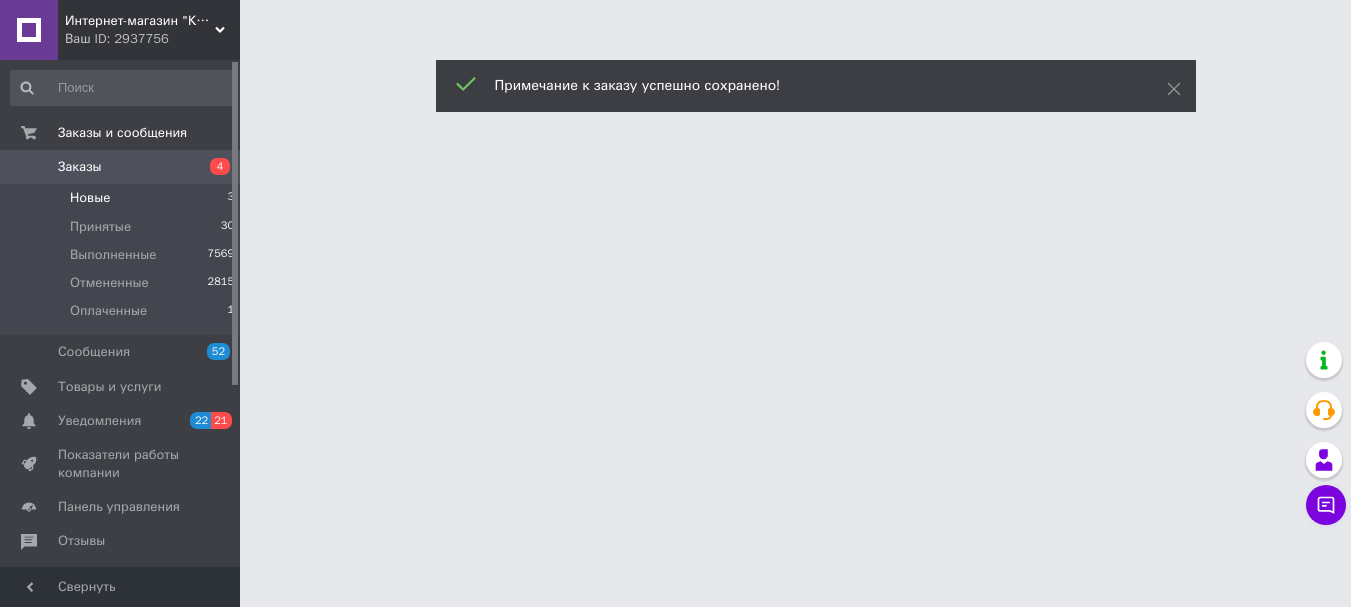 scroll, scrollTop: 0, scrollLeft: 0, axis: both 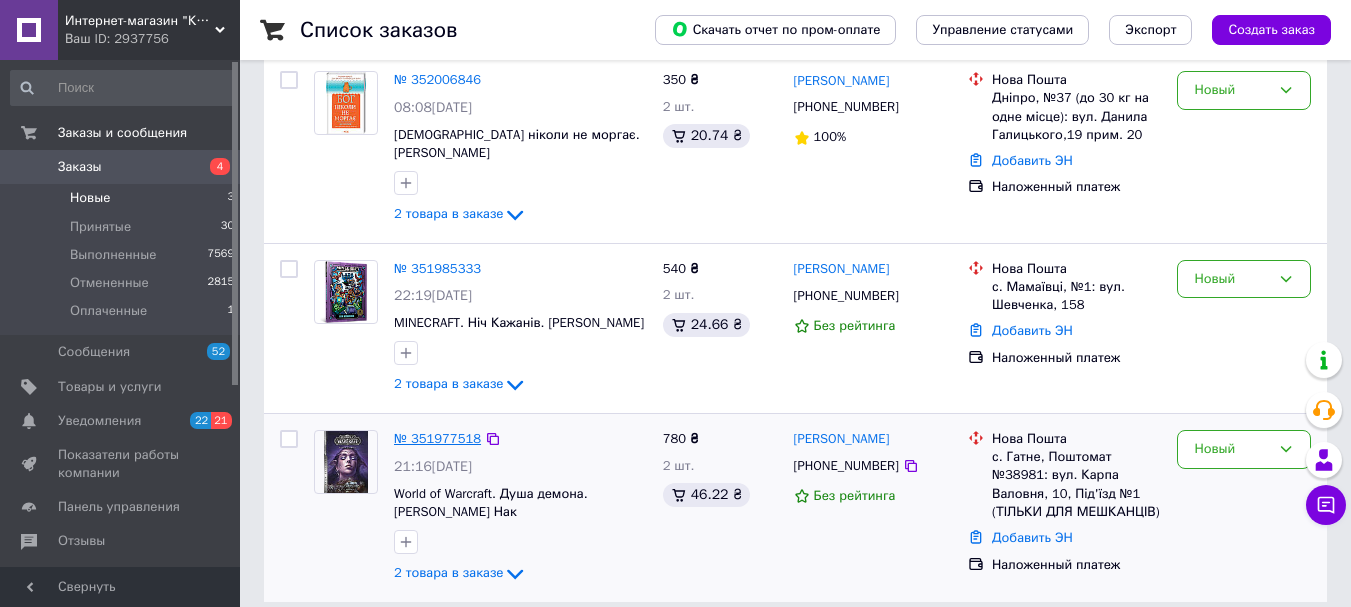 click on "№ 351977518" at bounding box center [437, 438] 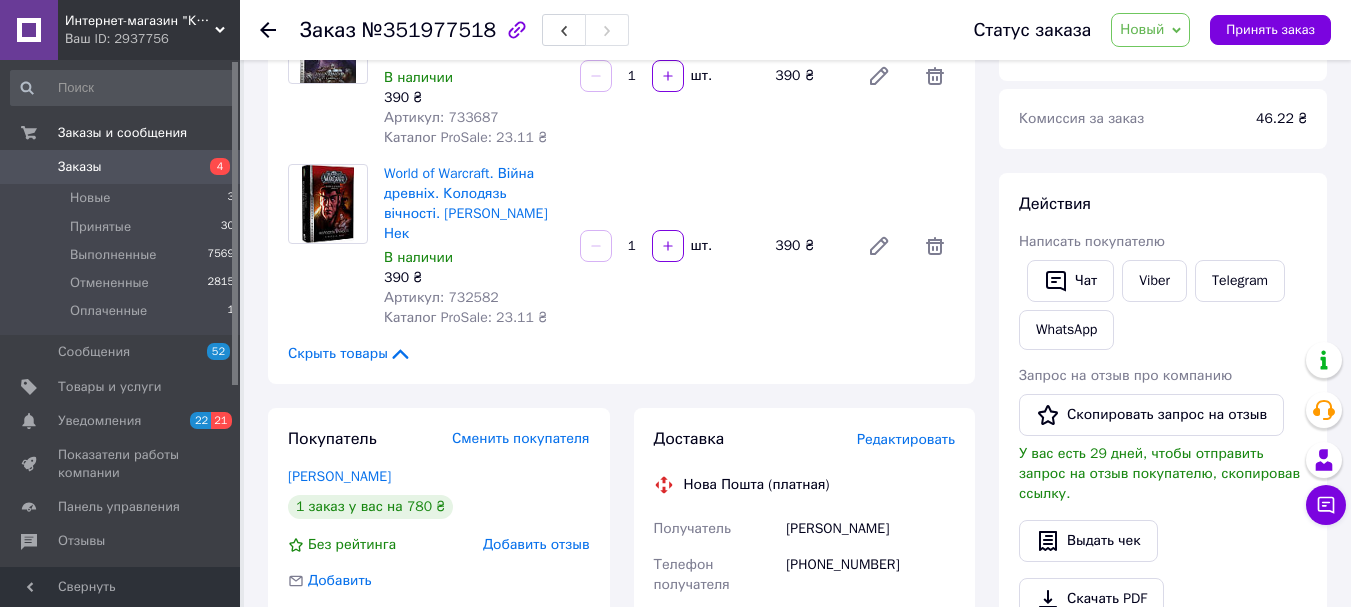 scroll, scrollTop: 99, scrollLeft: 0, axis: vertical 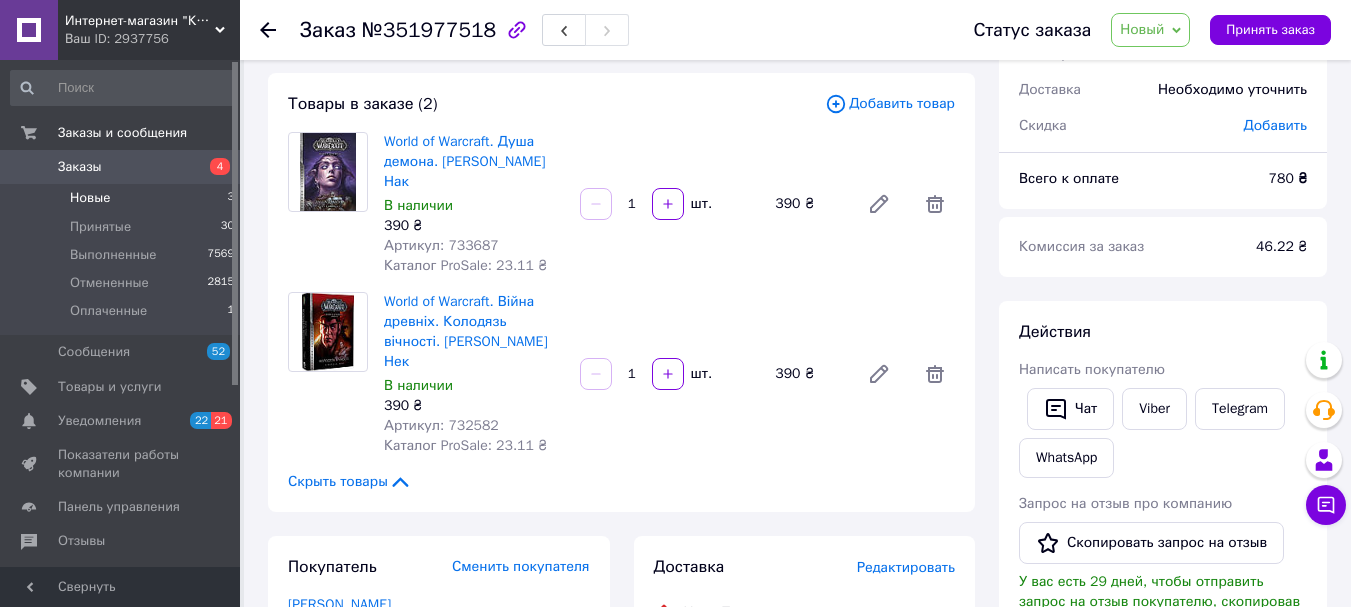 click on "Новые" at bounding box center [90, 198] 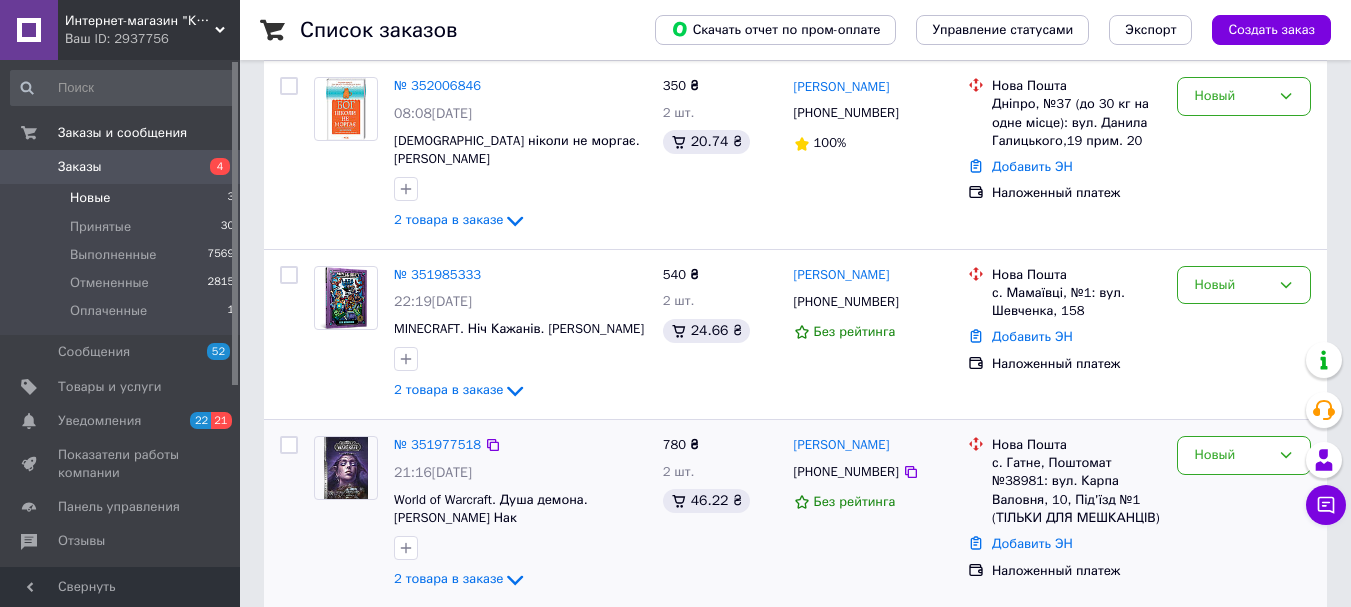 scroll, scrollTop: 232, scrollLeft: 0, axis: vertical 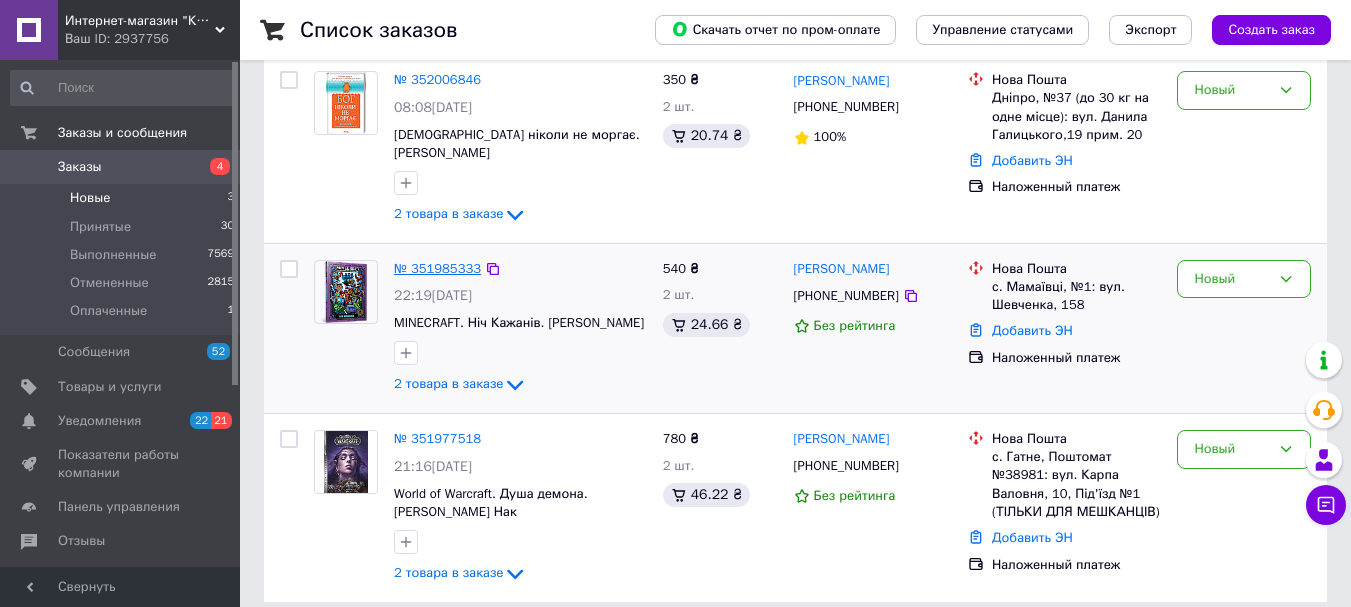 click on "№ 351985333" at bounding box center (437, 268) 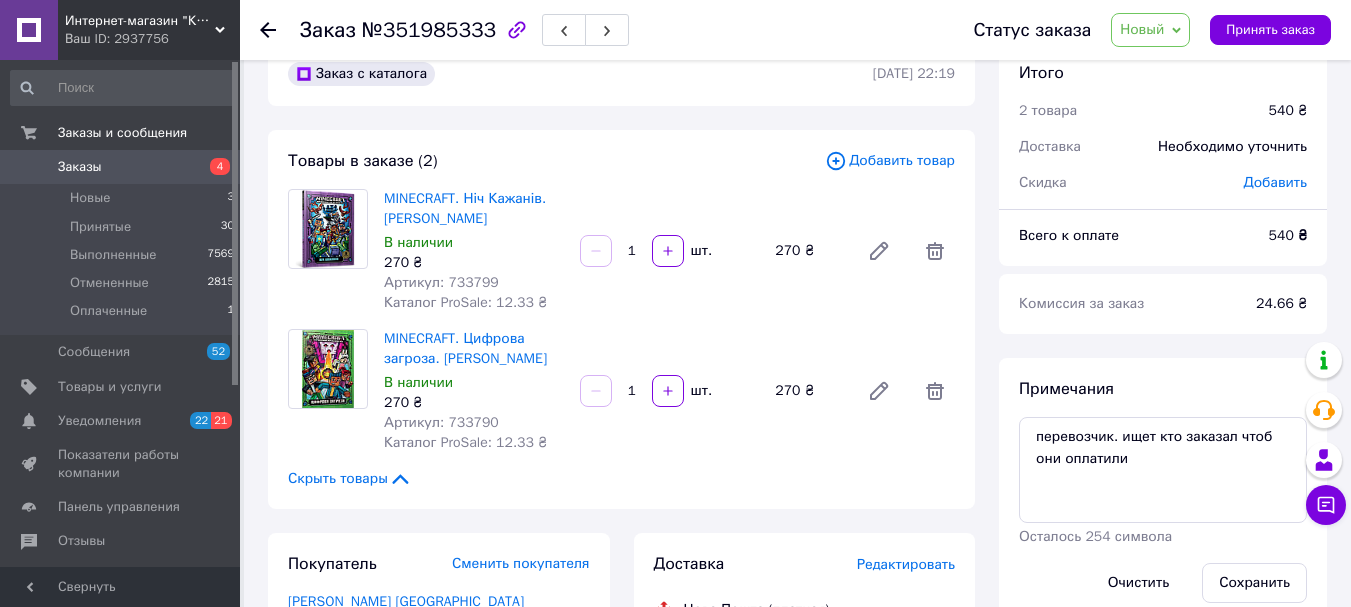 scroll, scrollTop: 0, scrollLeft: 0, axis: both 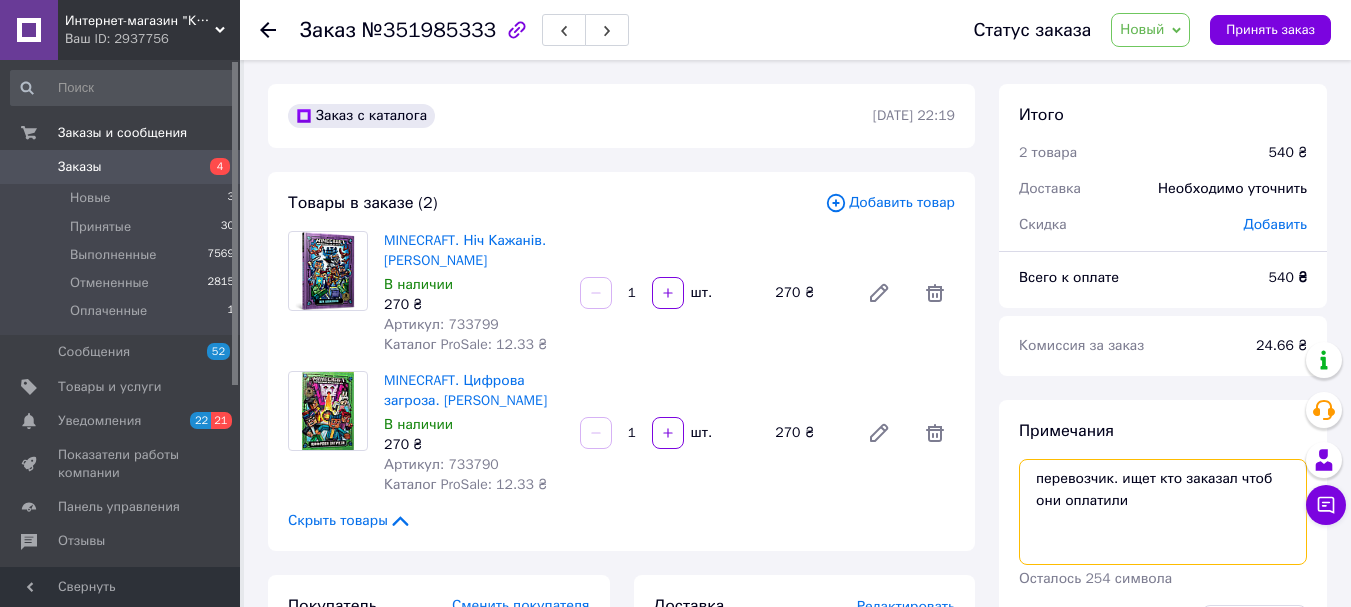 click on "перевозчик. ищет кто заказал чтоб они оплатили" at bounding box center [1163, 512] 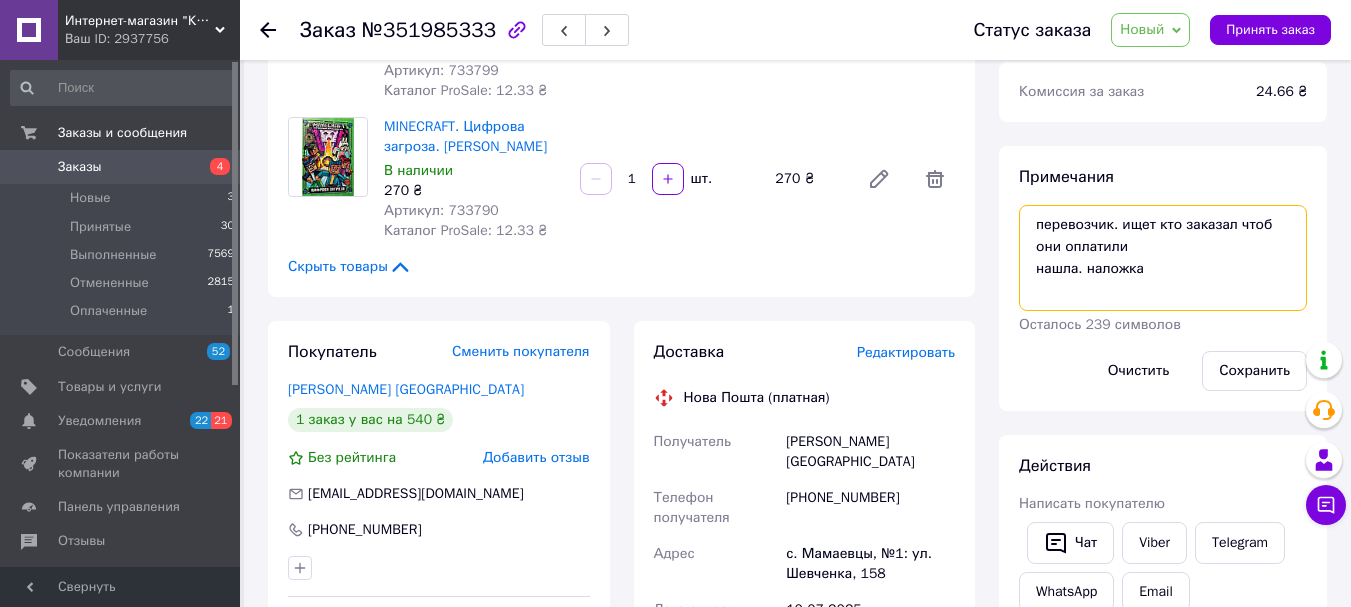 scroll, scrollTop: 267, scrollLeft: 0, axis: vertical 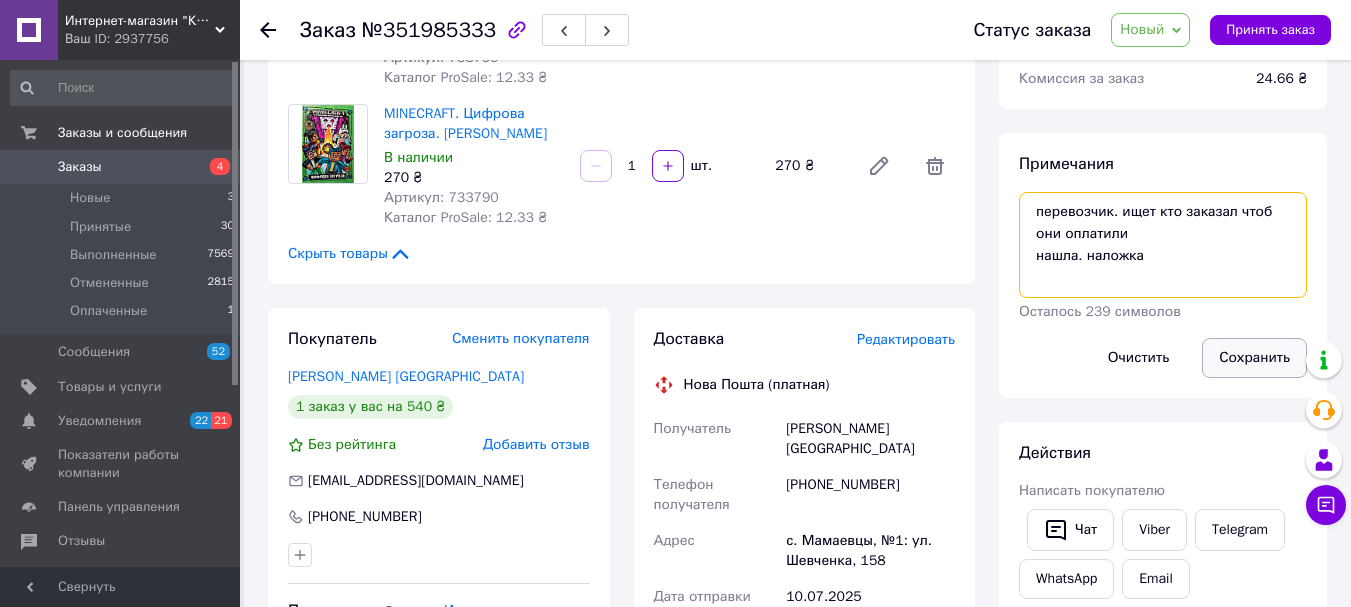 type on "перевозчик. ищет кто заказал чтоб они оплатили
нашла. наложка" 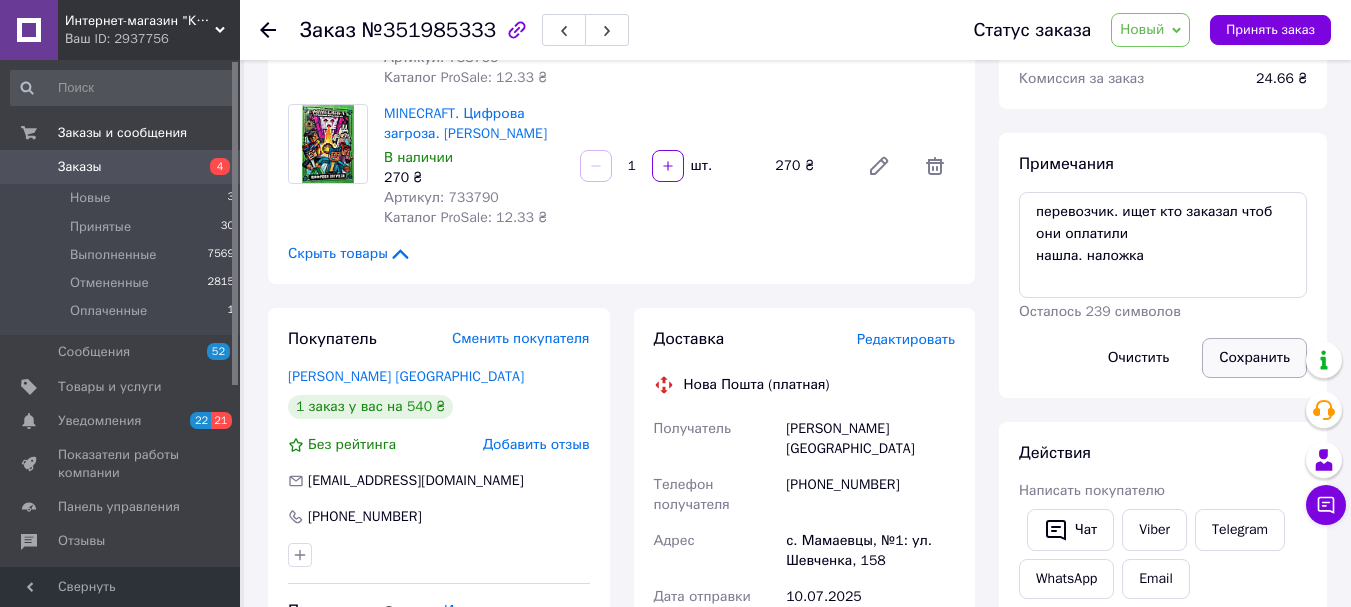 click on "Сохранить" at bounding box center (1254, 358) 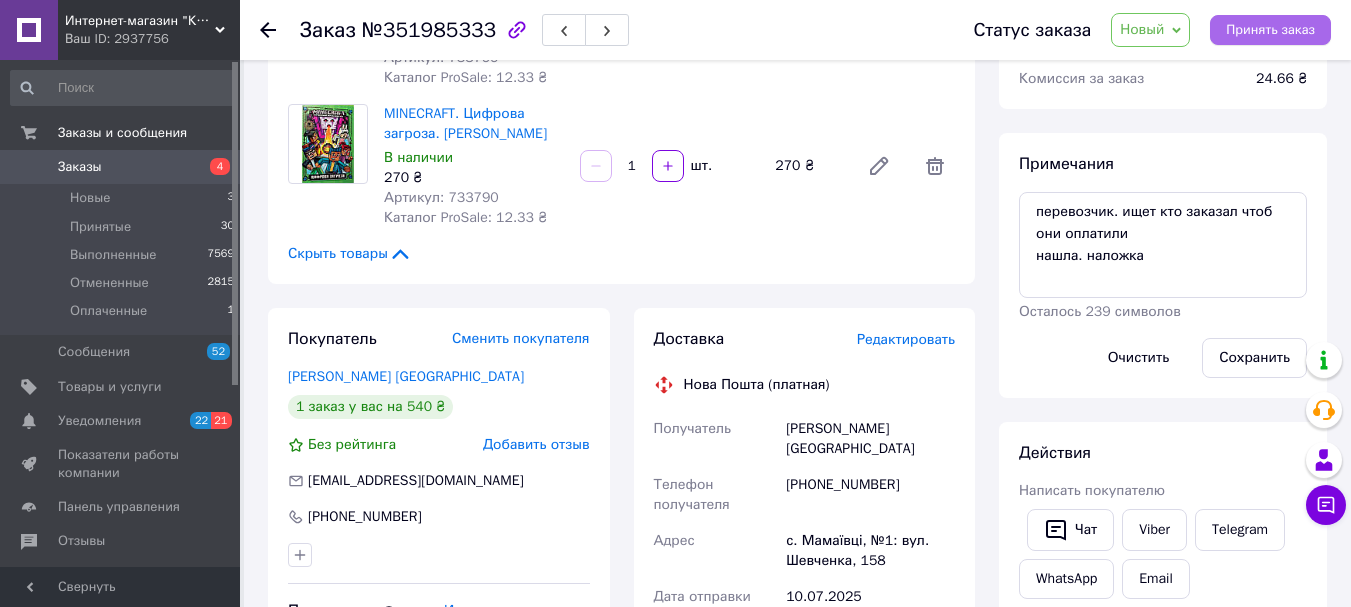 click on "Принять заказ" at bounding box center (1270, 30) 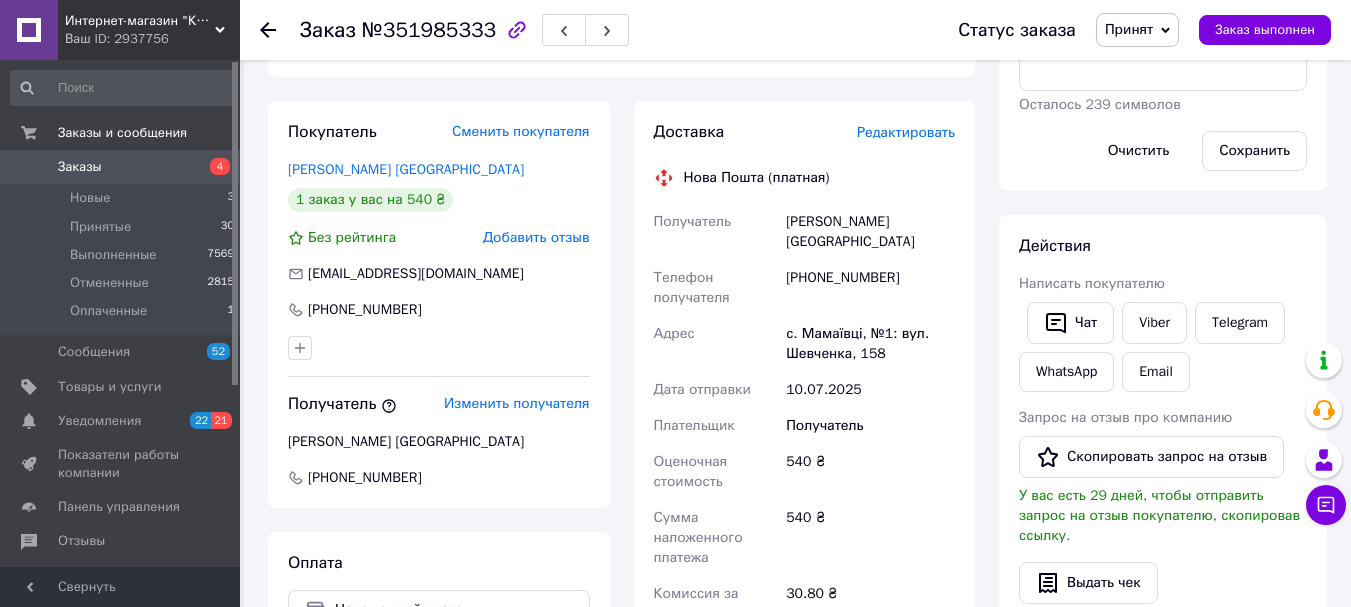 scroll, scrollTop: 467, scrollLeft: 0, axis: vertical 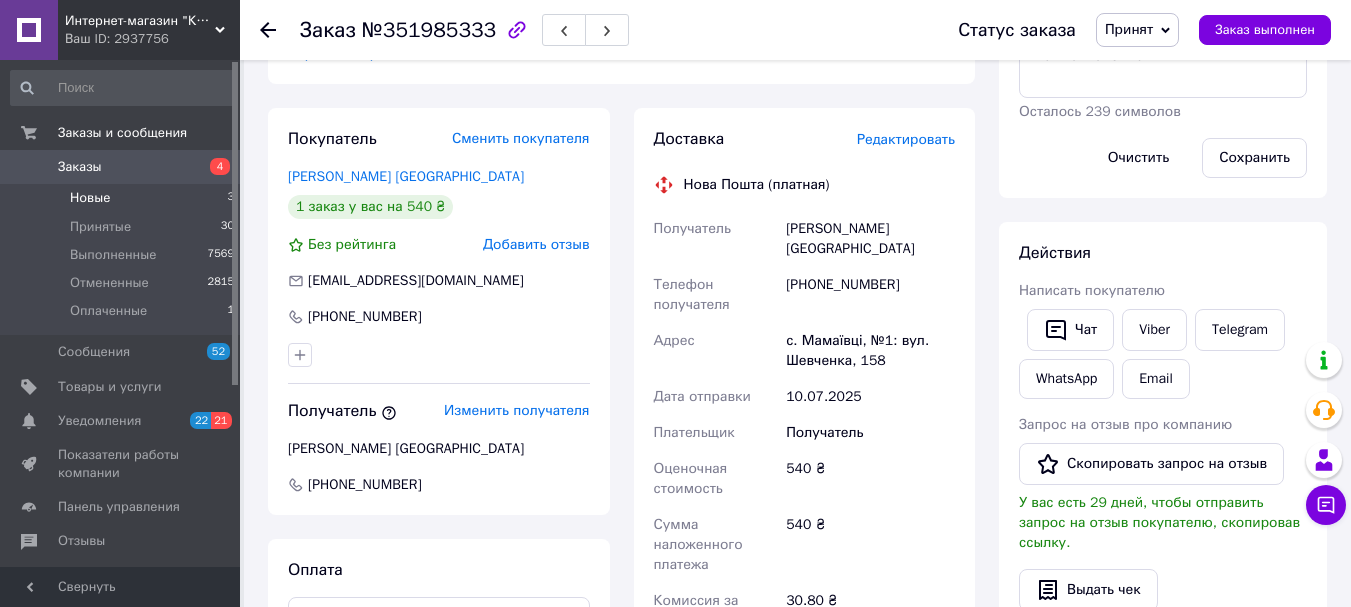 click on "Новые" at bounding box center [90, 198] 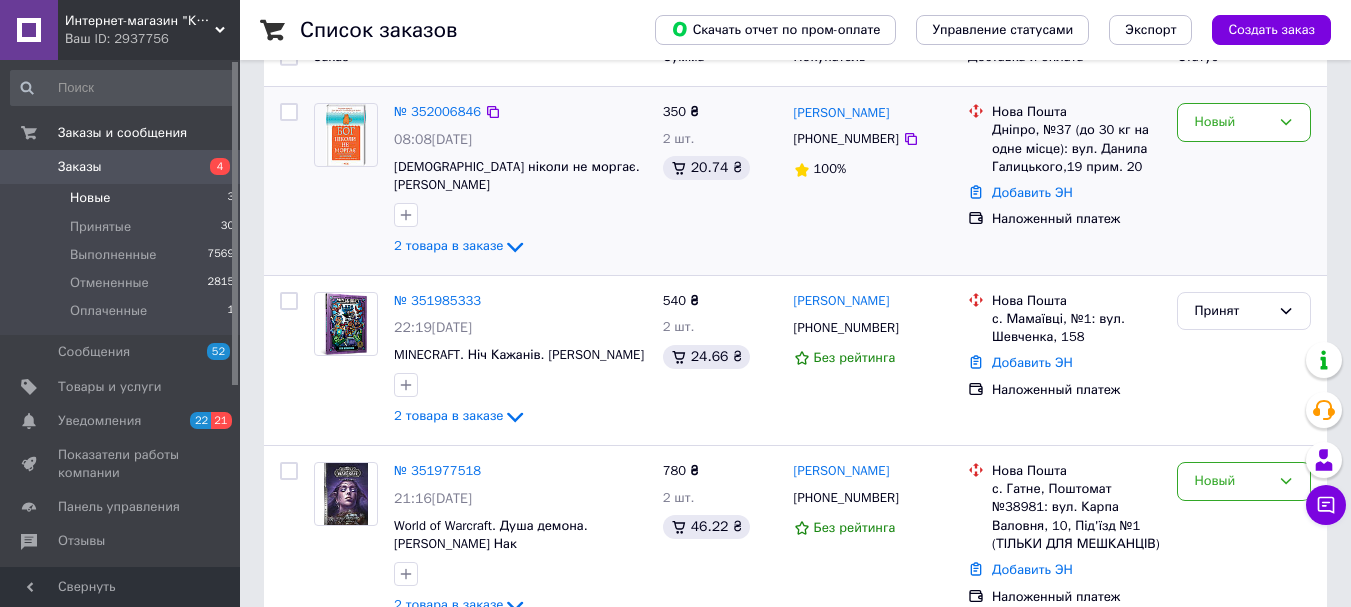 scroll, scrollTop: 232, scrollLeft: 0, axis: vertical 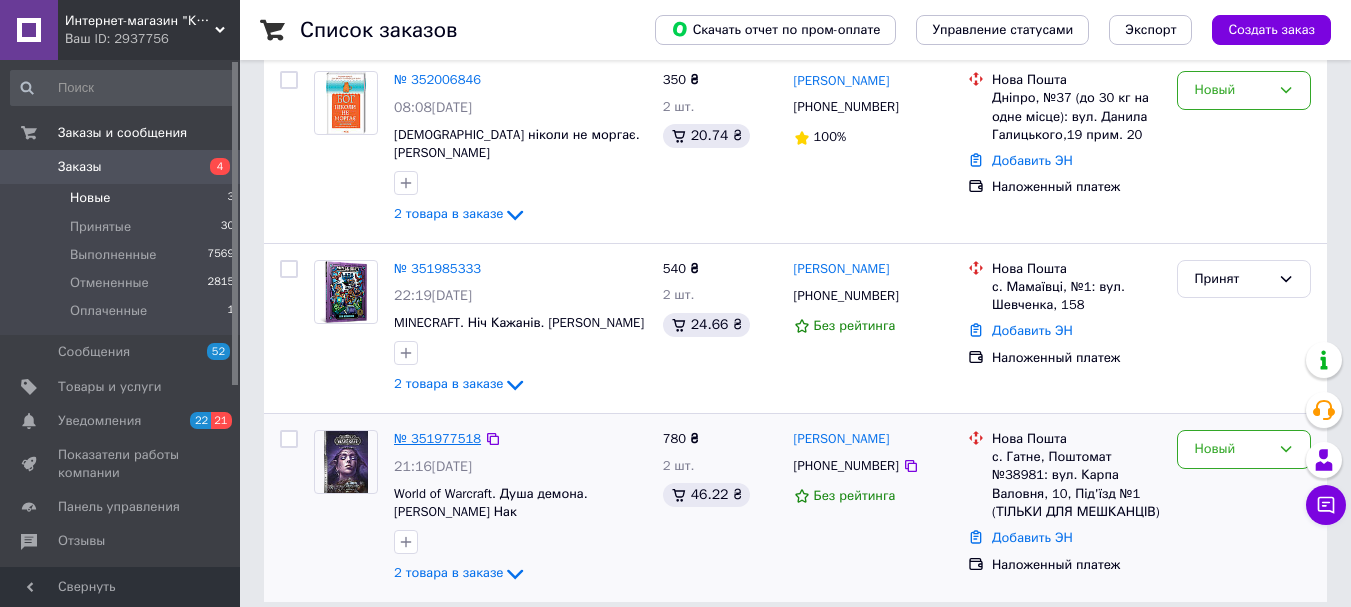 click on "№ 351977518" at bounding box center (437, 438) 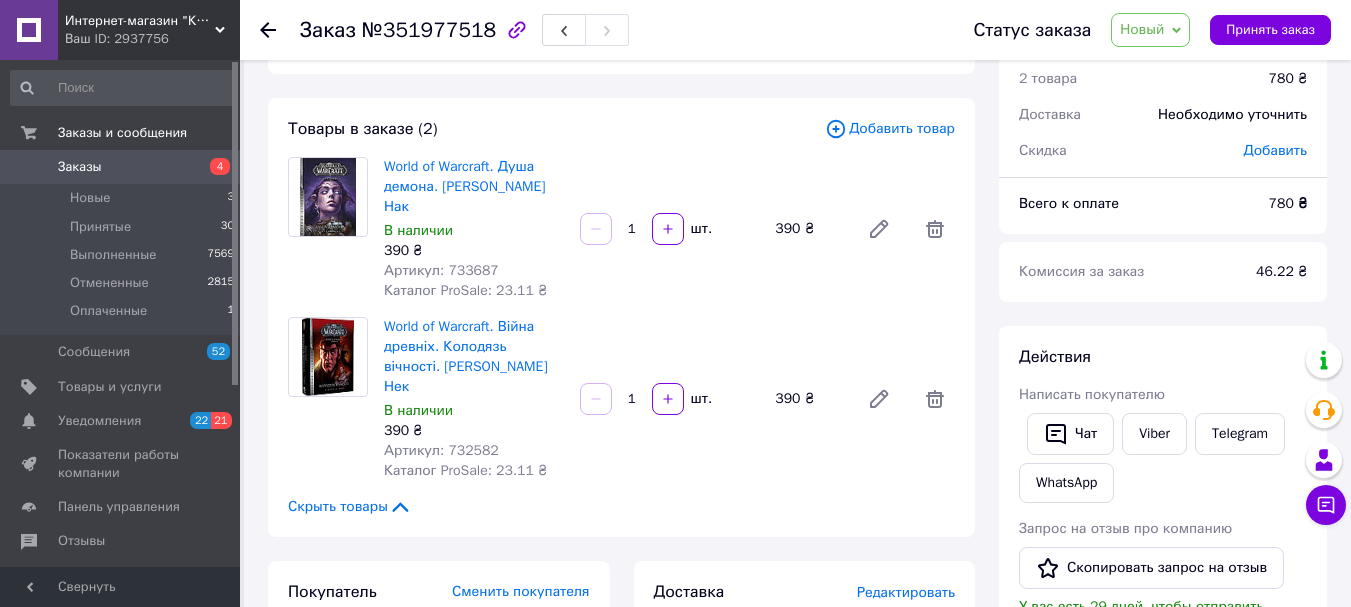 scroll, scrollTop: 32, scrollLeft: 0, axis: vertical 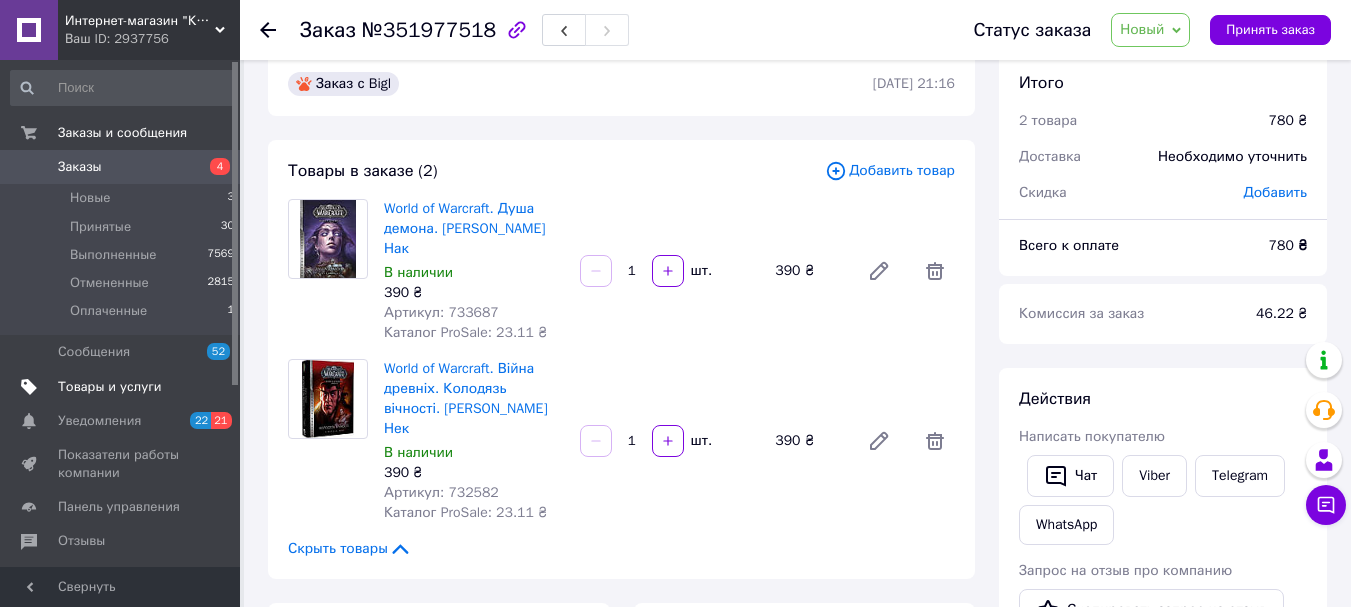 drag, startPoint x: 455, startPoint y: 371, endPoint x: 116, endPoint y: 389, distance: 339.47754 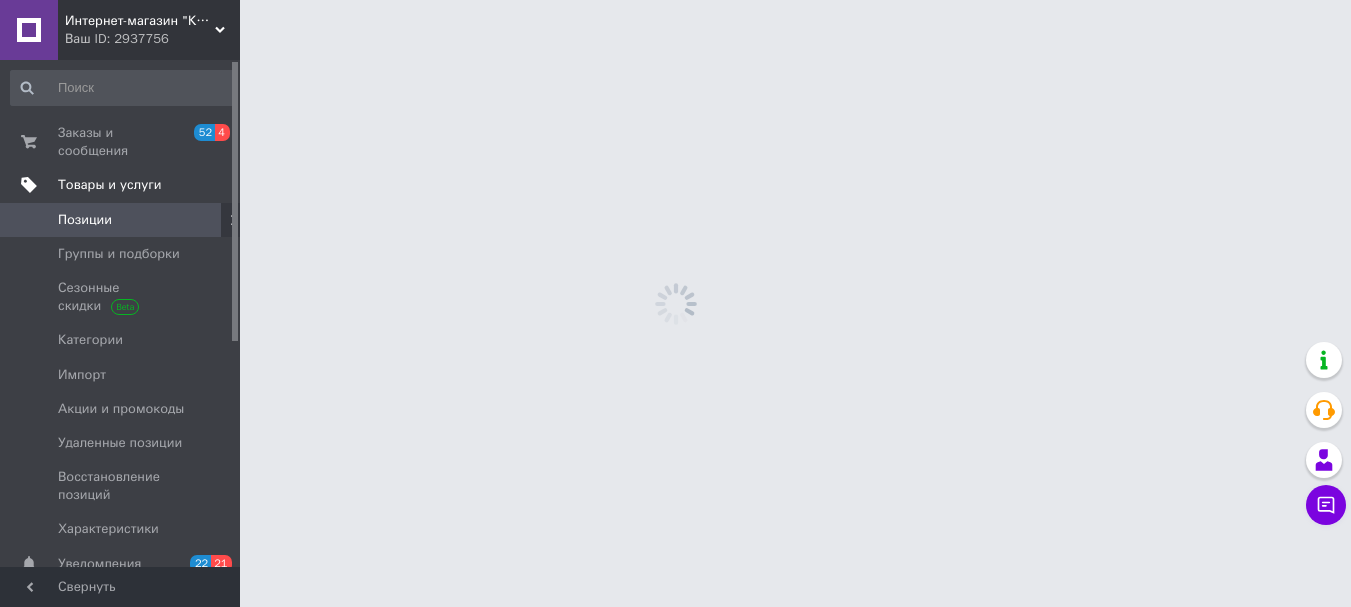 scroll, scrollTop: 0, scrollLeft: 0, axis: both 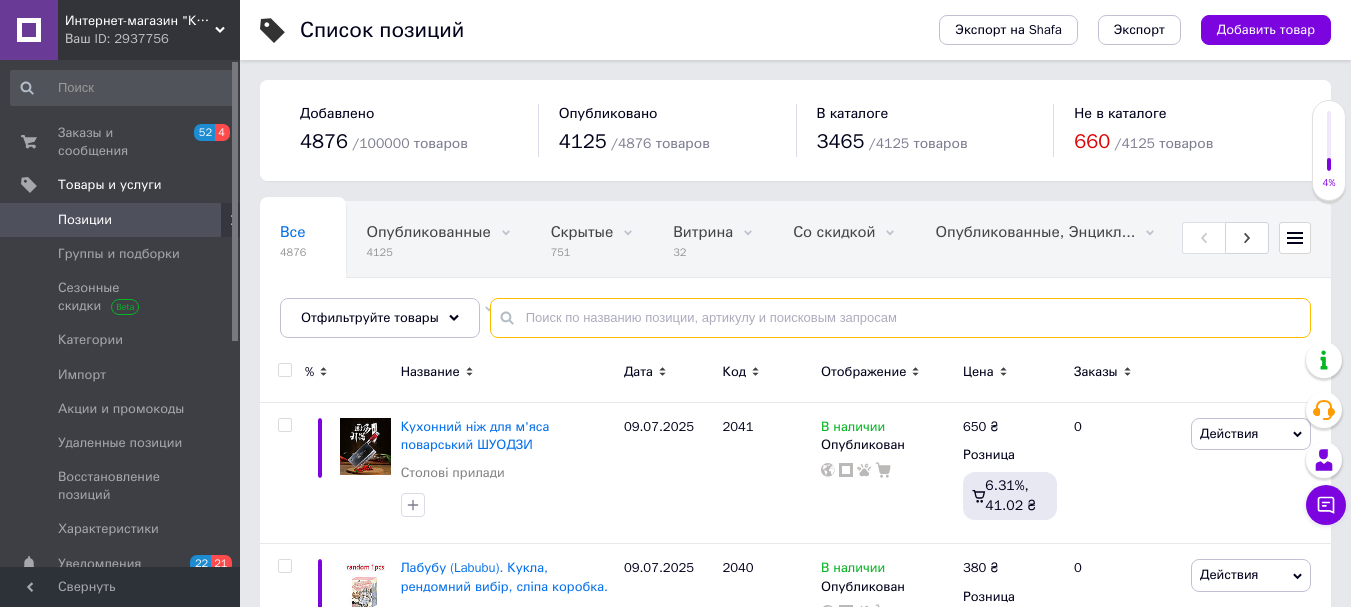 click at bounding box center (900, 318) 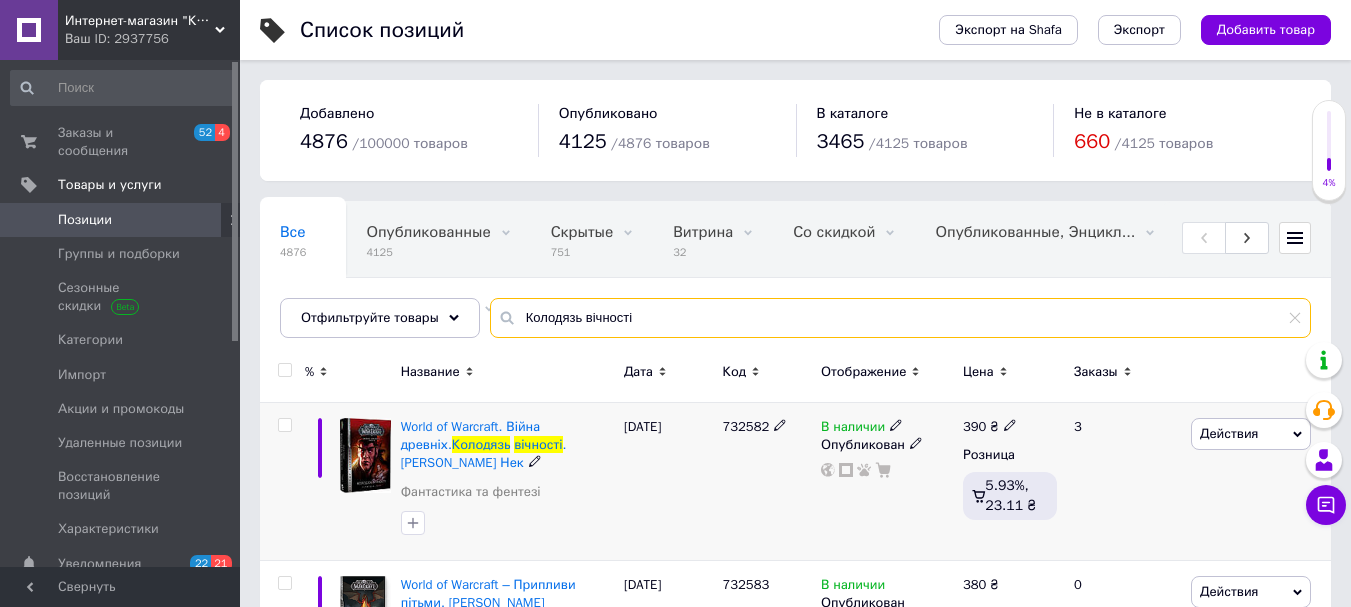 scroll, scrollTop: 67, scrollLeft: 0, axis: vertical 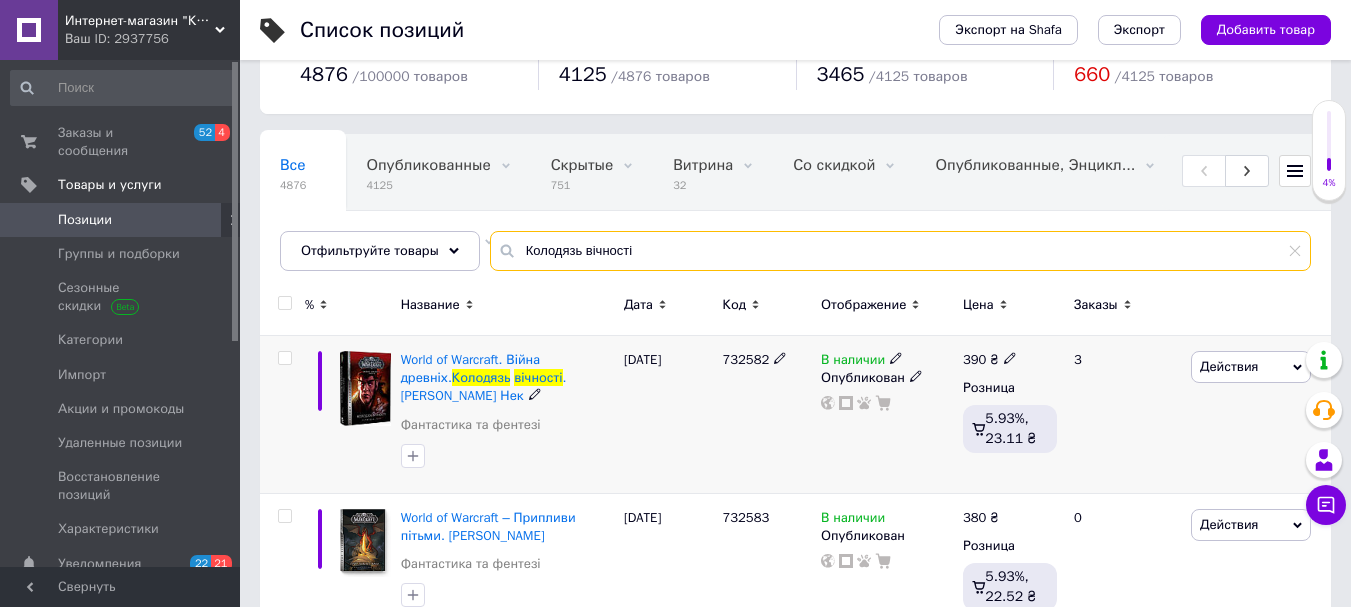 type on "Колодязь вічності" 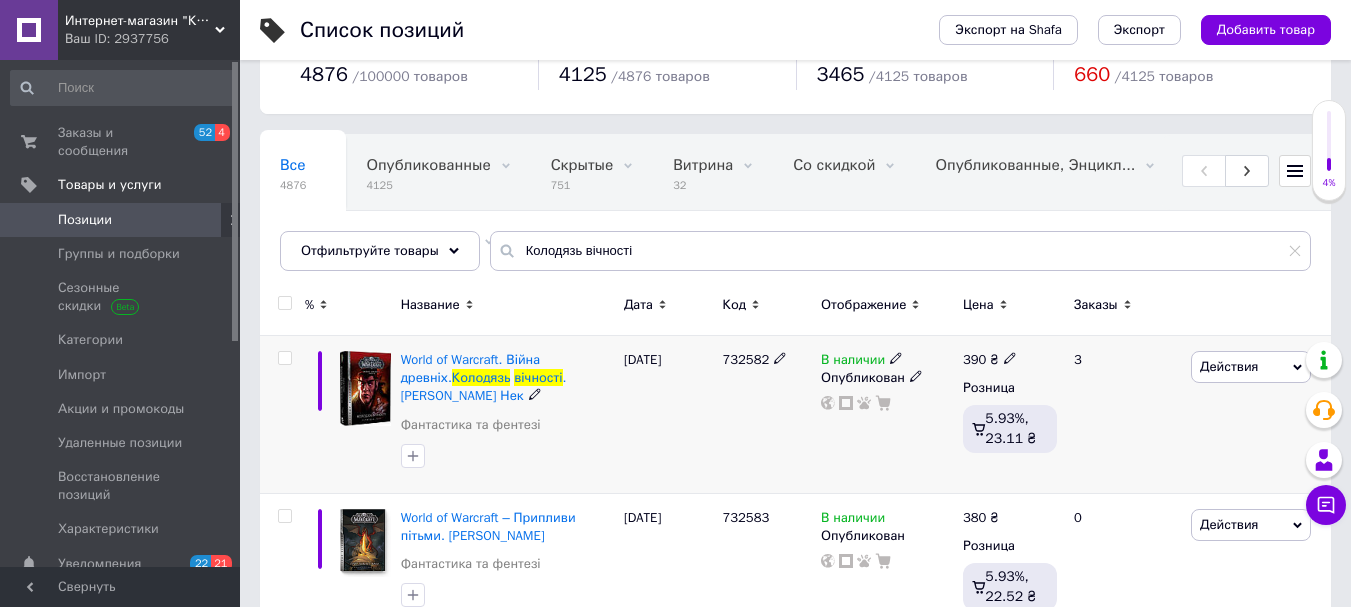 click 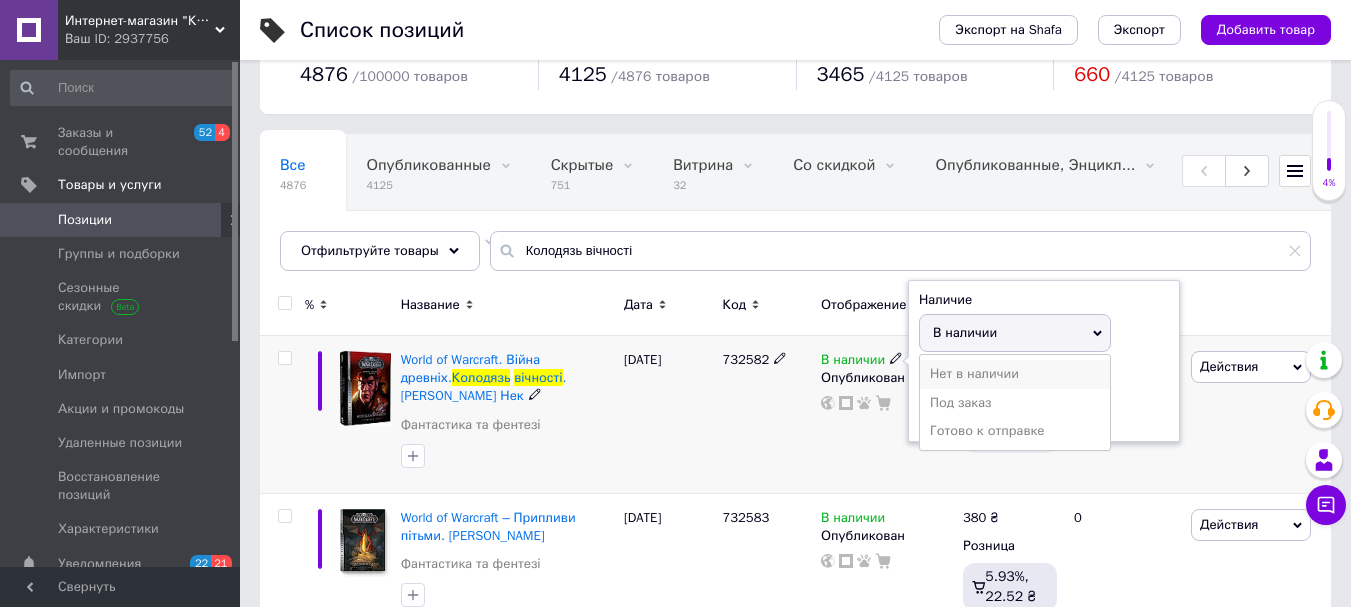 click on "Нет в наличии" at bounding box center [1015, 374] 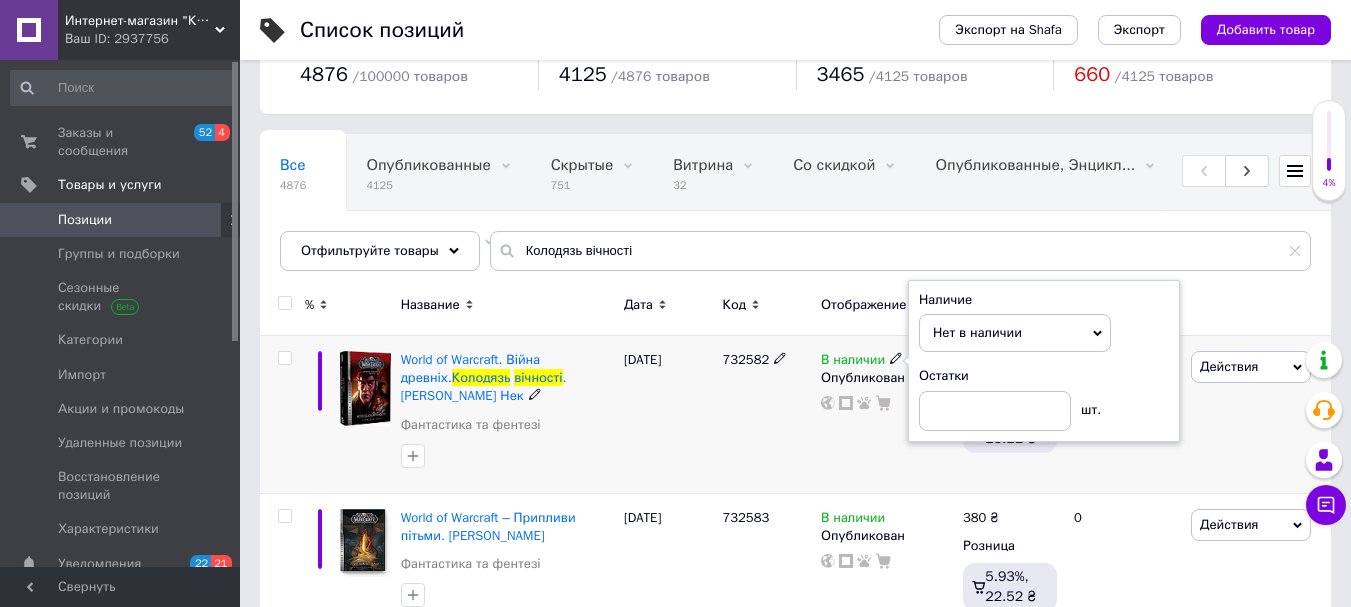 click on "732582" at bounding box center (766, 415) 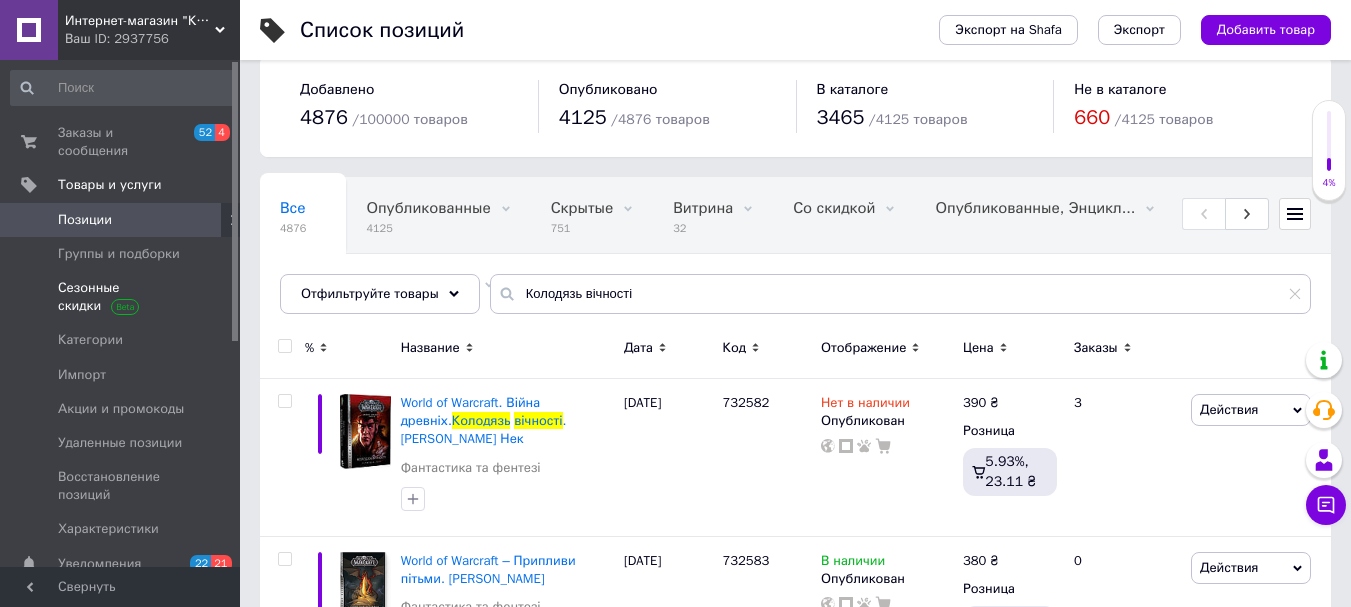 scroll, scrollTop: 0, scrollLeft: 0, axis: both 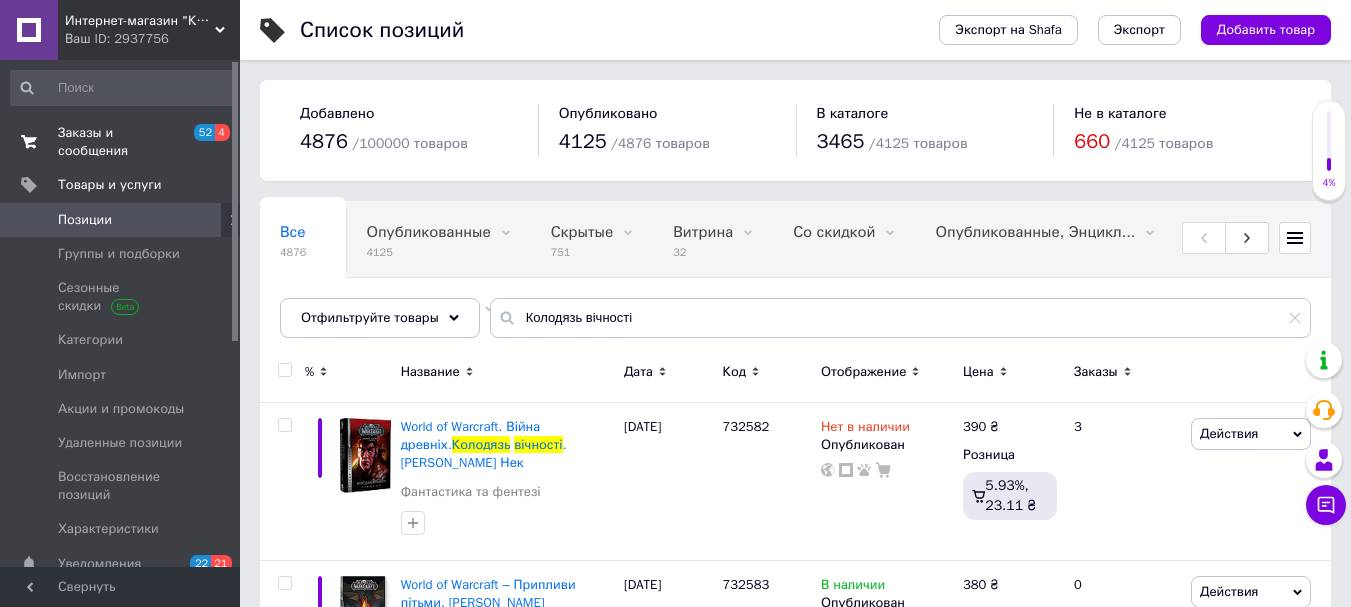 click on "Заказы и сообщения" at bounding box center [121, 142] 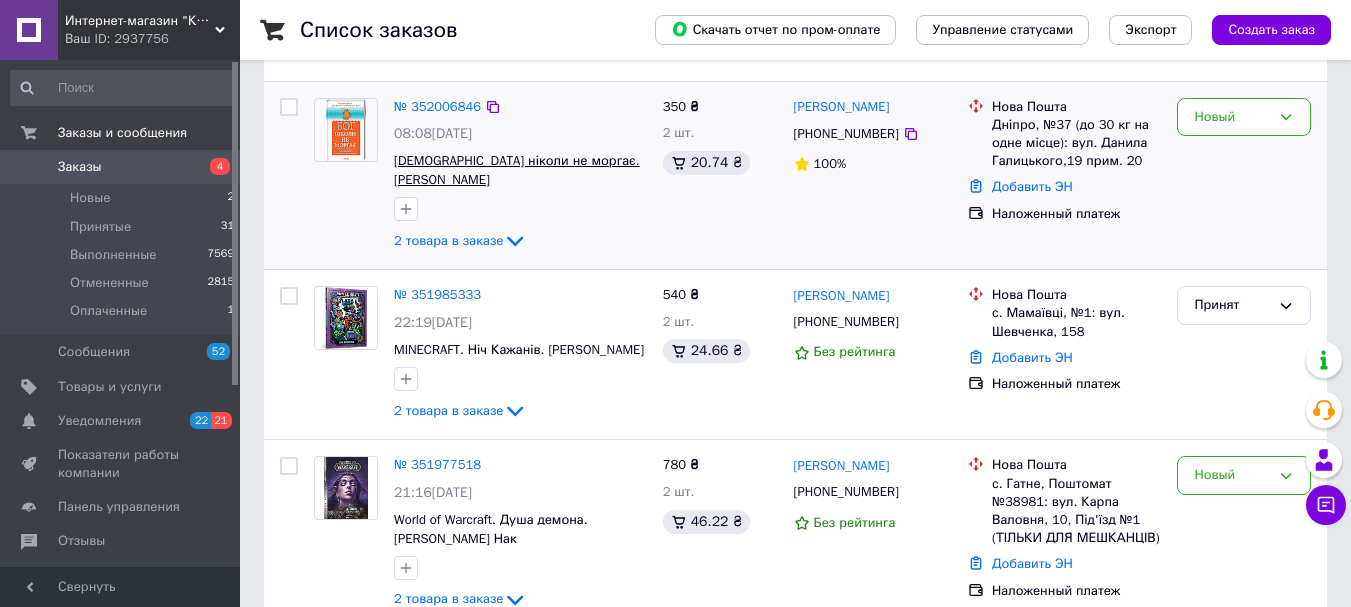 scroll, scrollTop: 200, scrollLeft: 0, axis: vertical 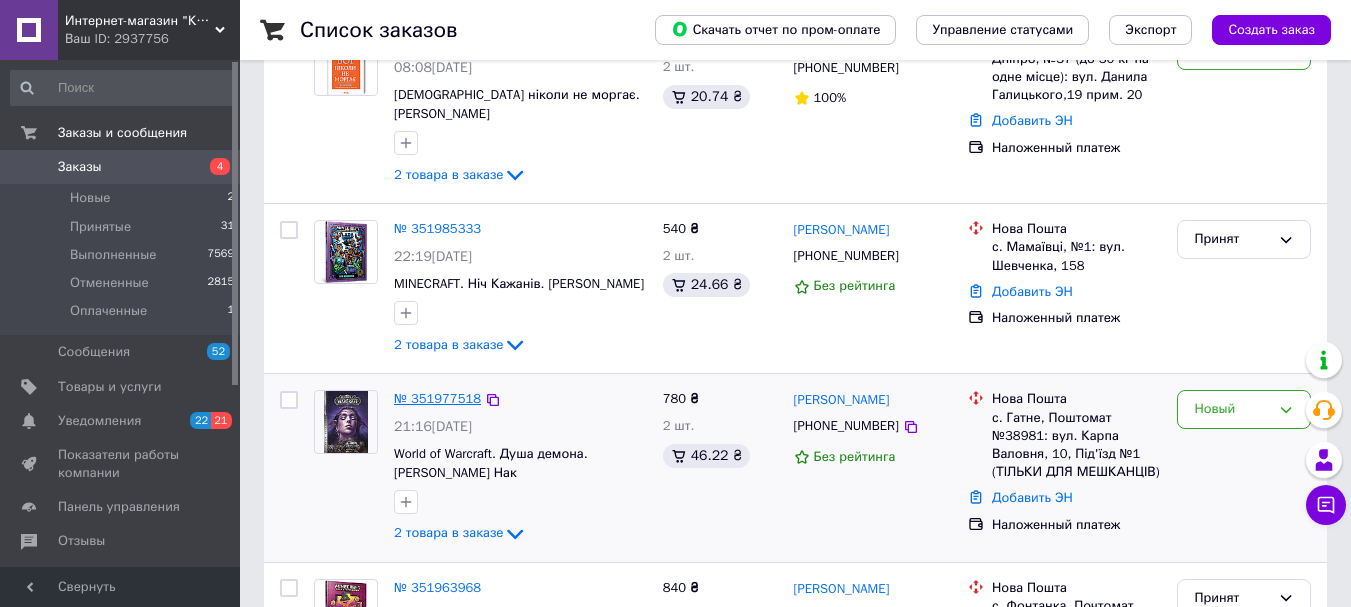 click on "№ 351977518" at bounding box center (437, 398) 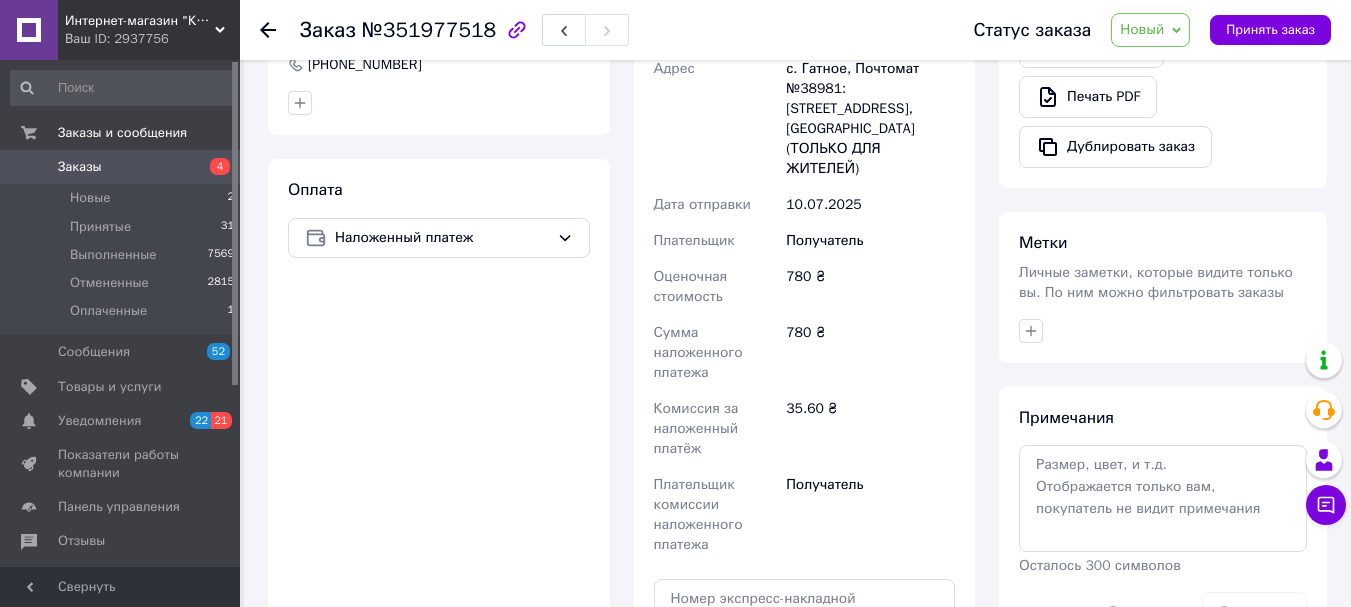 scroll, scrollTop: 867, scrollLeft: 0, axis: vertical 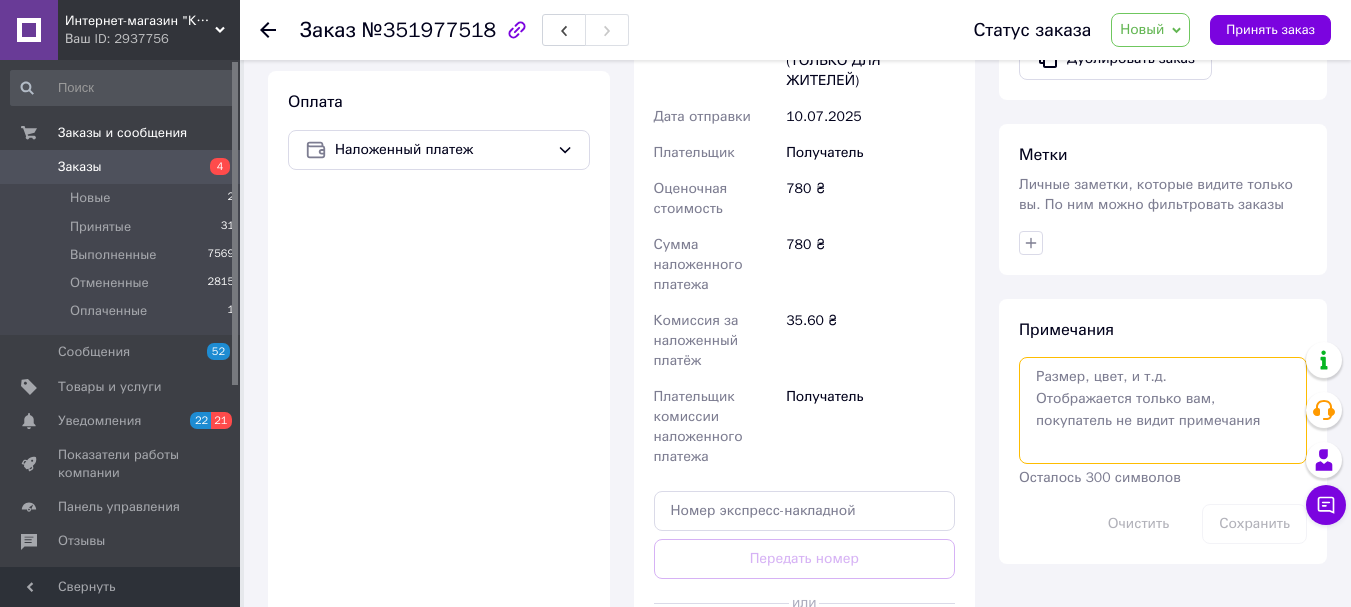 click at bounding box center [1163, 410] 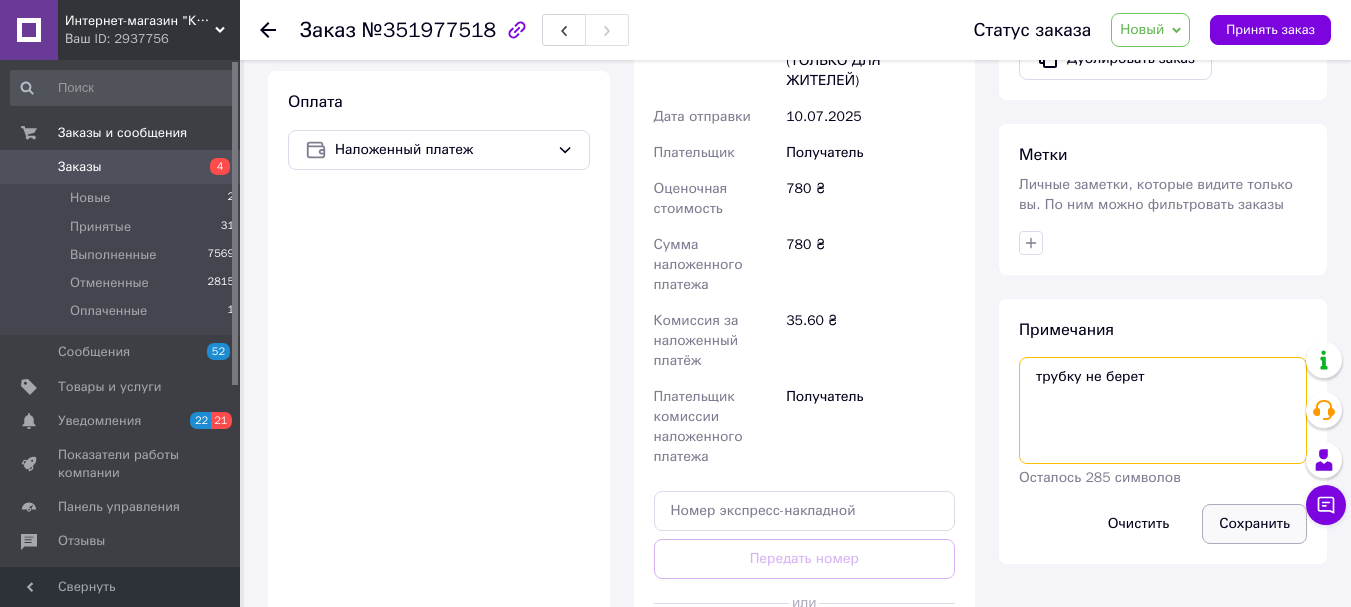 type on "трубку не берет" 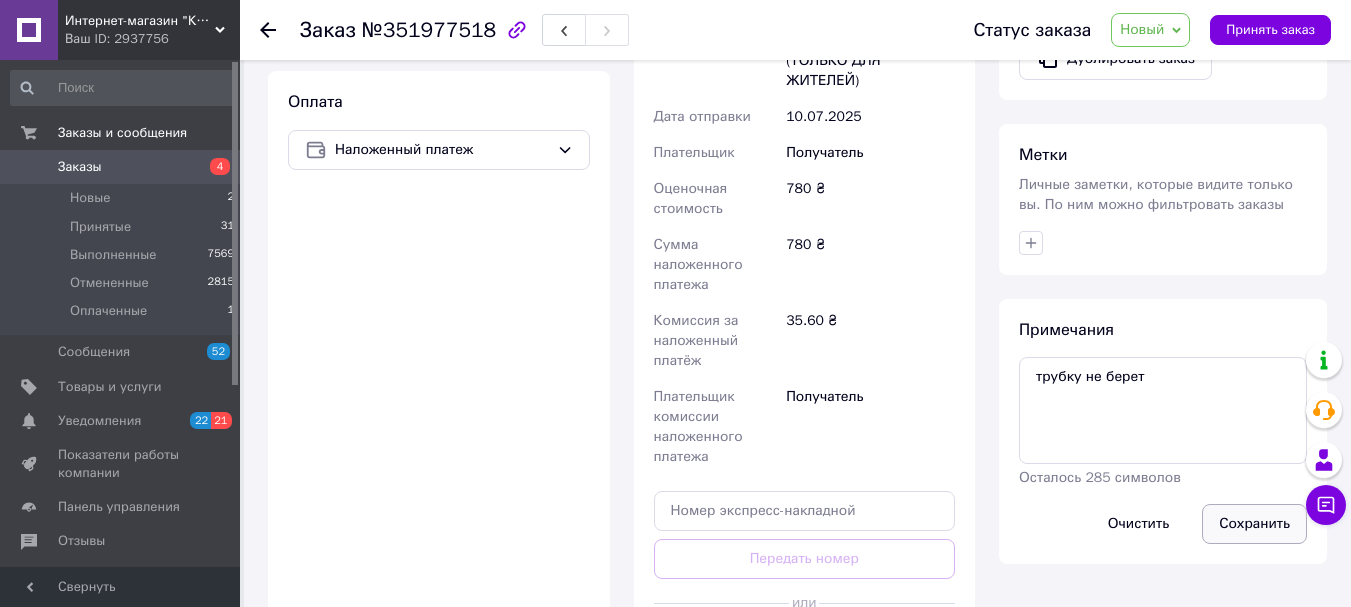 click on "Сохранить" at bounding box center (1254, 524) 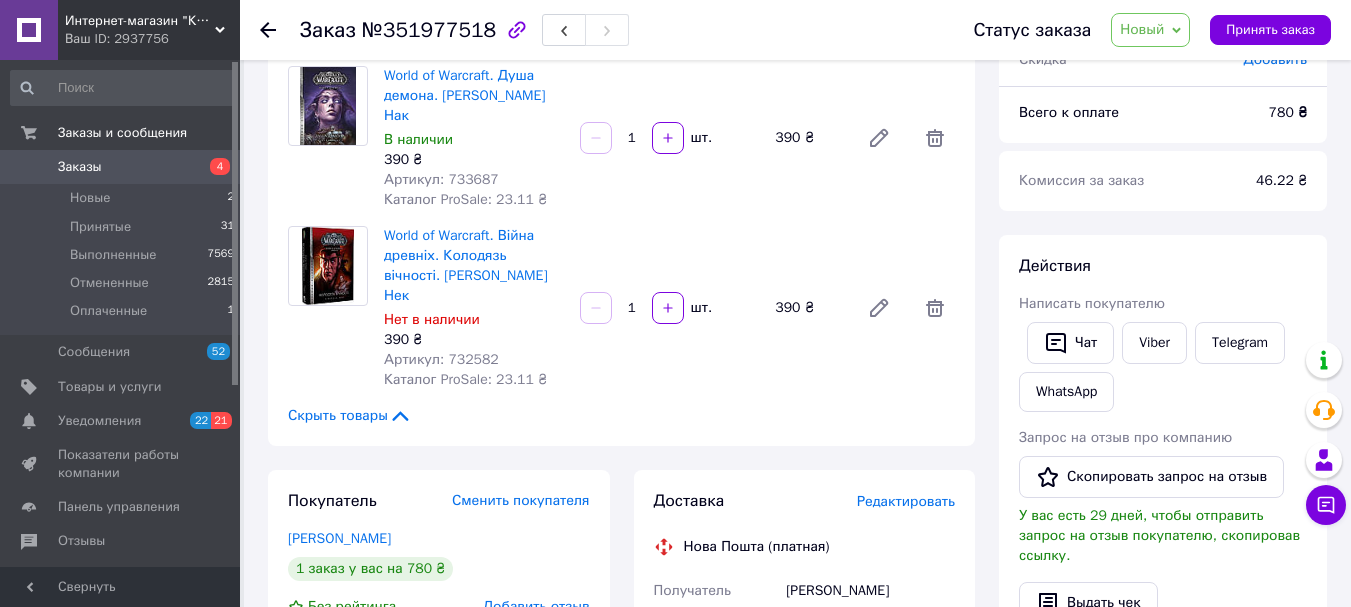 scroll, scrollTop: 133, scrollLeft: 0, axis: vertical 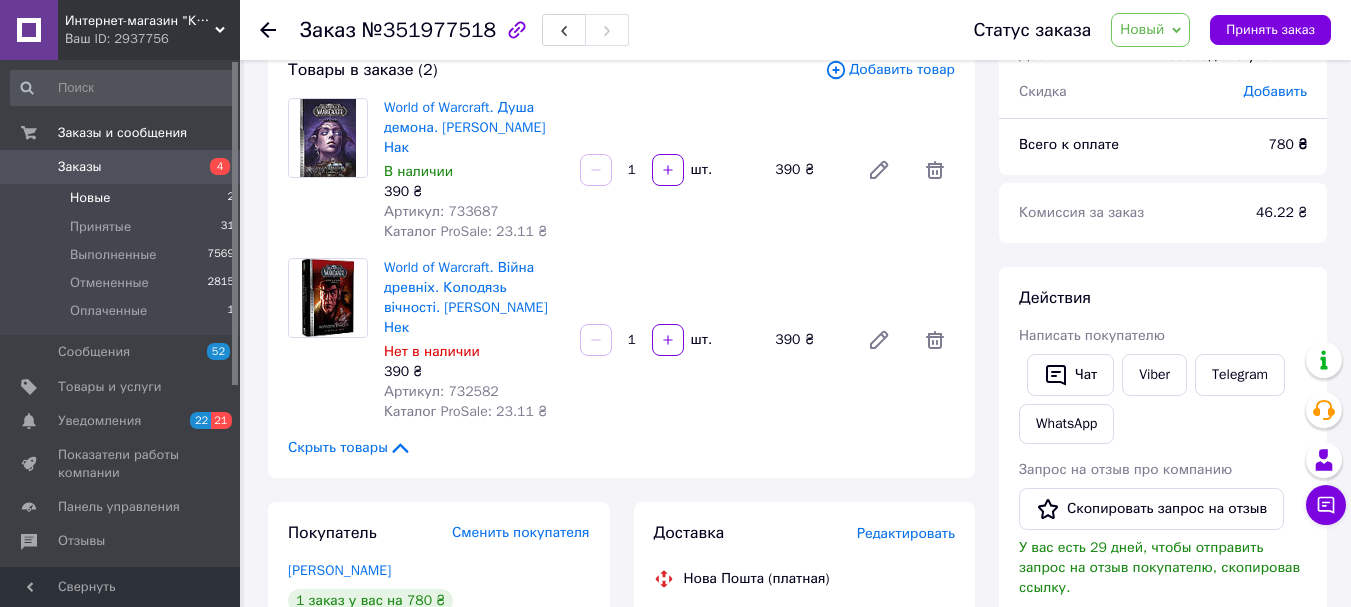 click on "Новые" at bounding box center [90, 198] 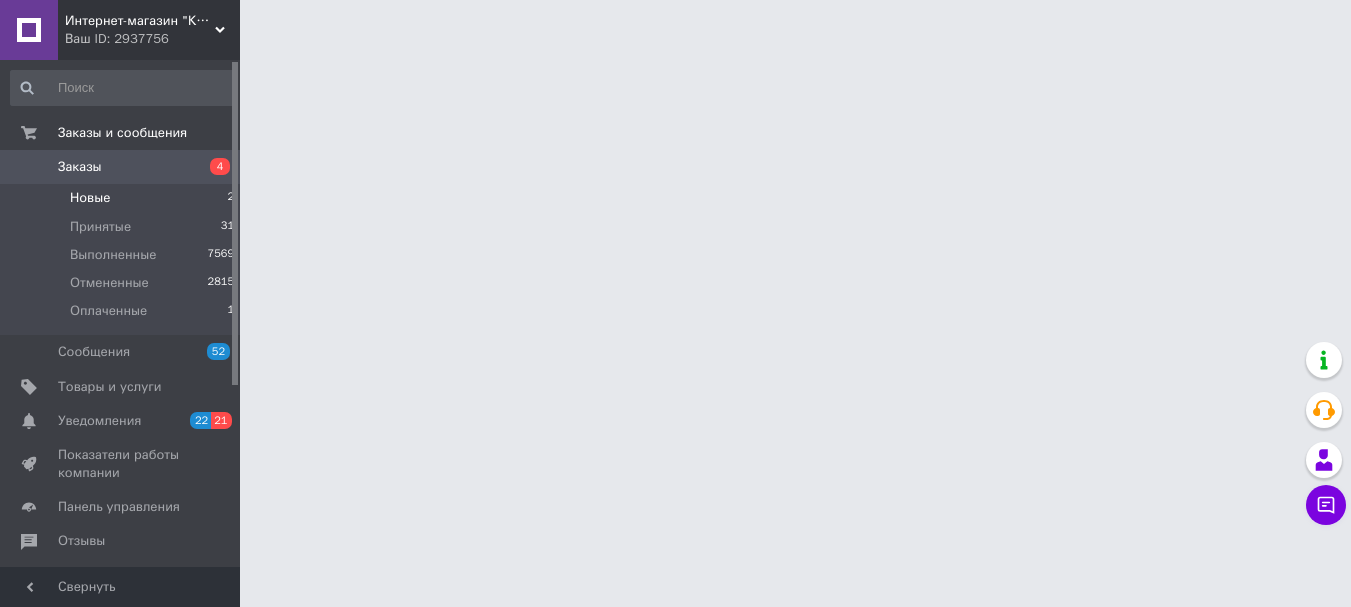 scroll, scrollTop: 0, scrollLeft: 0, axis: both 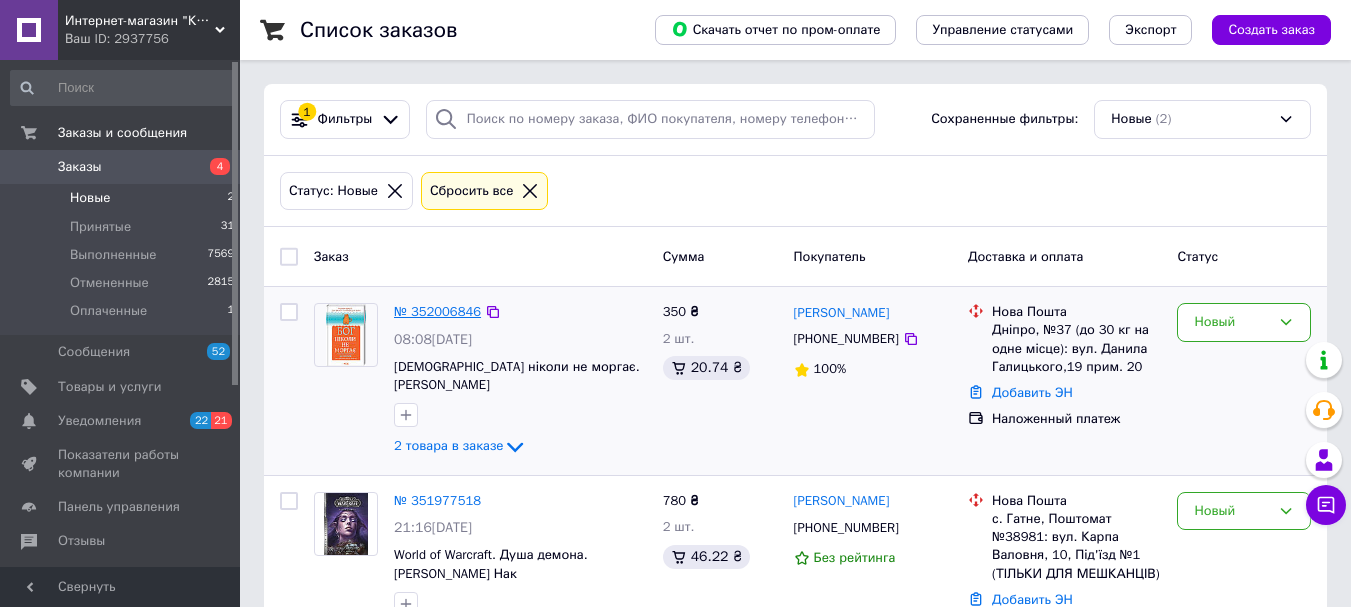 click on "№ 352006846" at bounding box center [437, 311] 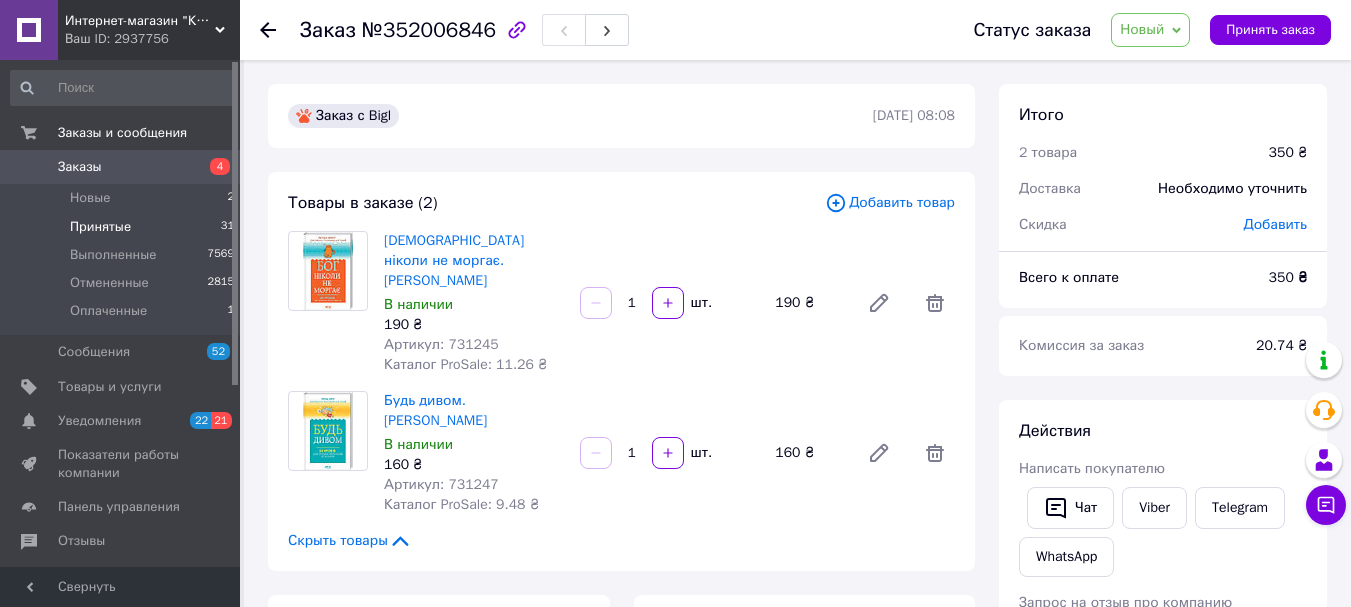 click on "Принятые" at bounding box center (100, 227) 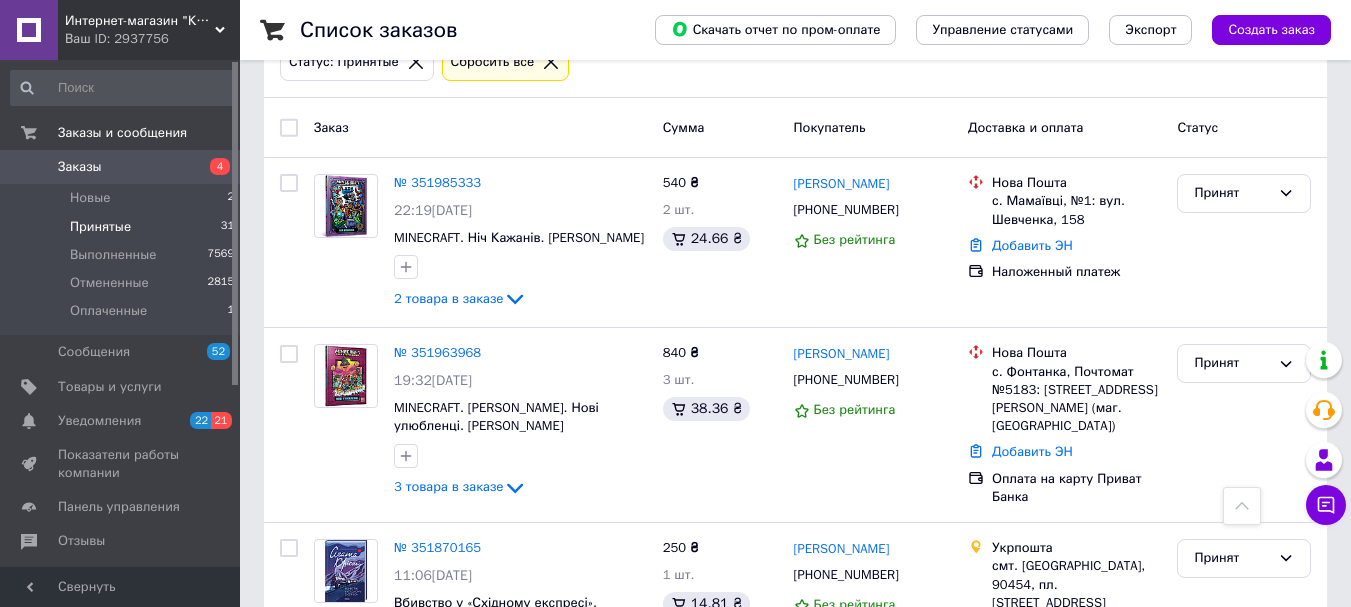 scroll, scrollTop: 67, scrollLeft: 0, axis: vertical 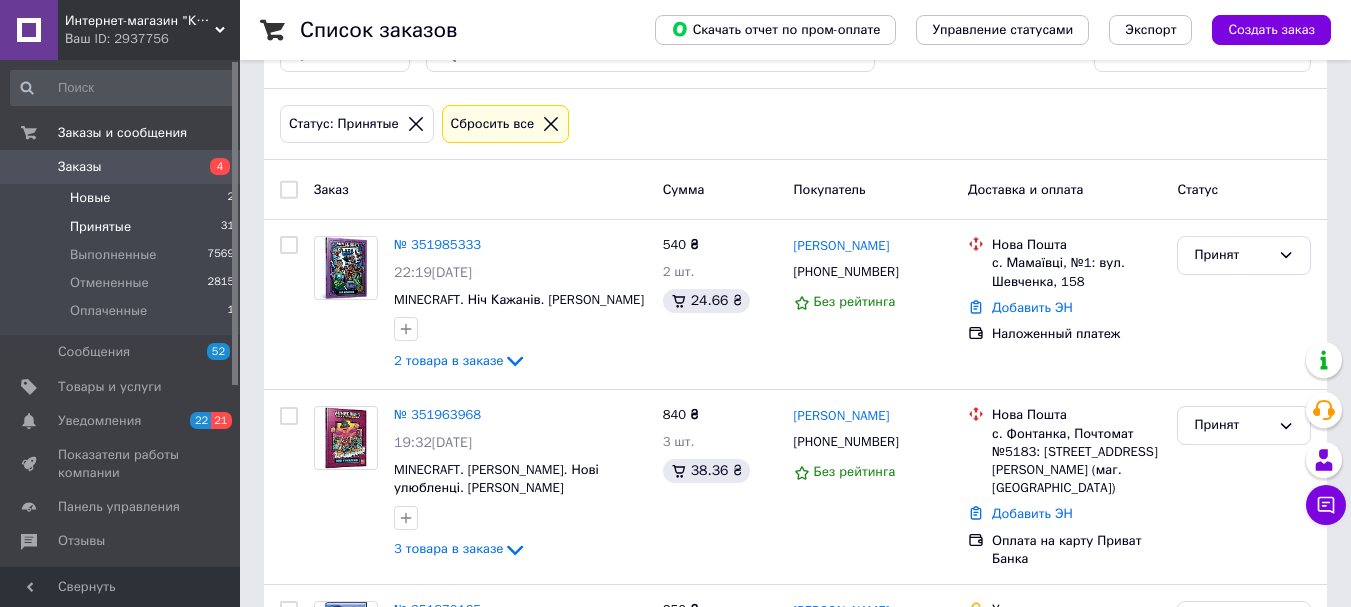 click on "Новые 2" at bounding box center (123, 198) 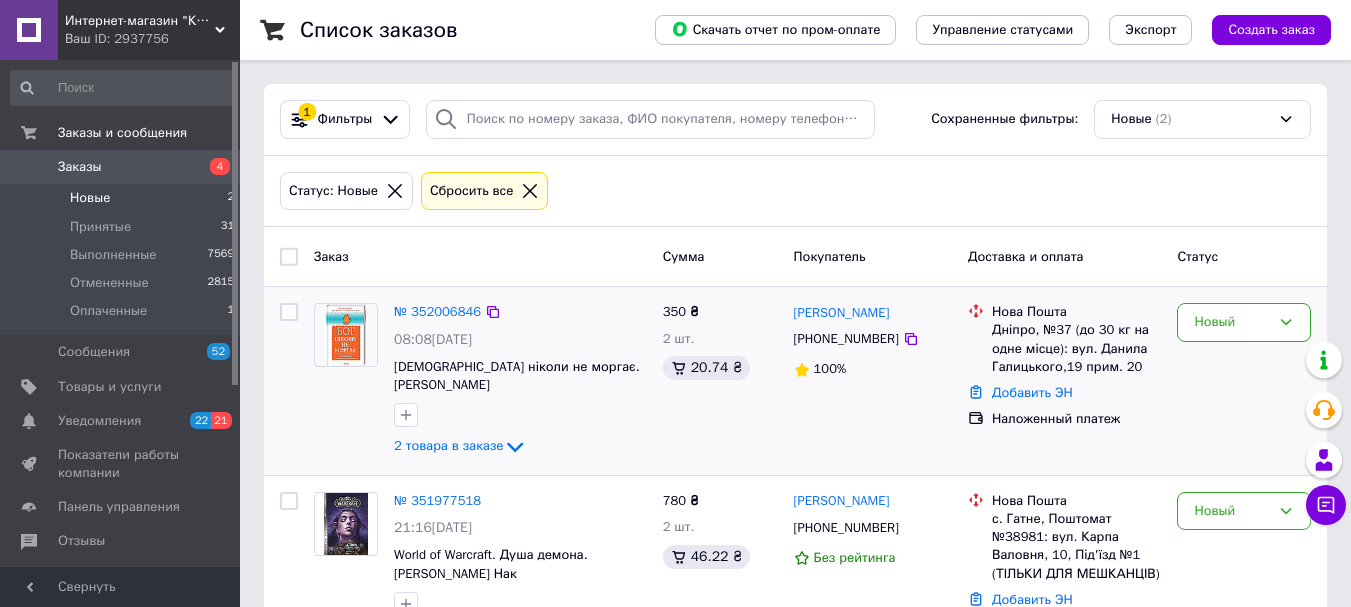 scroll, scrollTop: 62, scrollLeft: 0, axis: vertical 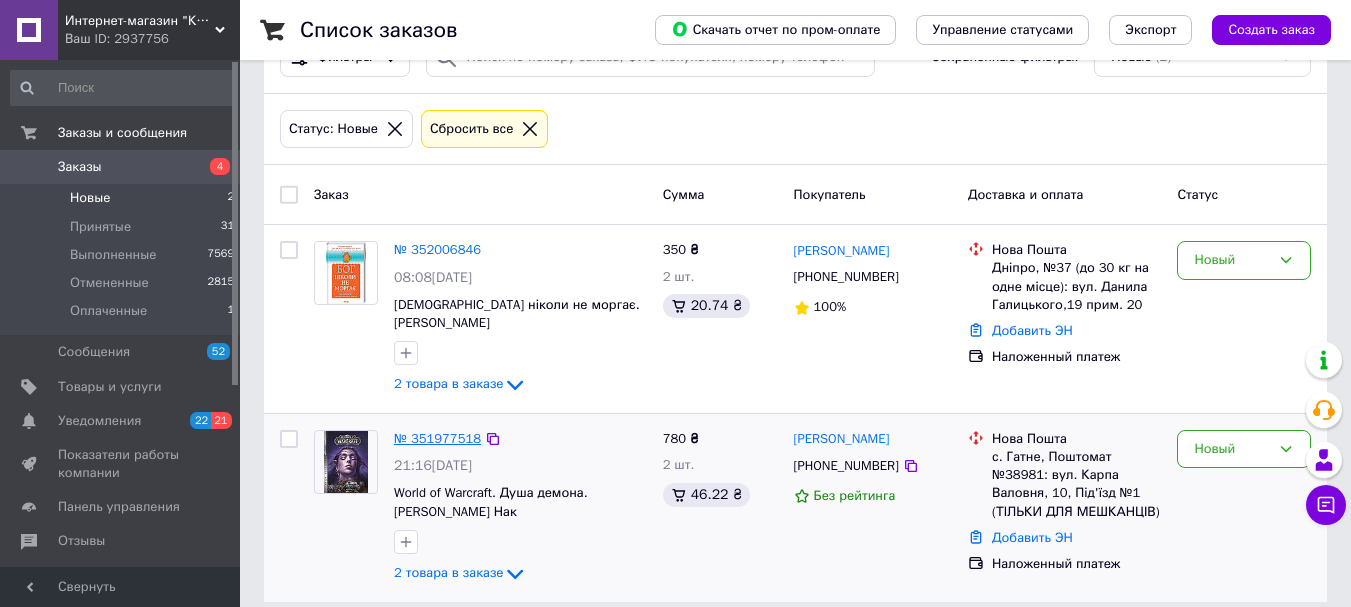 click on "№ 351977518" at bounding box center (437, 438) 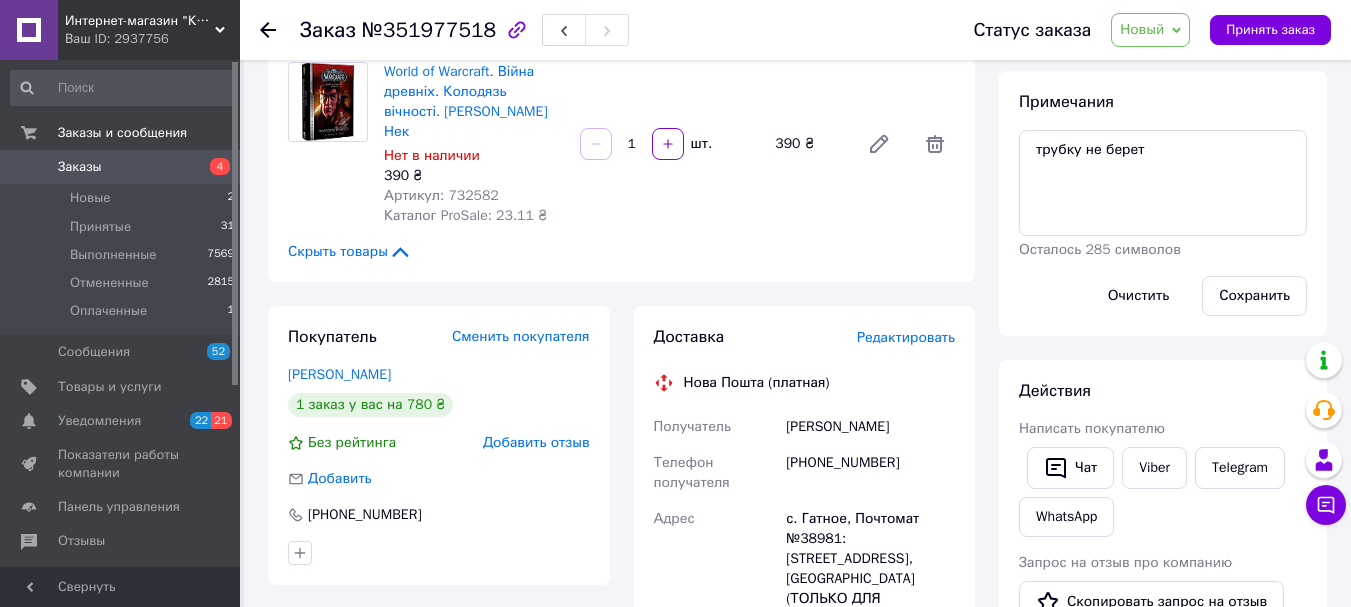 scroll, scrollTop: 395, scrollLeft: 0, axis: vertical 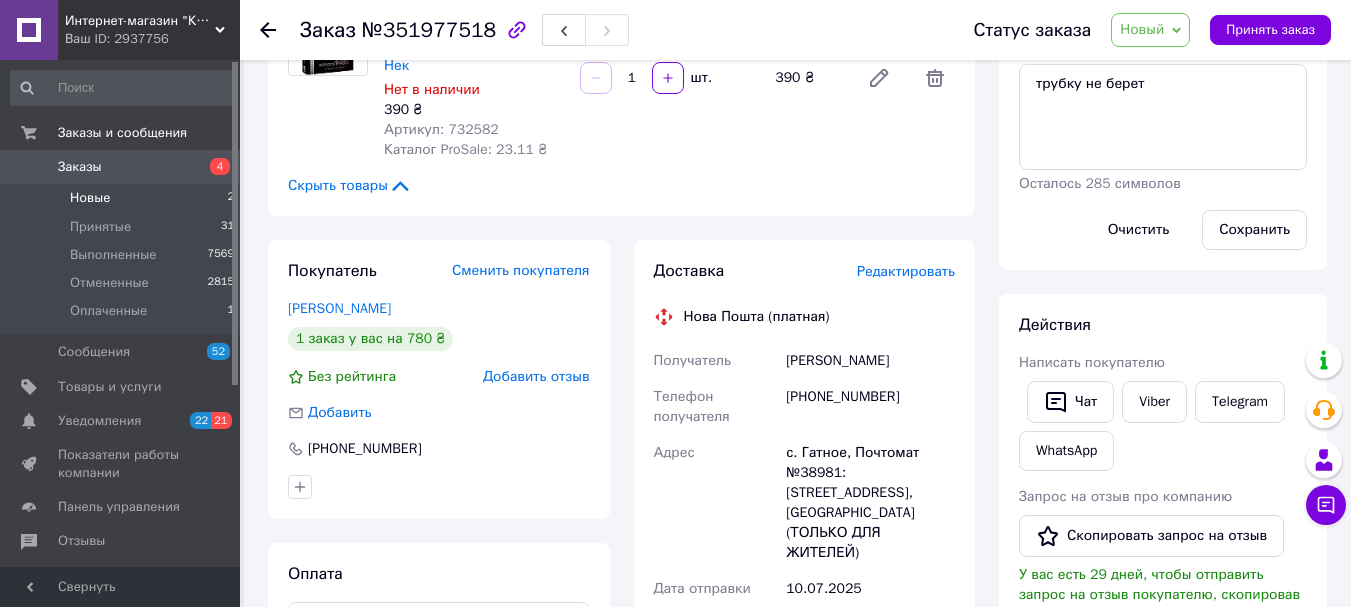 click on "Новые" at bounding box center [90, 198] 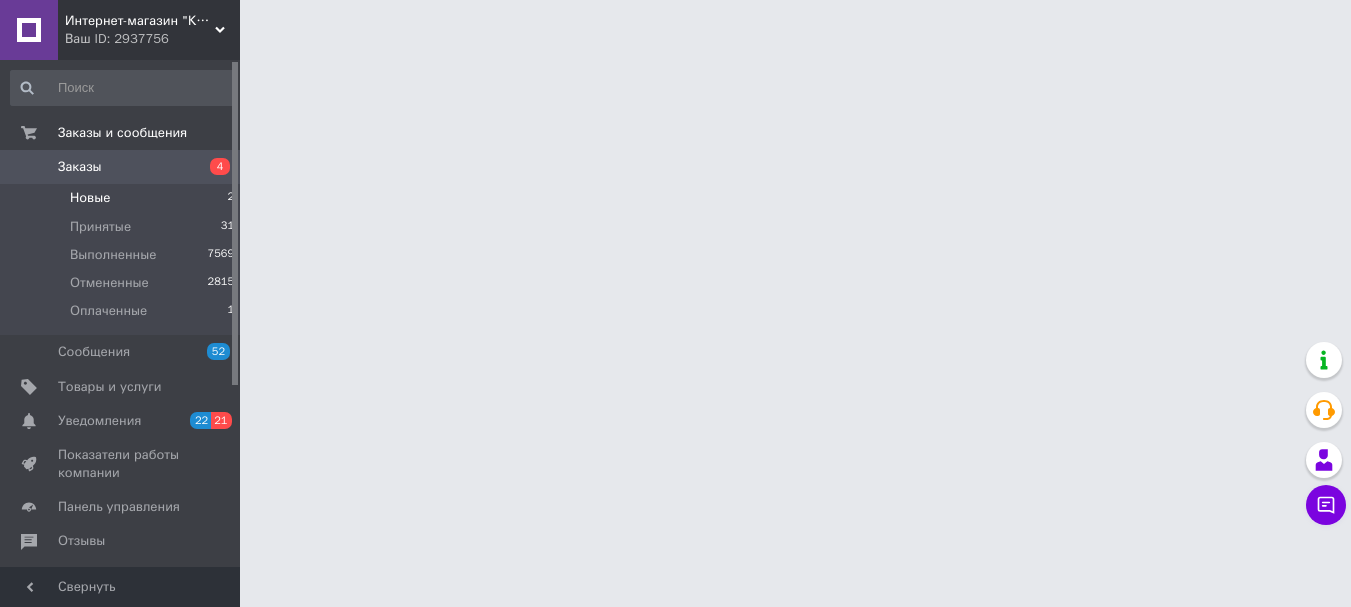 scroll, scrollTop: 0, scrollLeft: 0, axis: both 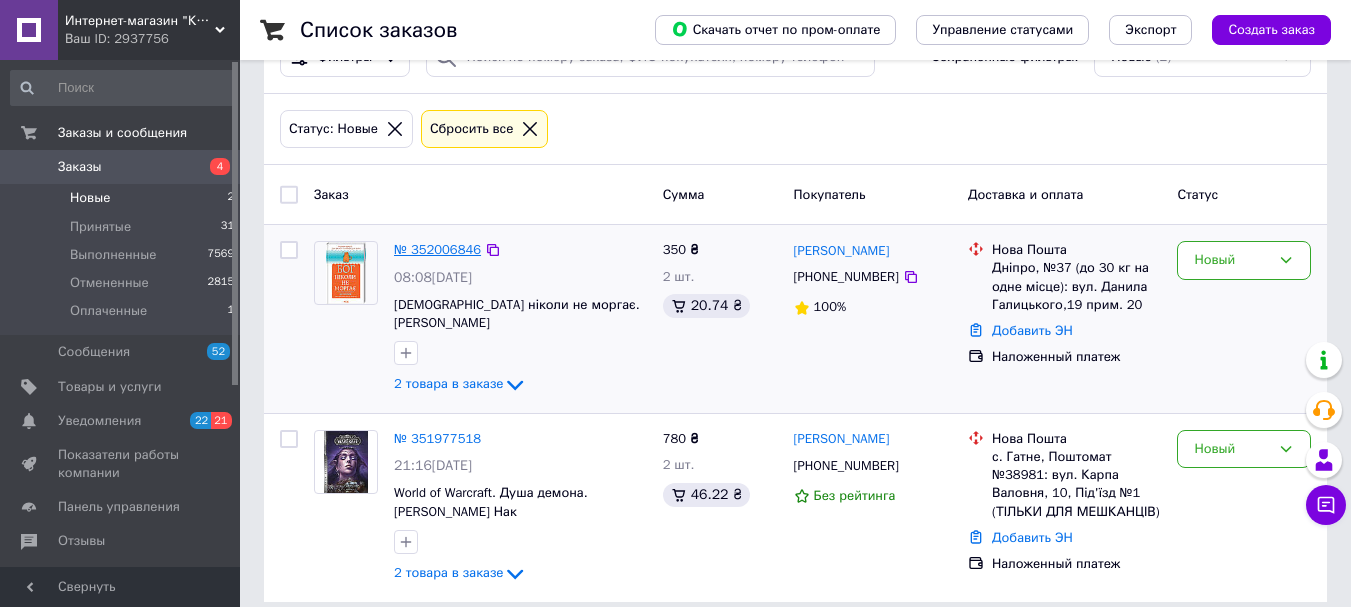 click on "№ 352006846" at bounding box center (437, 249) 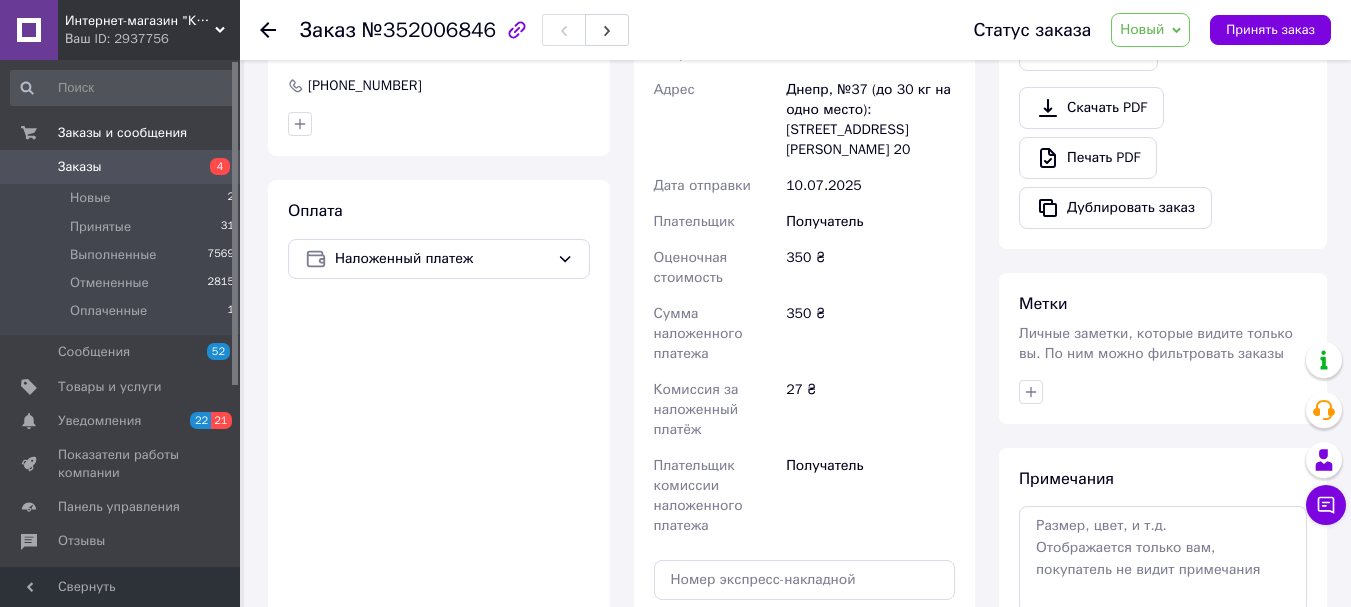 scroll, scrollTop: 867, scrollLeft: 0, axis: vertical 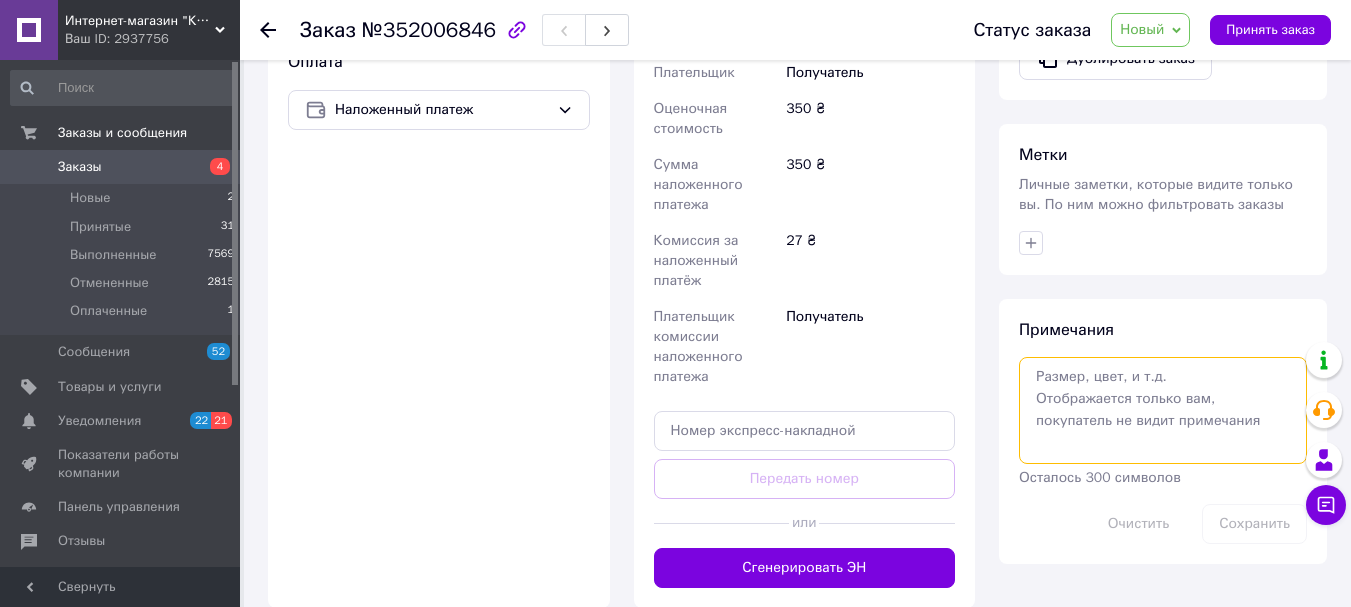 click at bounding box center [1163, 410] 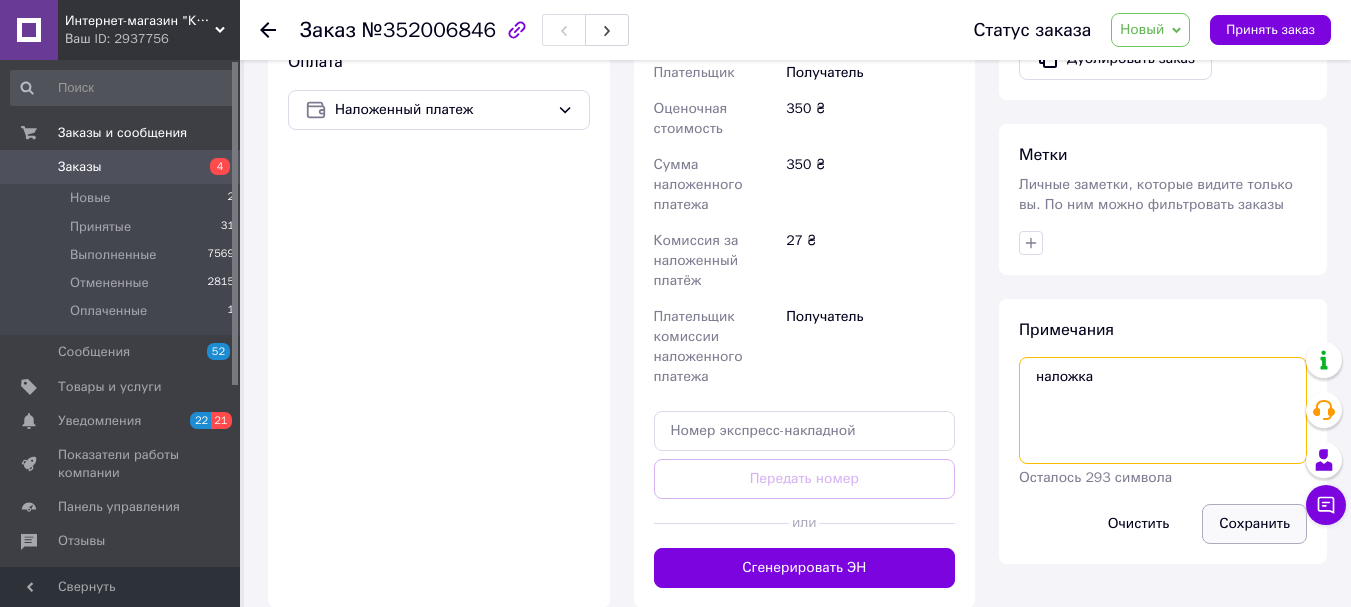 type on "наложка" 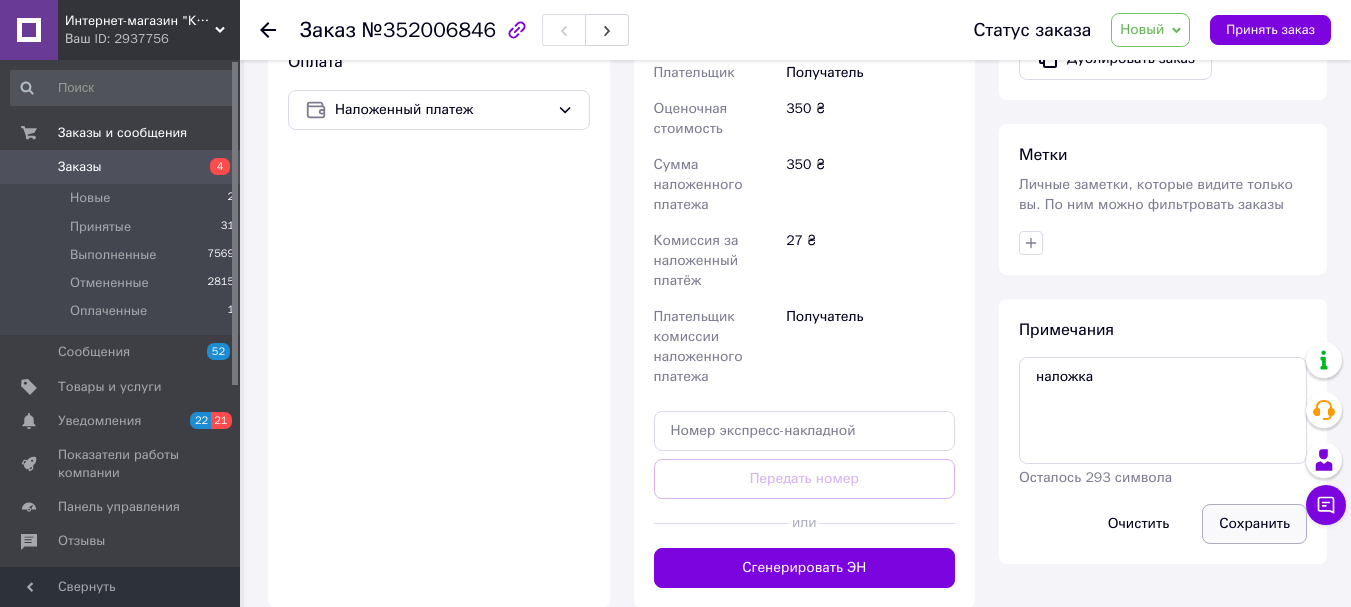 click on "Сохранить" at bounding box center [1254, 524] 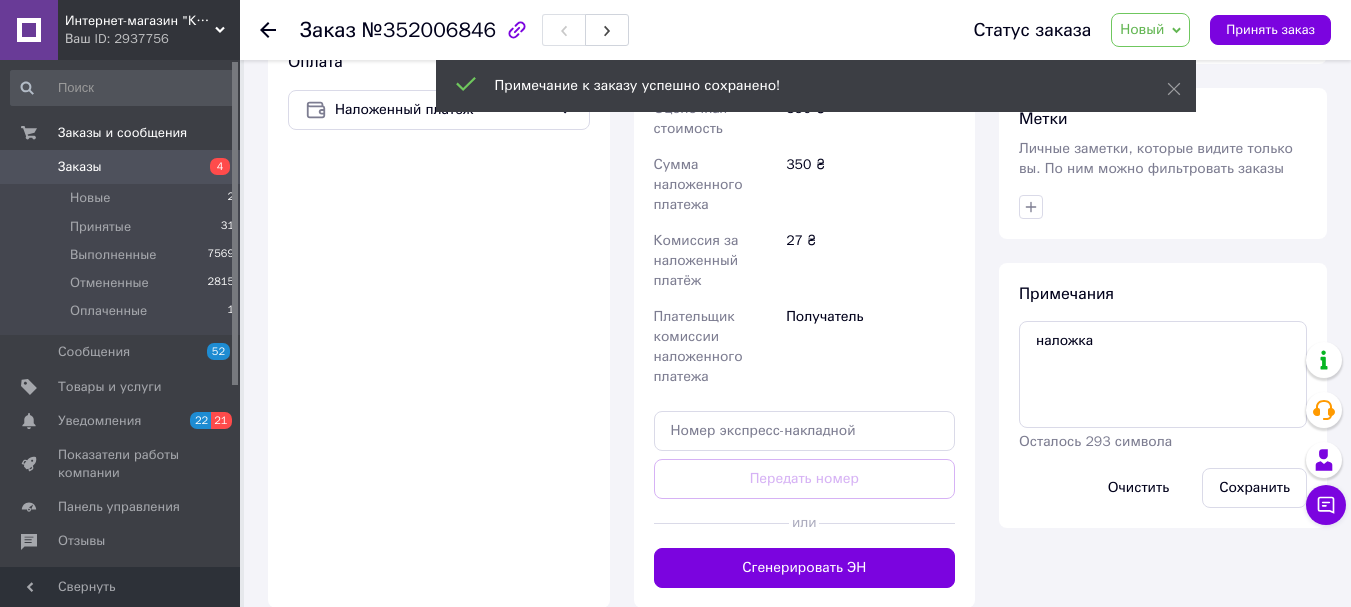 click on "Принять заказ" at bounding box center [1270, 30] 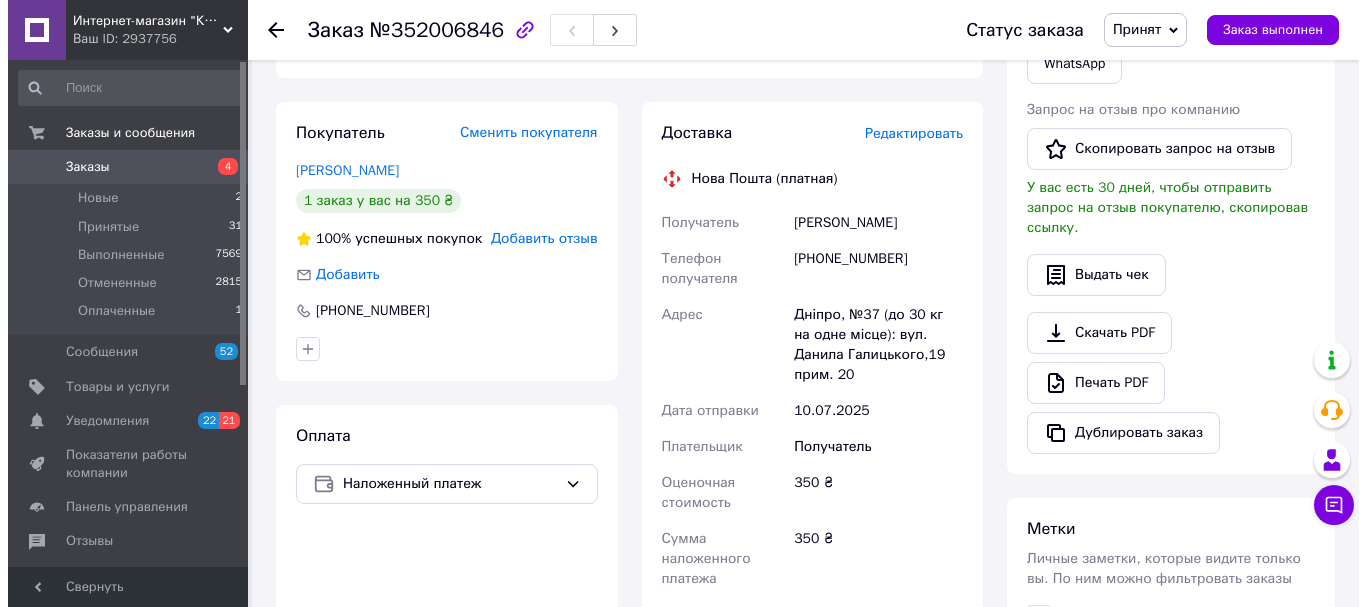 scroll, scrollTop: 467, scrollLeft: 0, axis: vertical 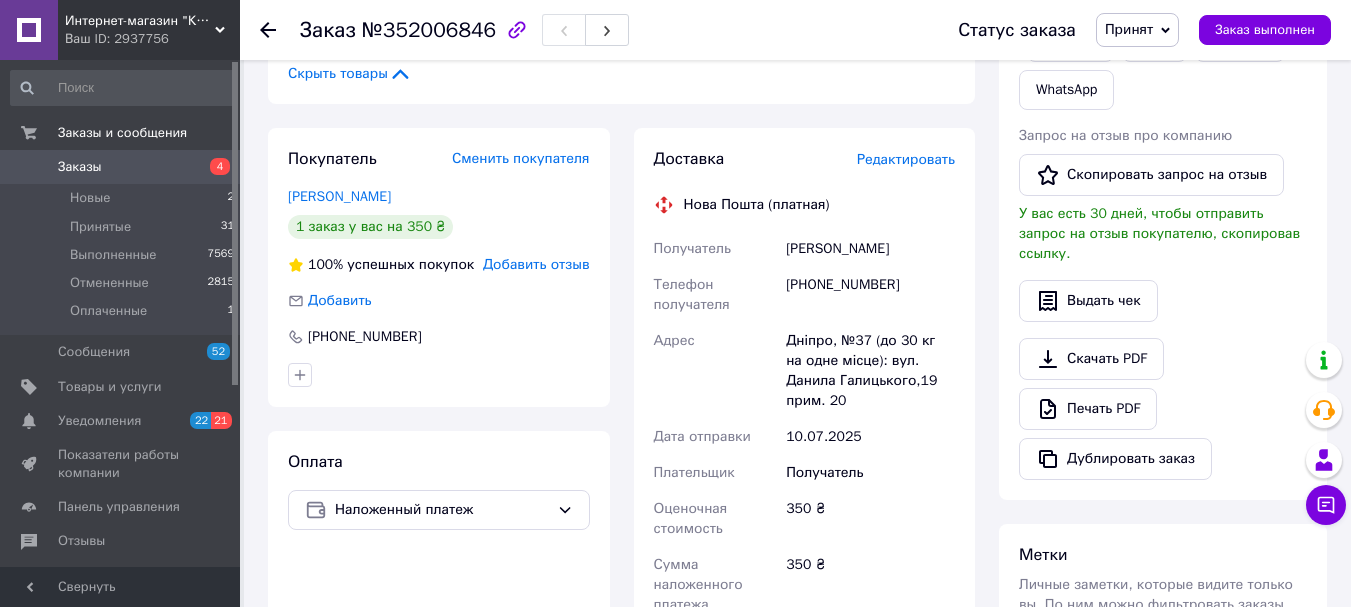 click on "Редактировать" at bounding box center (906, 159) 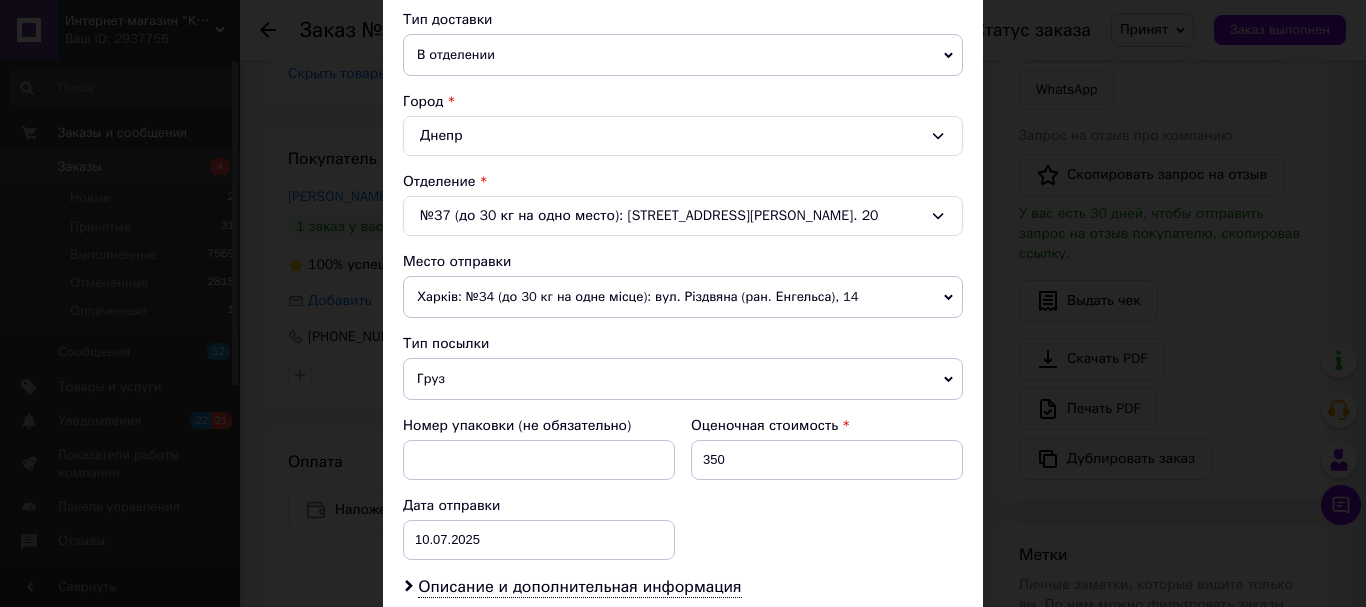 scroll, scrollTop: 467, scrollLeft: 0, axis: vertical 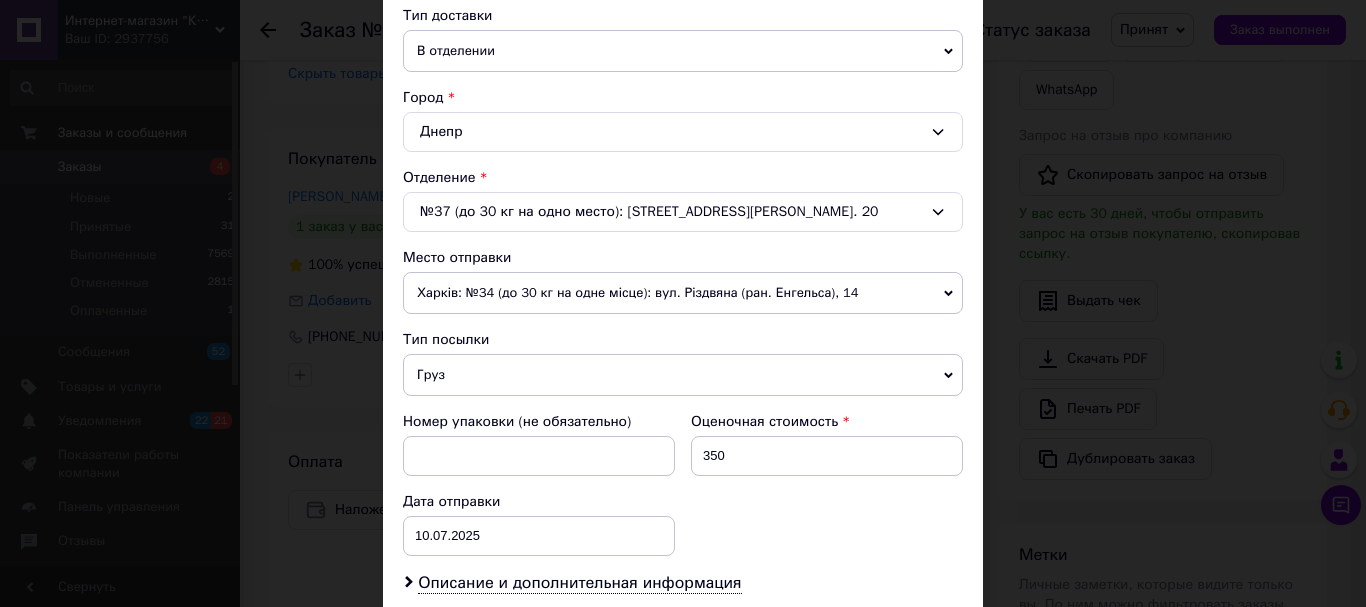 click 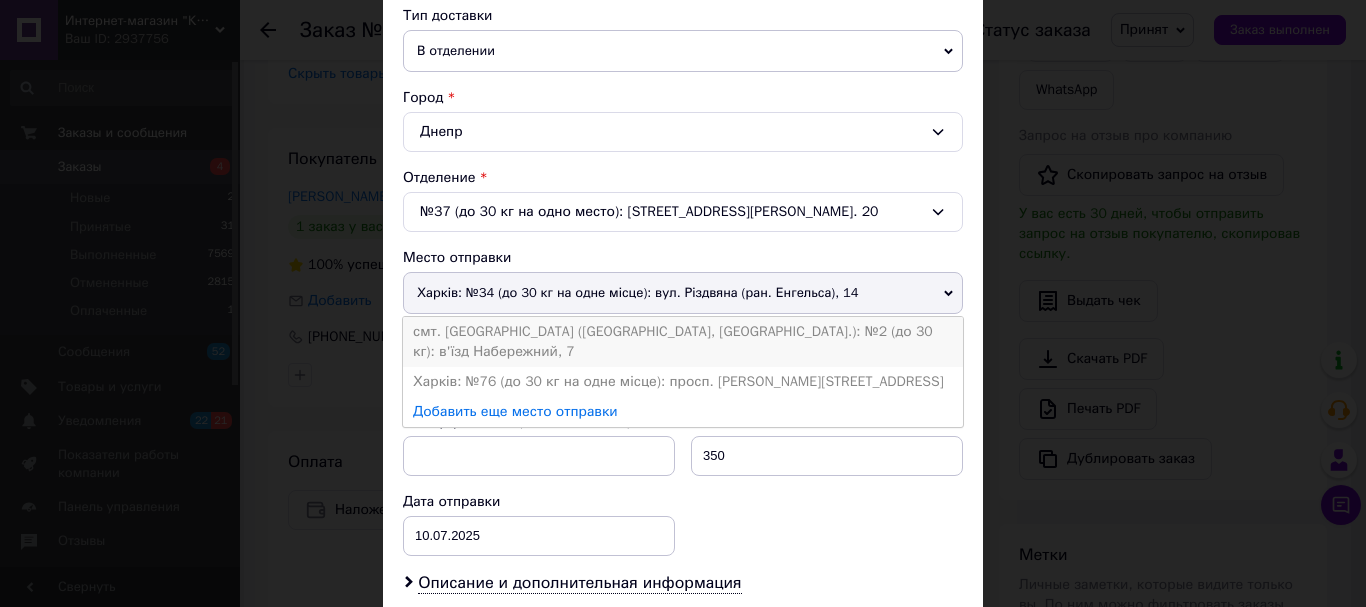 click on "смт. [GEOGRAPHIC_DATA] ([GEOGRAPHIC_DATA], [GEOGRAPHIC_DATA].): №2 (до 30 кг): в'їзд Набережний, 7" at bounding box center (683, 342) 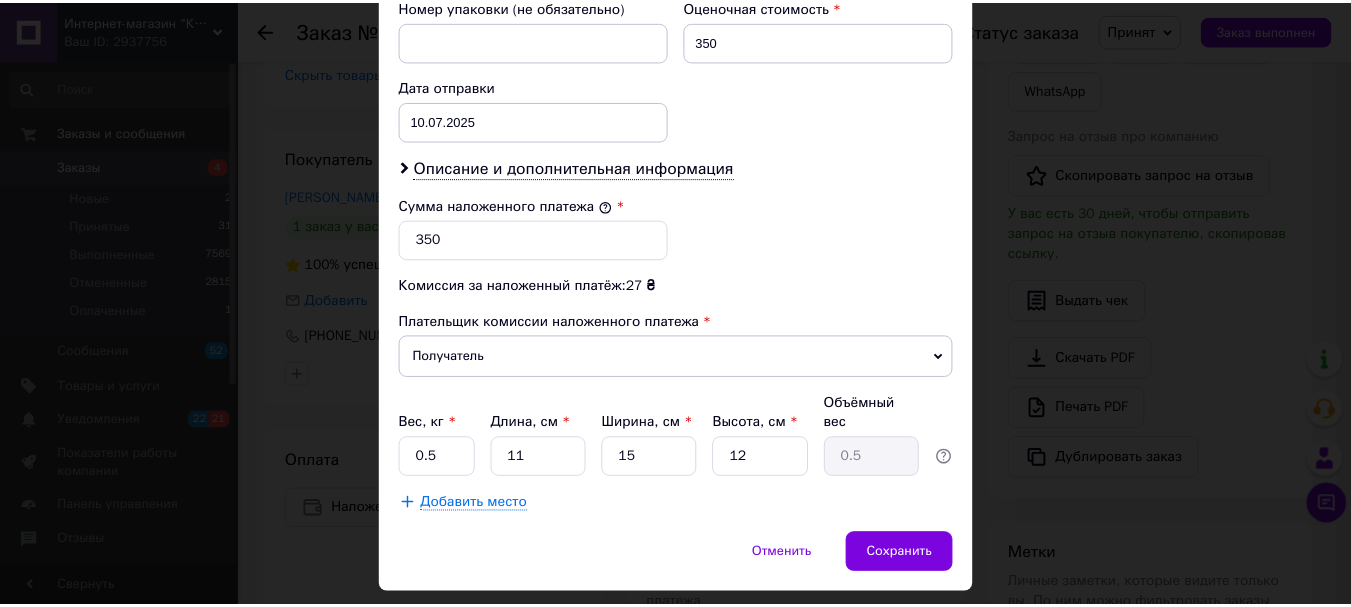 scroll, scrollTop: 919, scrollLeft: 0, axis: vertical 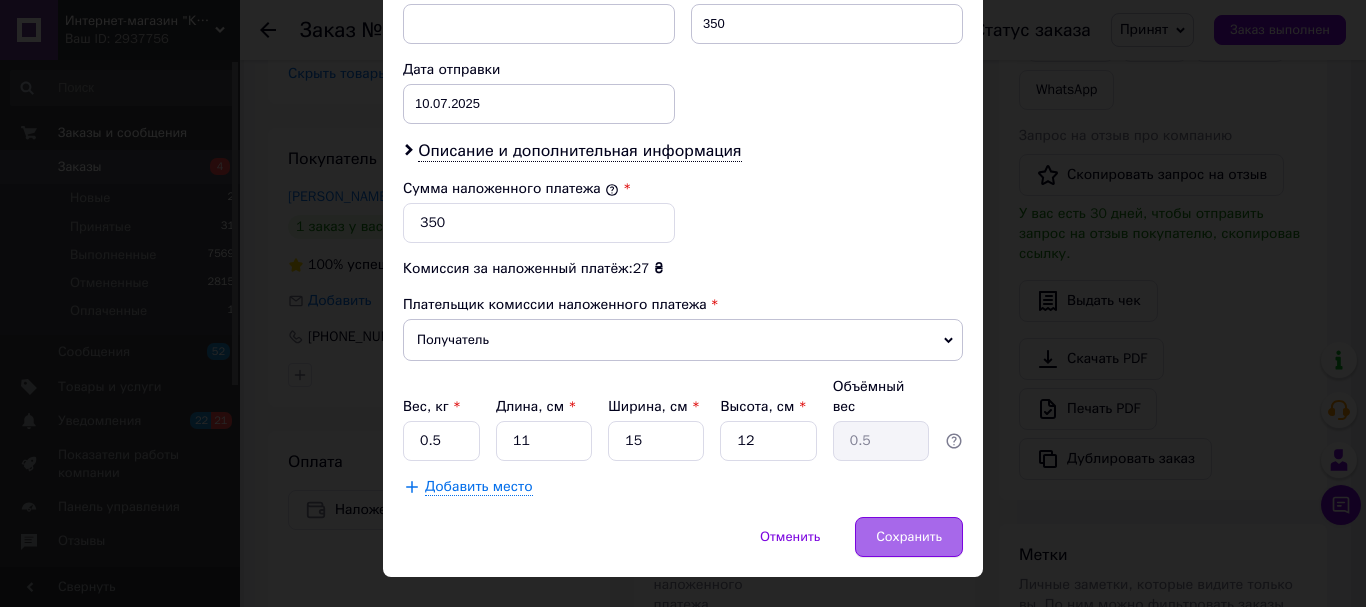 click on "Сохранить" at bounding box center (909, 537) 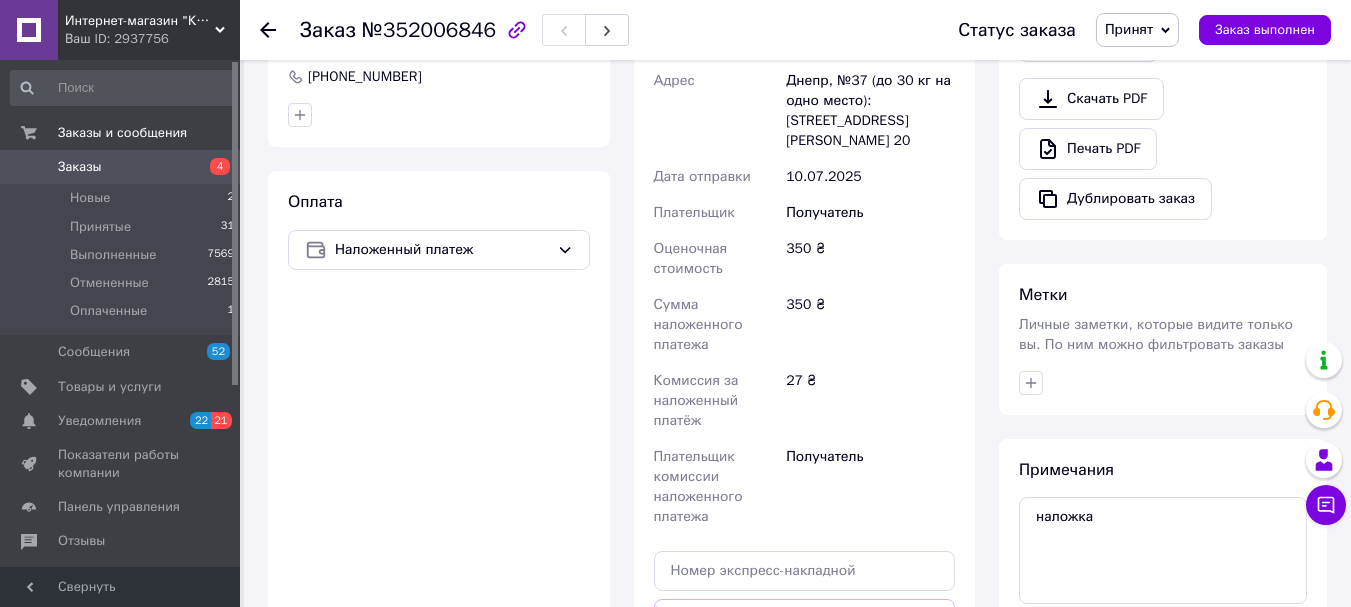 scroll, scrollTop: 800, scrollLeft: 0, axis: vertical 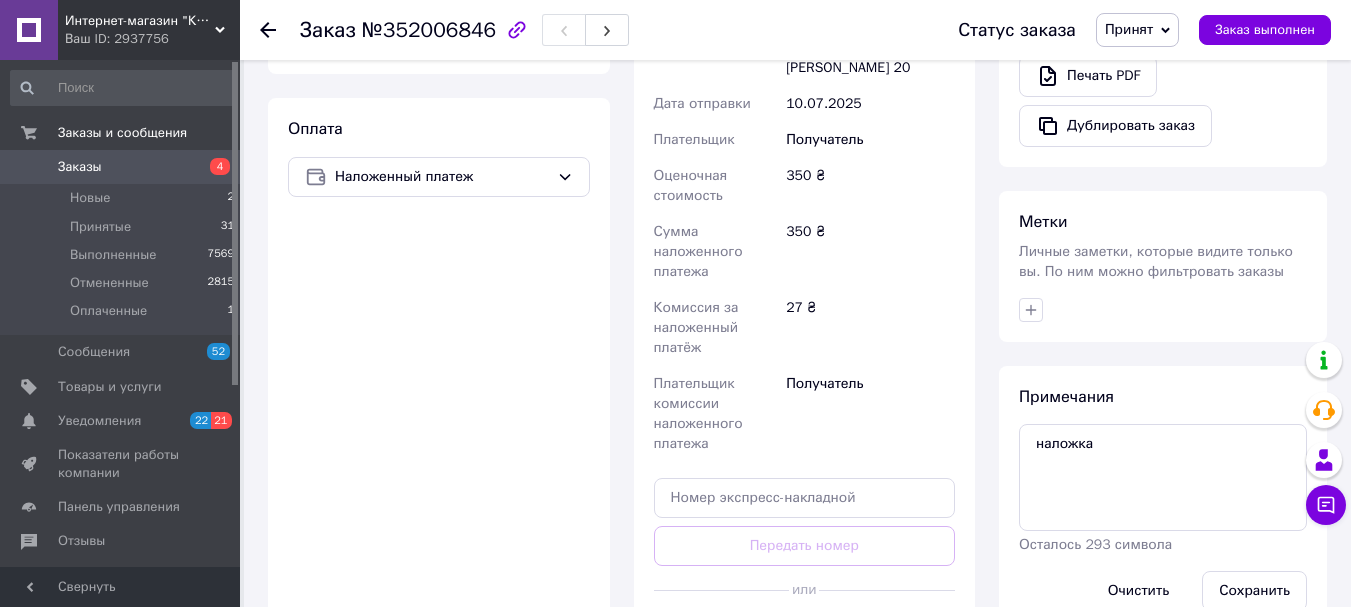 click on "Сгенерировать ЭН" at bounding box center (805, 635) 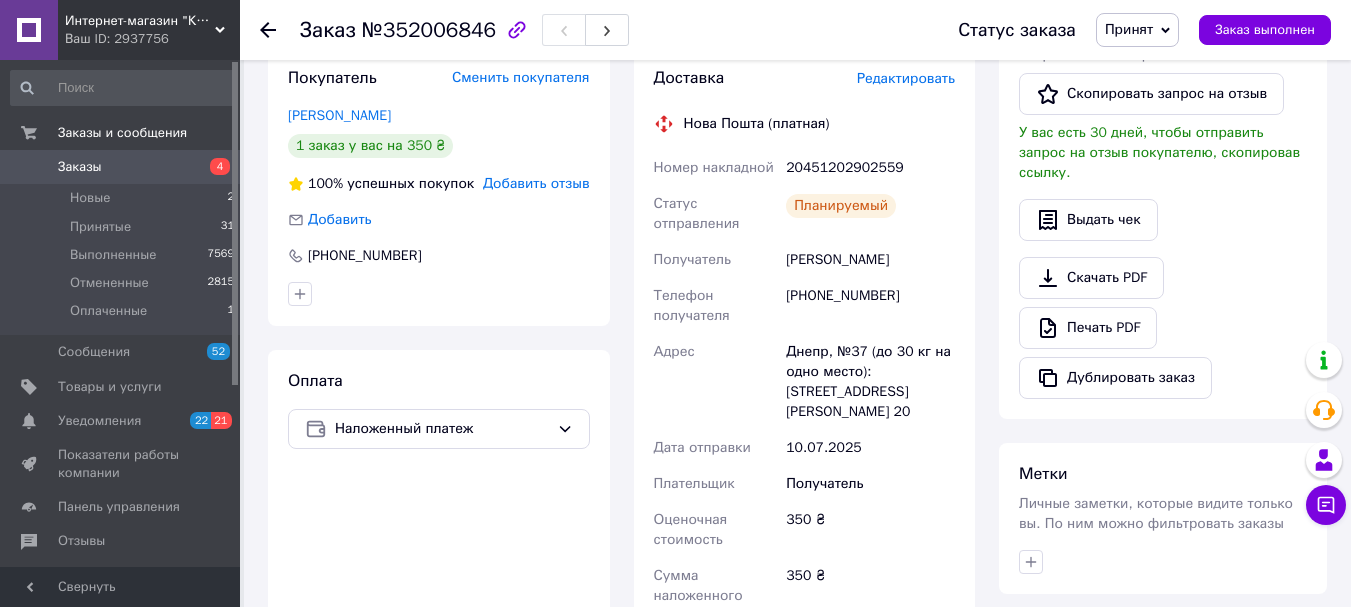 scroll, scrollTop: 533, scrollLeft: 0, axis: vertical 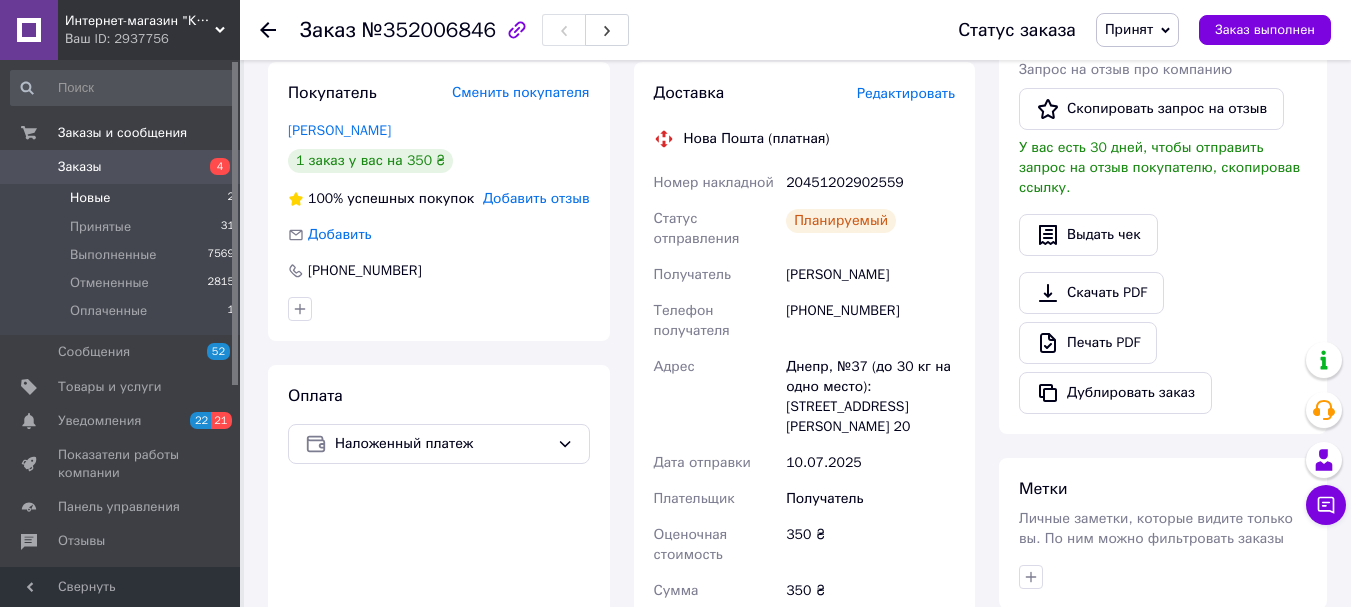 click on "Новые" at bounding box center (90, 198) 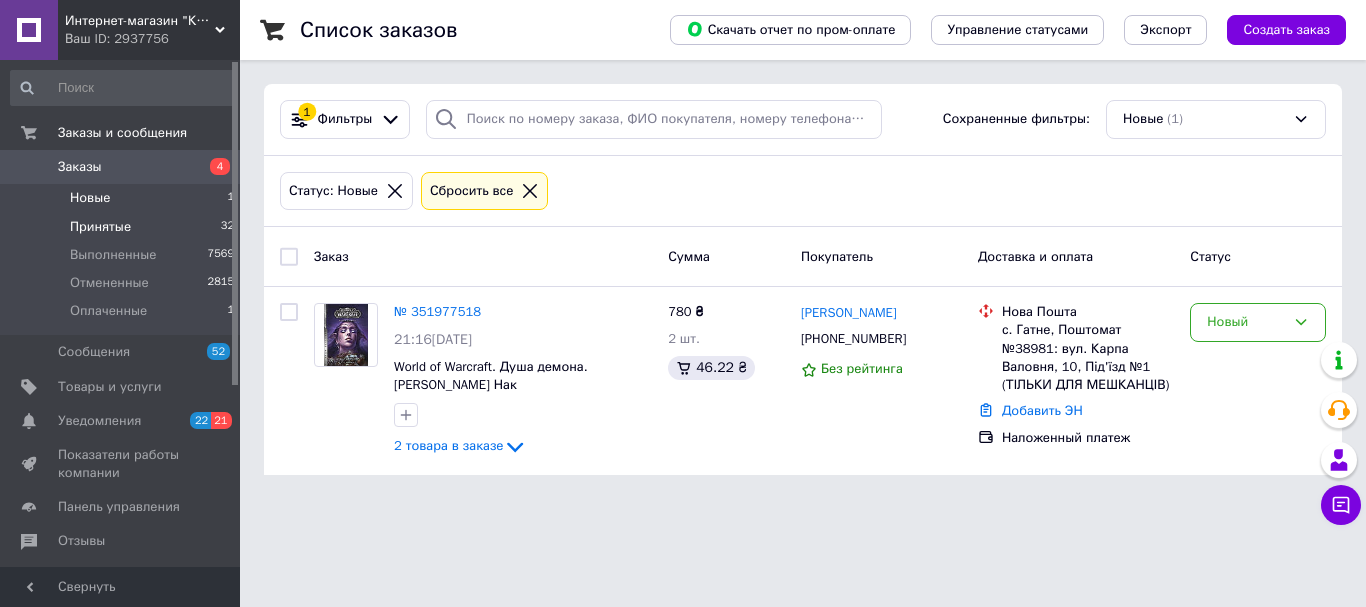 click on "Принятые" at bounding box center [100, 227] 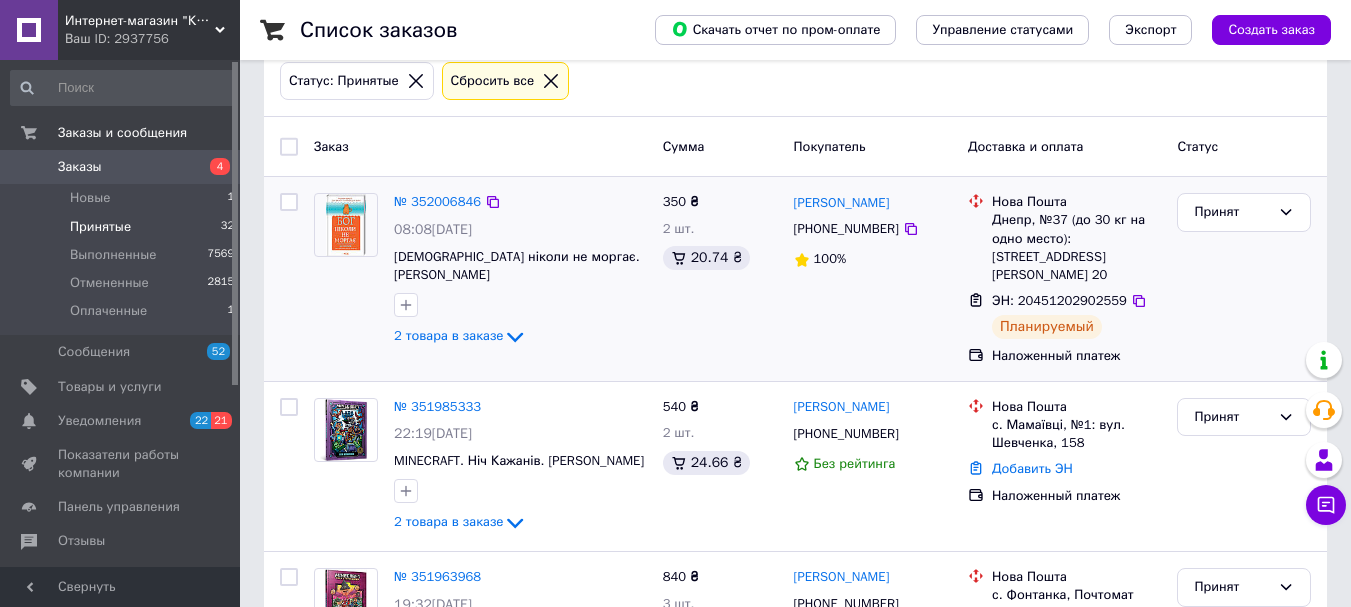 scroll, scrollTop: 133, scrollLeft: 0, axis: vertical 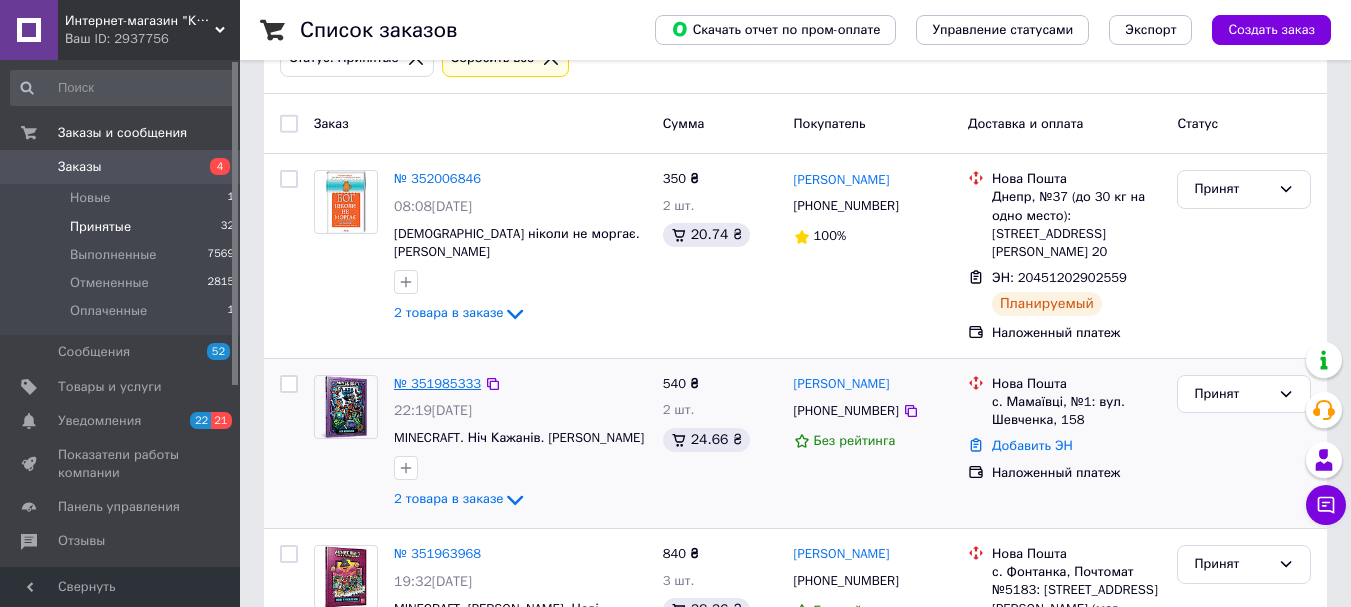 click on "№ 351985333" at bounding box center (437, 383) 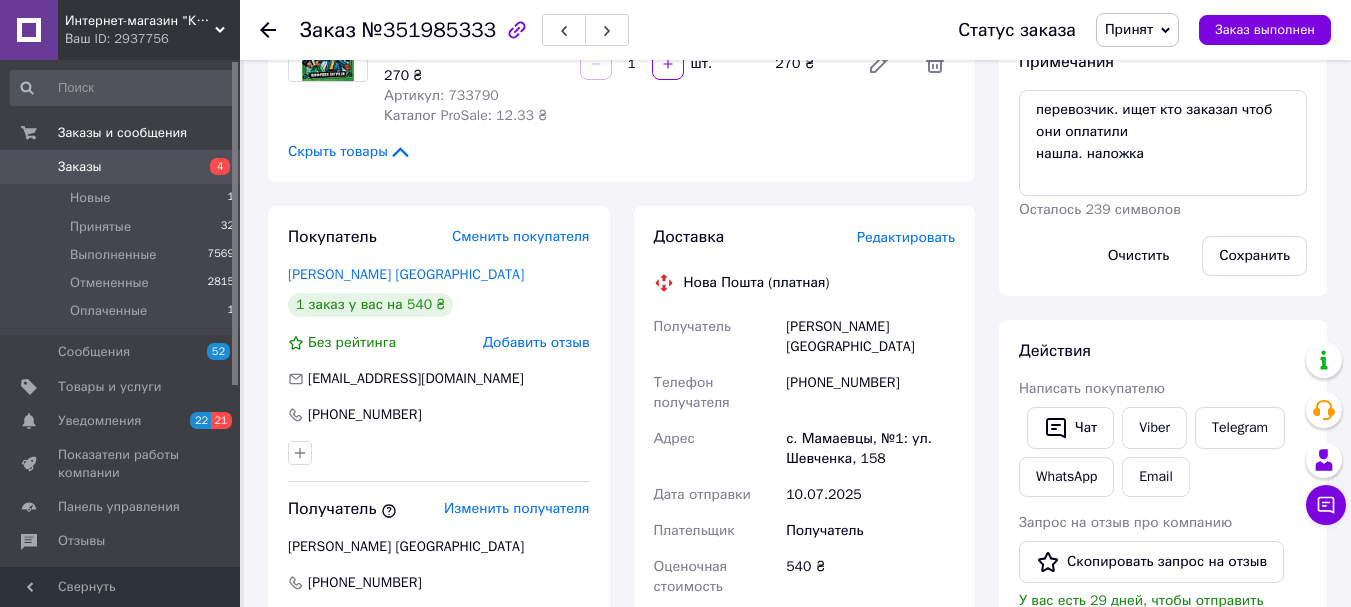 scroll, scrollTop: 400, scrollLeft: 0, axis: vertical 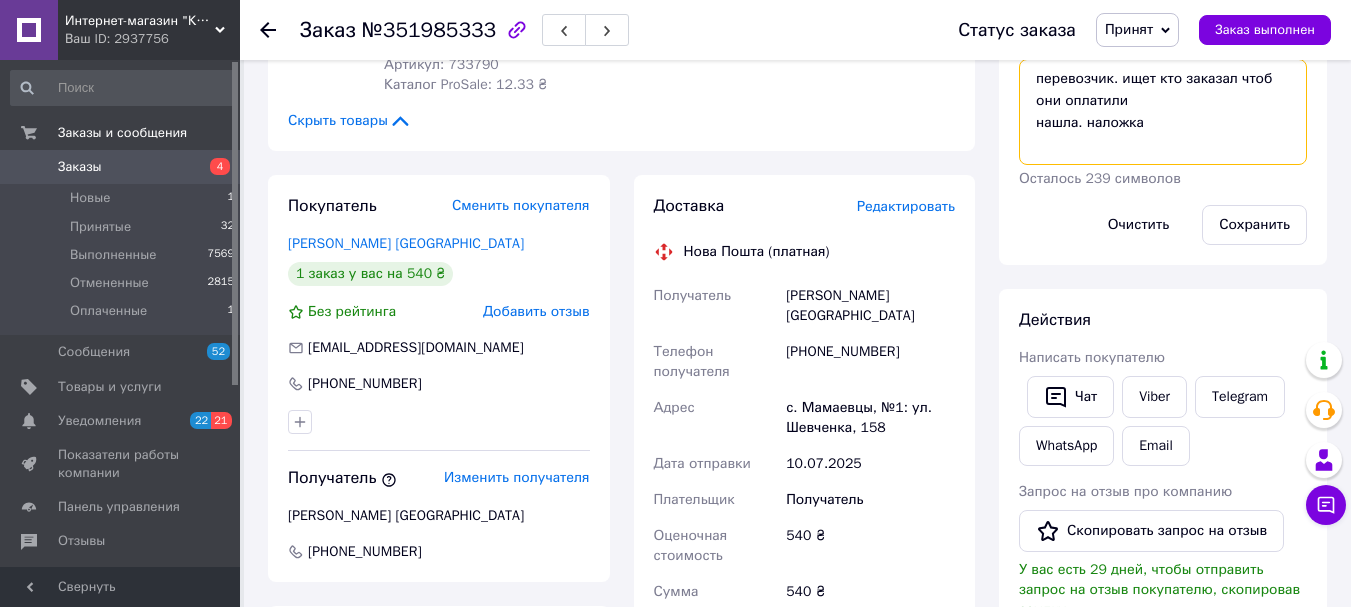 click on "перевозчик. ищет кто заказал чтоб они оплатили
нашла. наложка" at bounding box center (1163, 112) 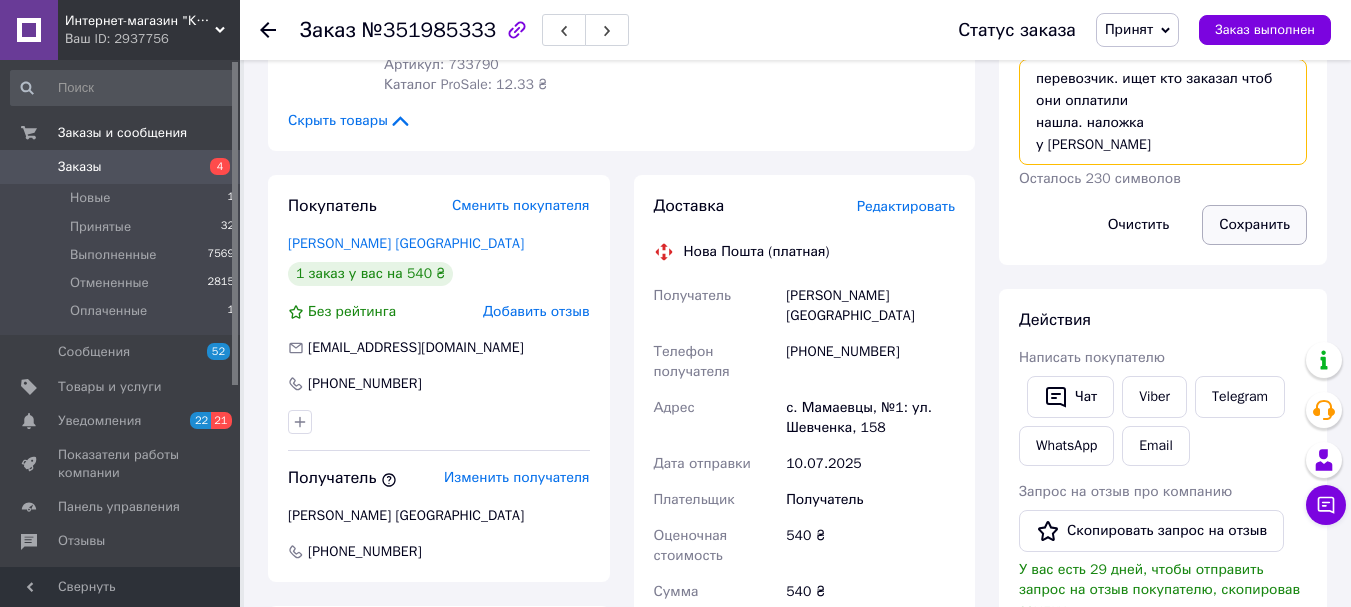 type on "перевозчик. ищет кто заказал чтоб они оплатили
нашла. наложка
у [PERSON_NAME]" 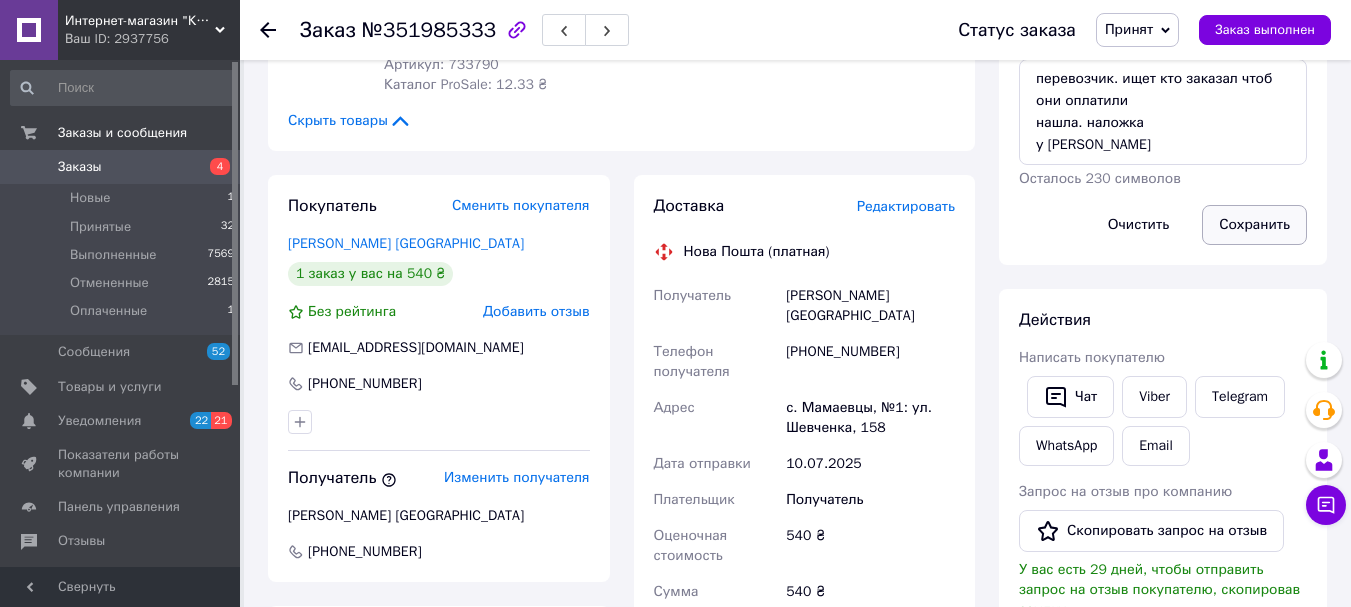 click on "Сохранить" at bounding box center [1254, 225] 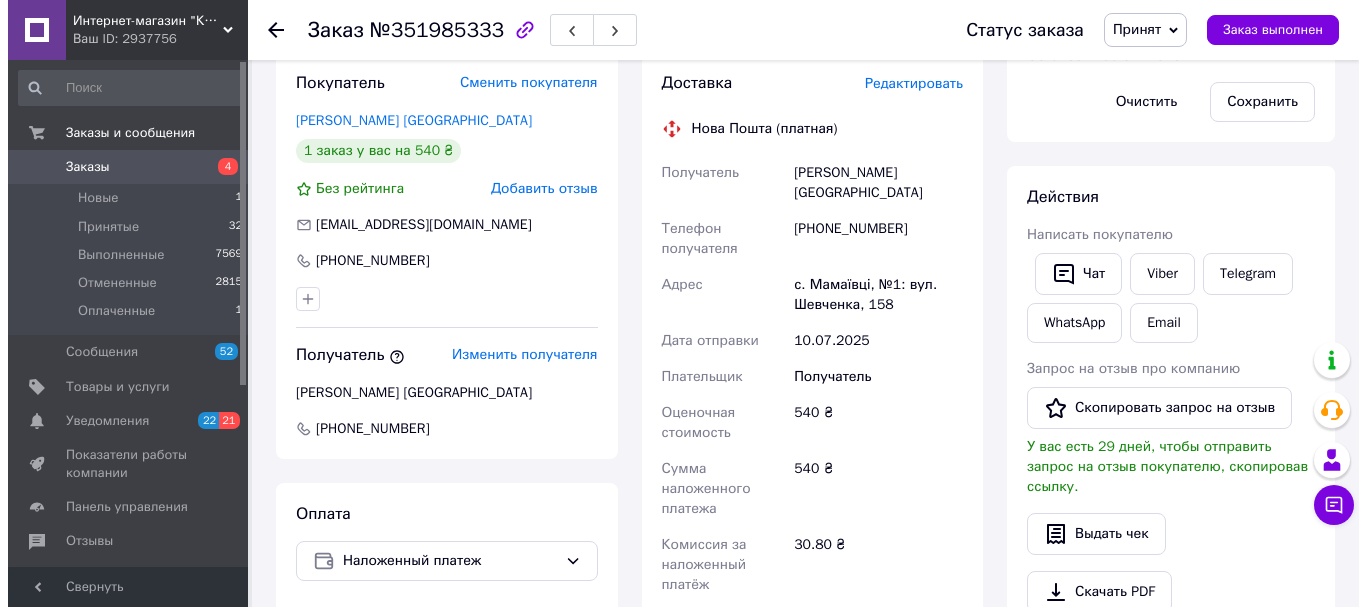 scroll, scrollTop: 467, scrollLeft: 0, axis: vertical 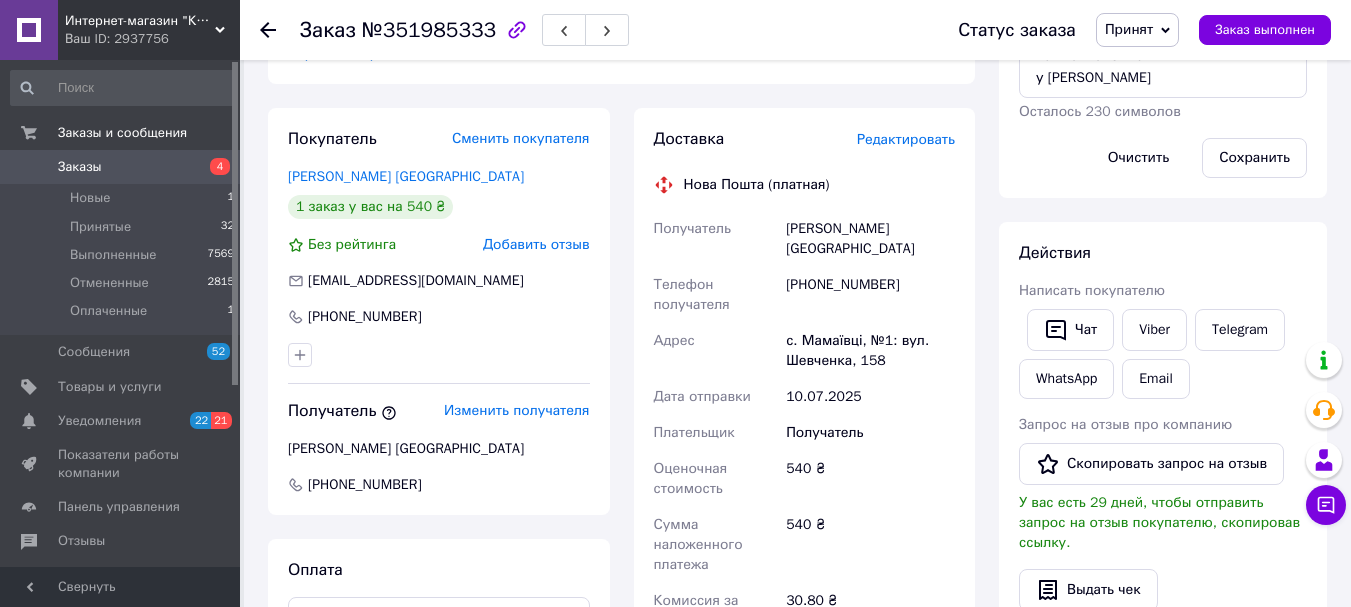 click on "Редактировать" at bounding box center (906, 139) 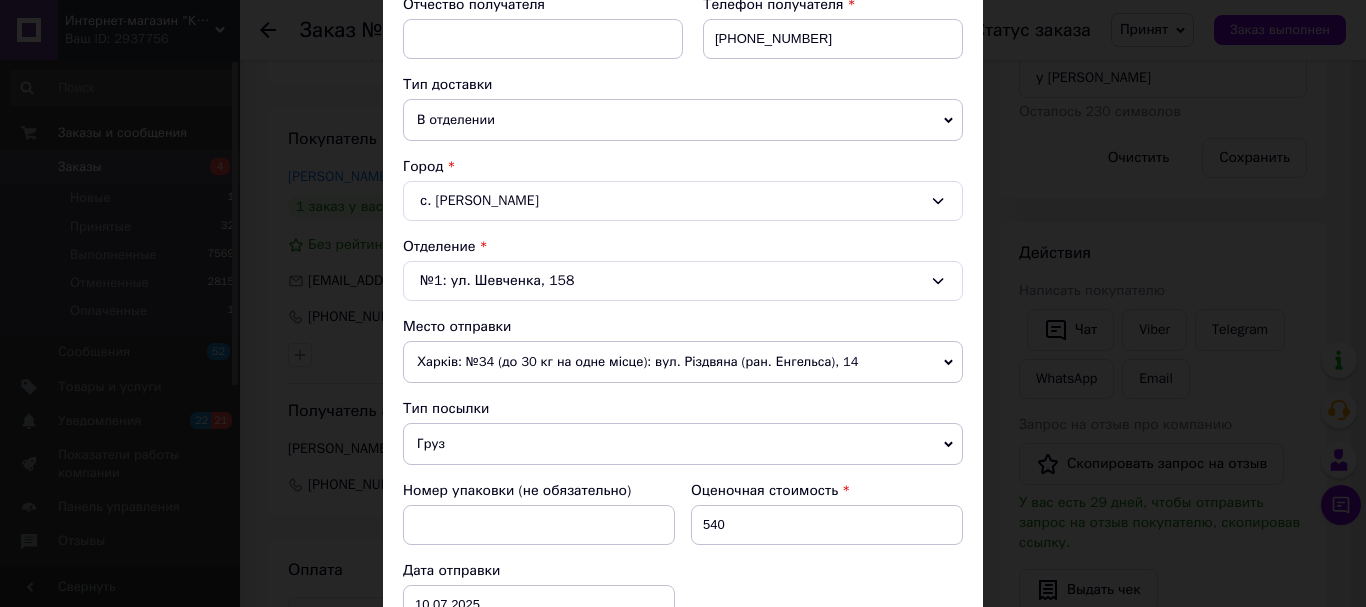 scroll, scrollTop: 400, scrollLeft: 0, axis: vertical 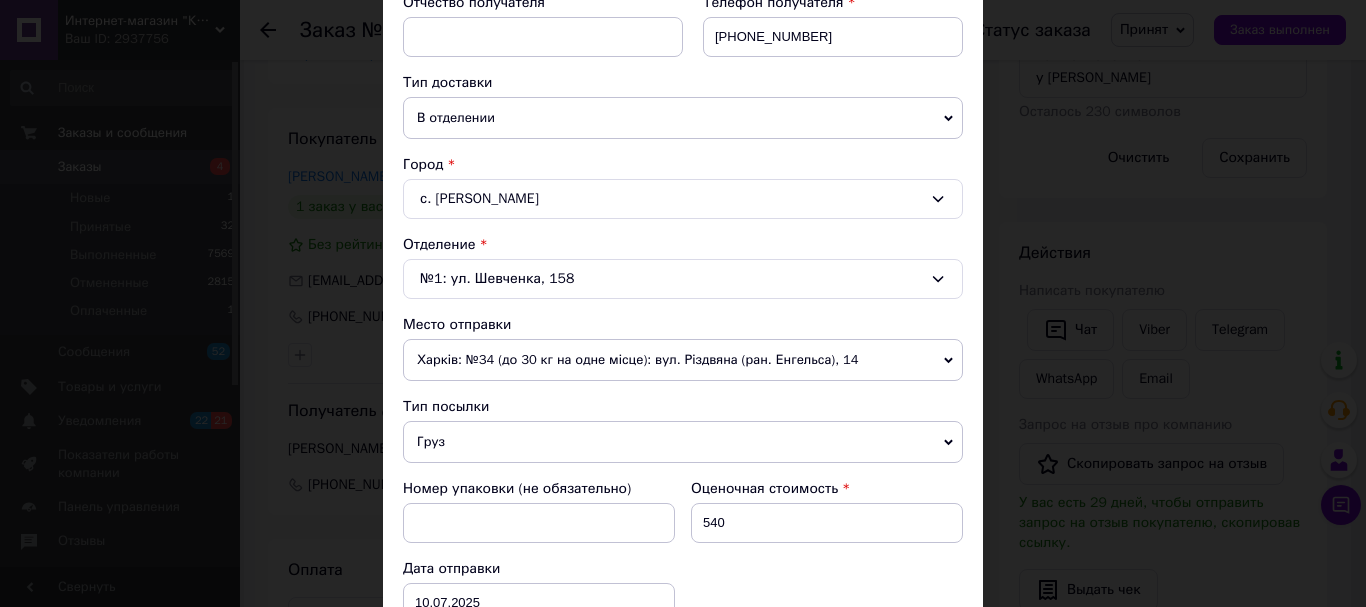 click on "Харків: №34 (до 30 кг на одне місце): вул. Різдвяна (ран. Енгельса), 14" at bounding box center [683, 360] 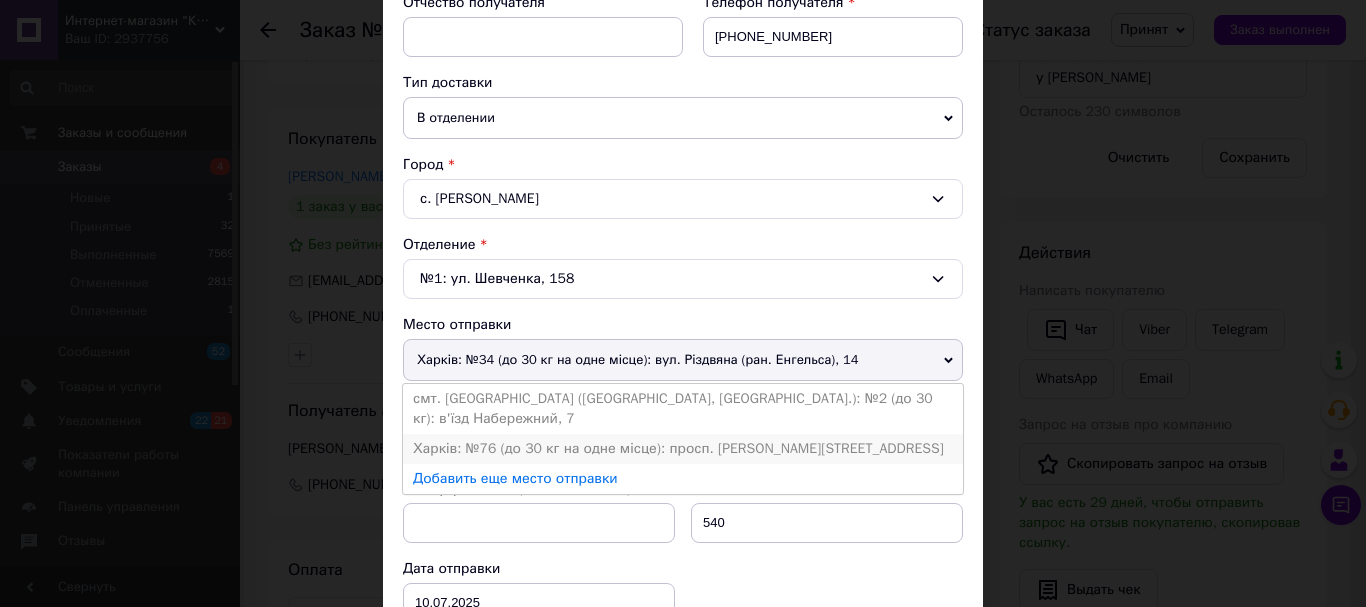 click on "Харків: №76 (до 30 кг на одне місце): просп. [PERSON_NAME][STREET_ADDRESS]" at bounding box center [683, 449] 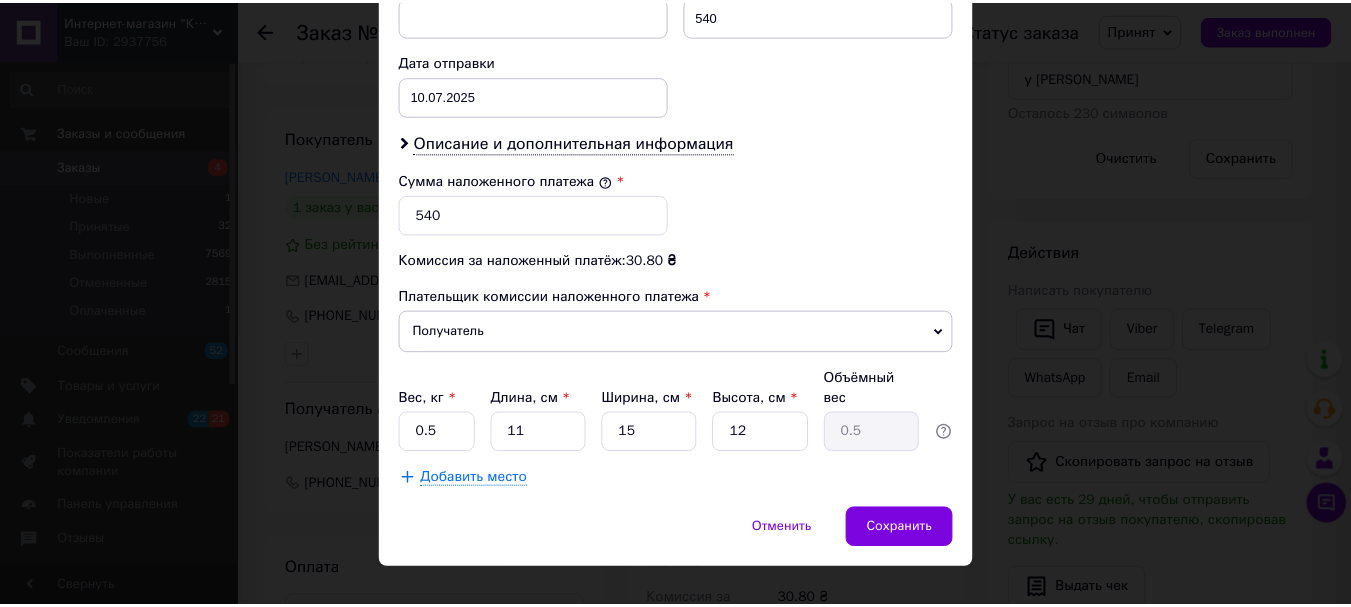 scroll, scrollTop: 919, scrollLeft: 0, axis: vertical 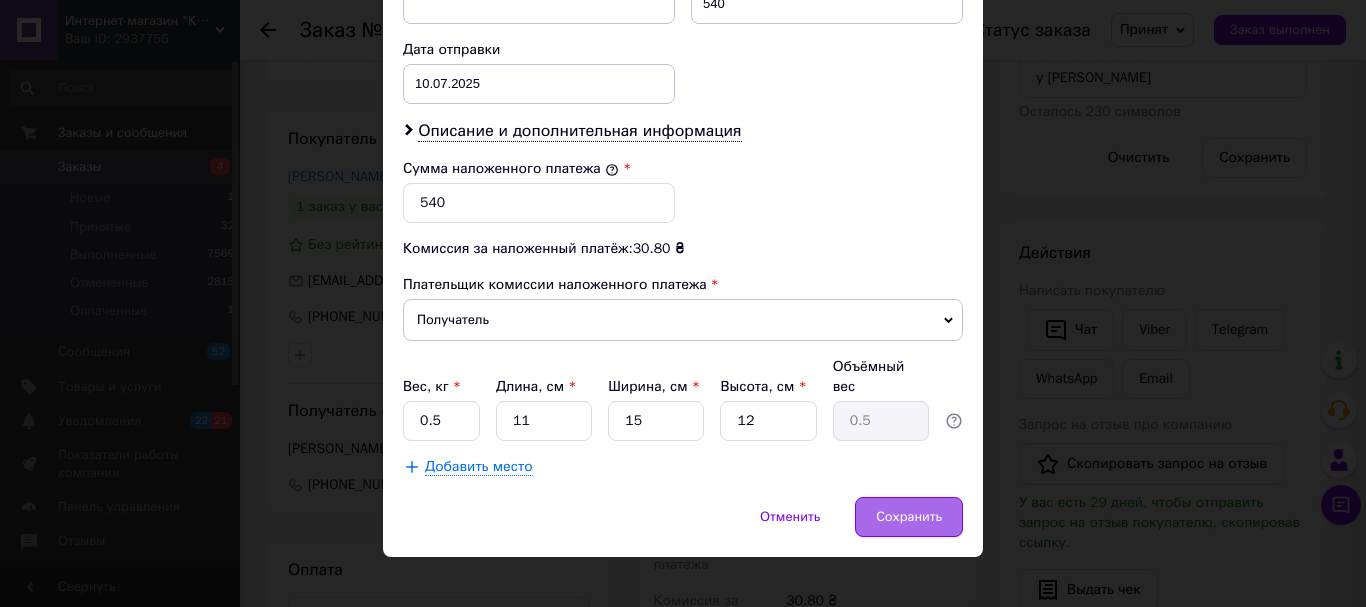 click on "Сохранить" at bounding box center (909, 517) 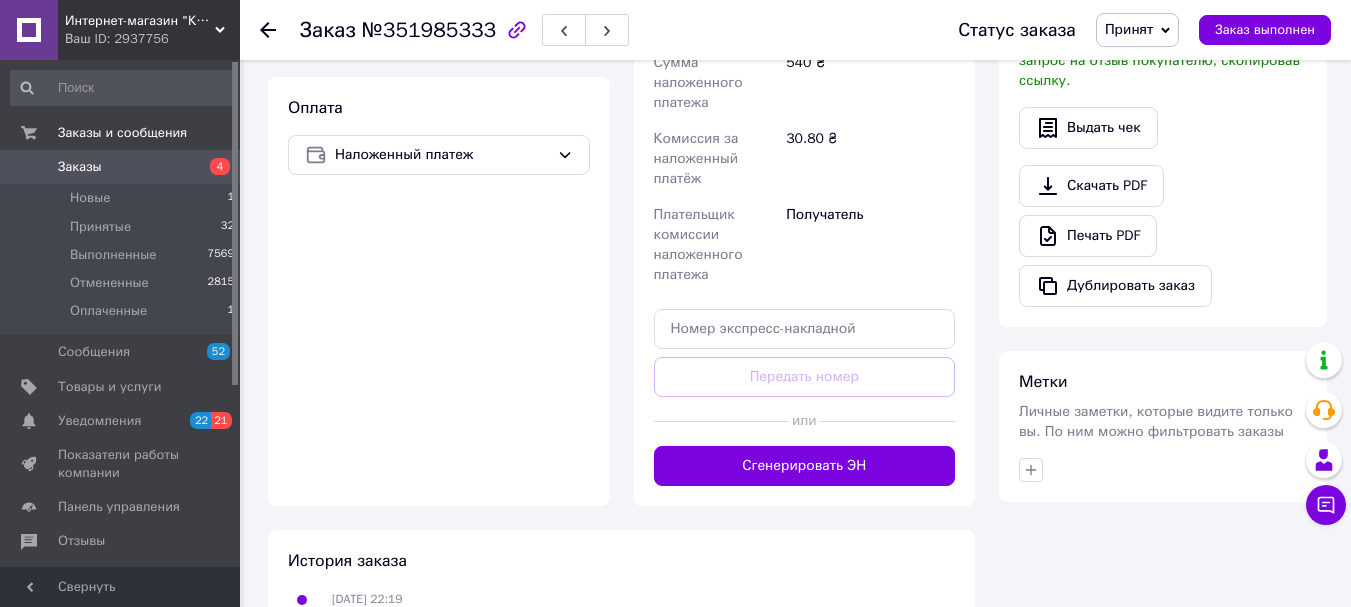scroll, scrollTop: 933, scrollLeft: 0, axis: vertical 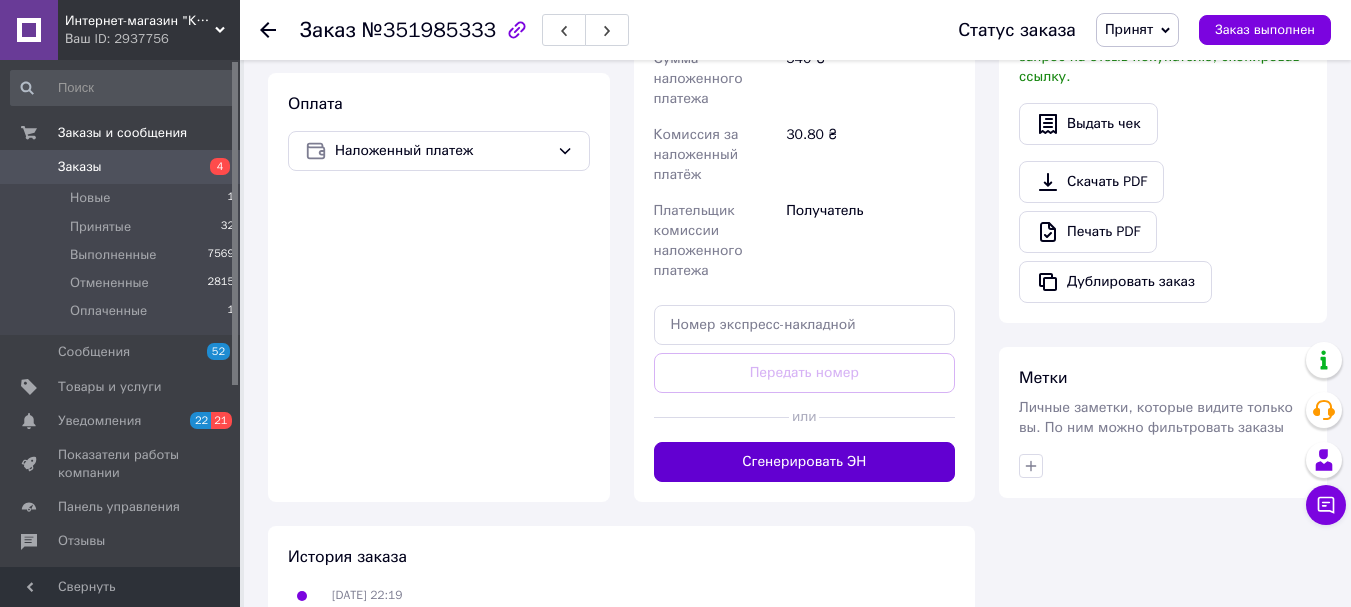 click on "Сгенерировать ЭН" at bounding box center (805, 462) 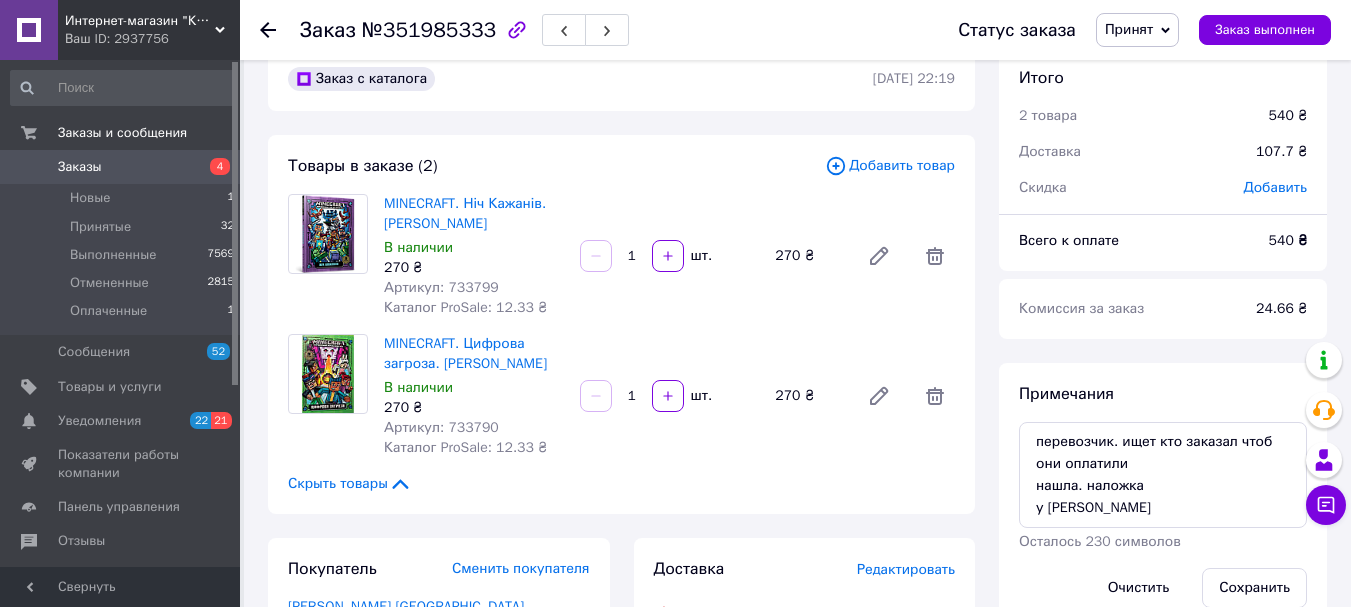 scroll, scrollTop: 0, scrollLeft: 0, axis: both 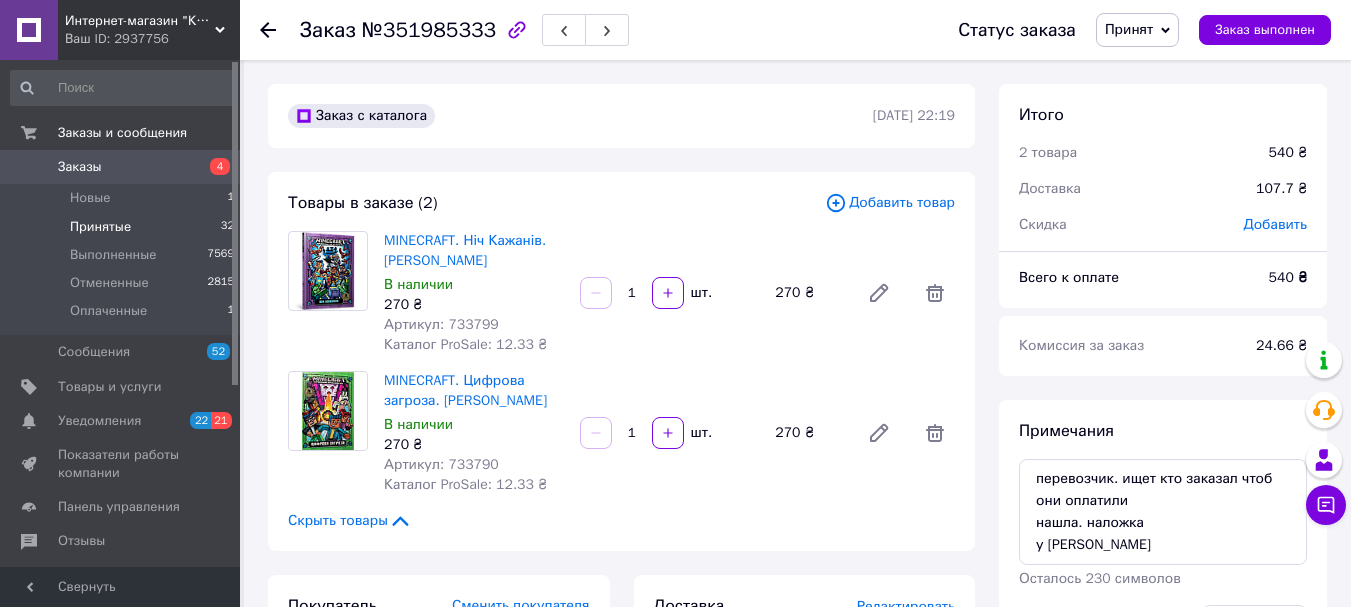 click on "Принятые" at bounding box center [100, 227] 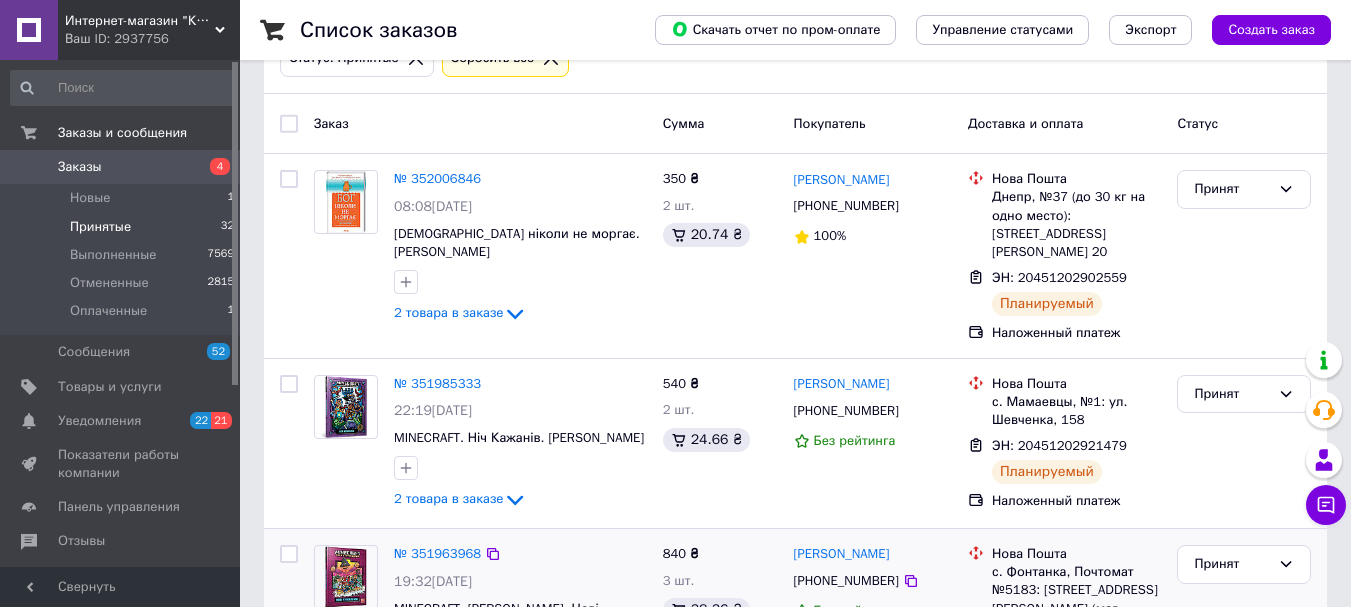 scroll, scrollTop: 67, scrollLeft: 0, axis: vertical 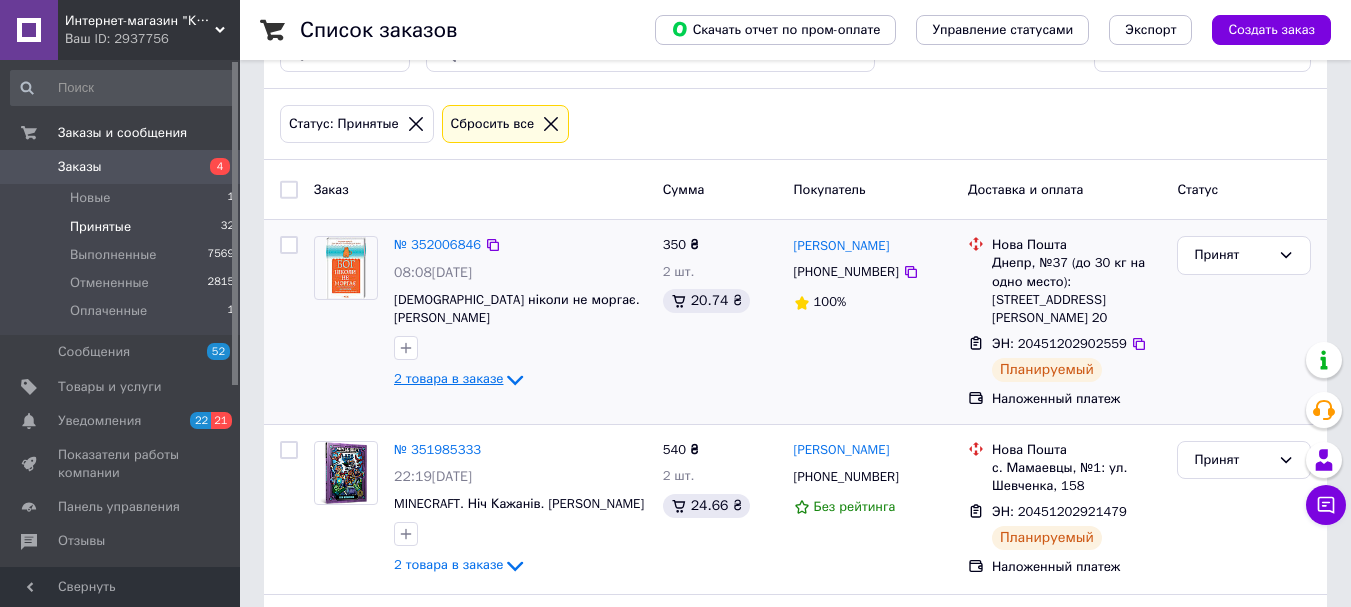 click 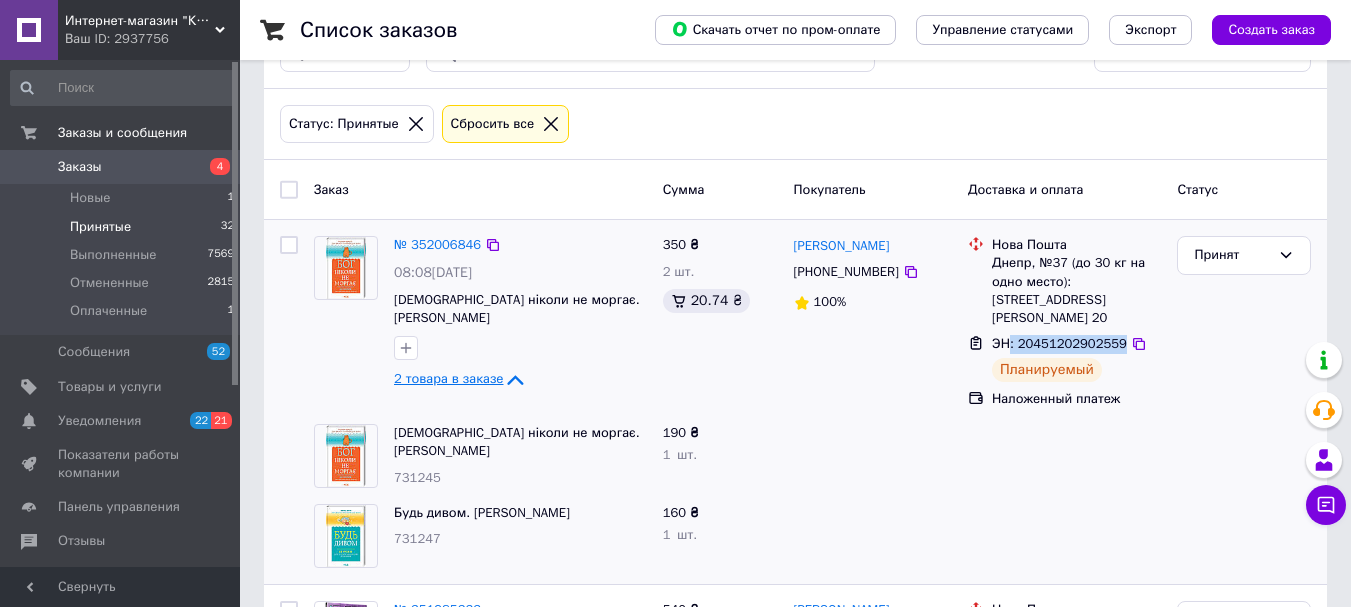 drag, startPoint x: 1113, startPoint y: 324, endPoint x: 1007, endPoint y: 327, distance: 106.04244 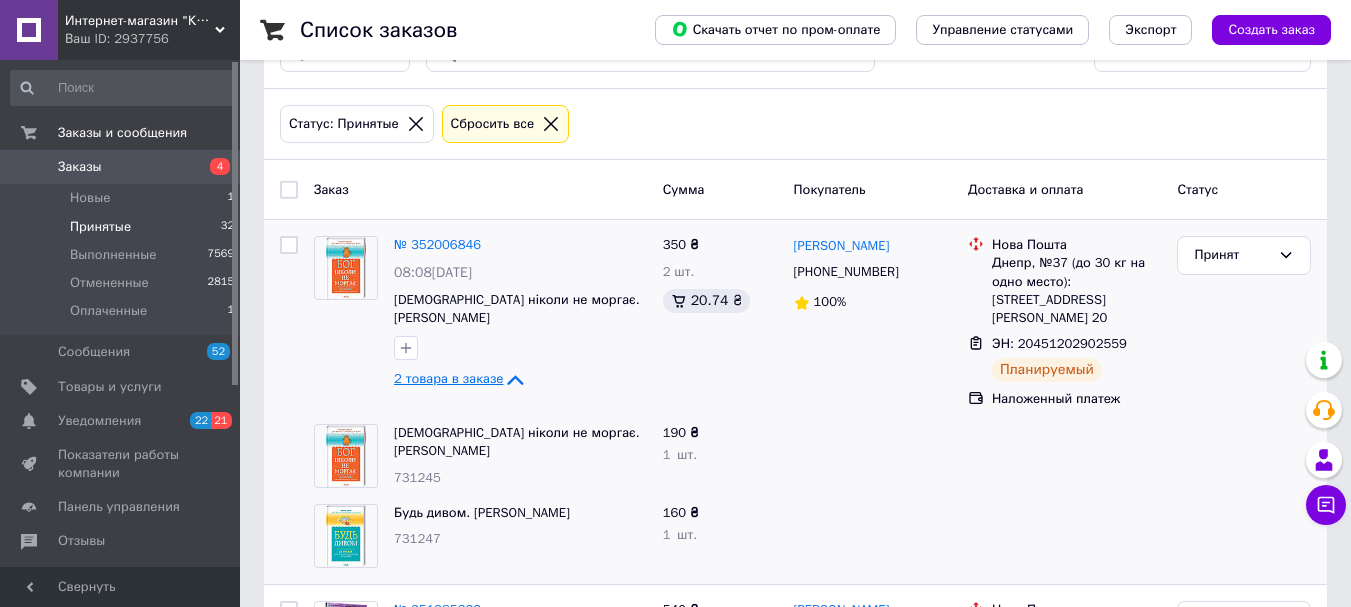 click at bounding box center [873, 456] 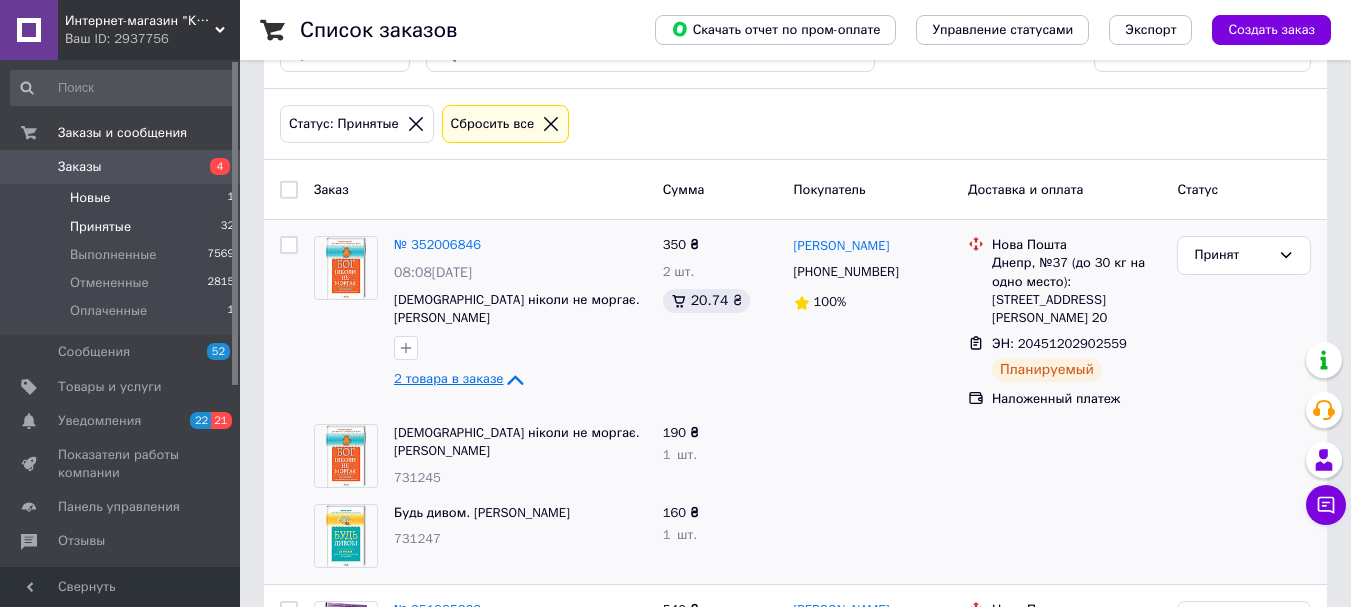 click on "Новые" at bounding box center [90, 198] 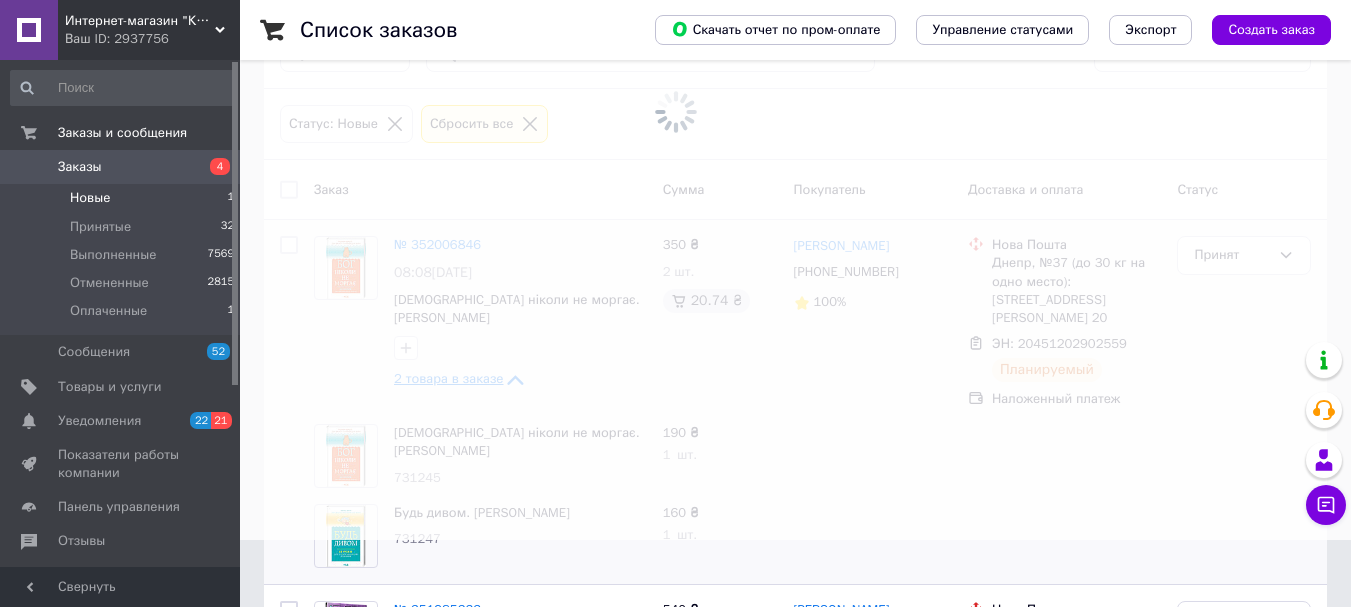 scroll, scrollTop: 0, scrollLeft: 0, axis: both 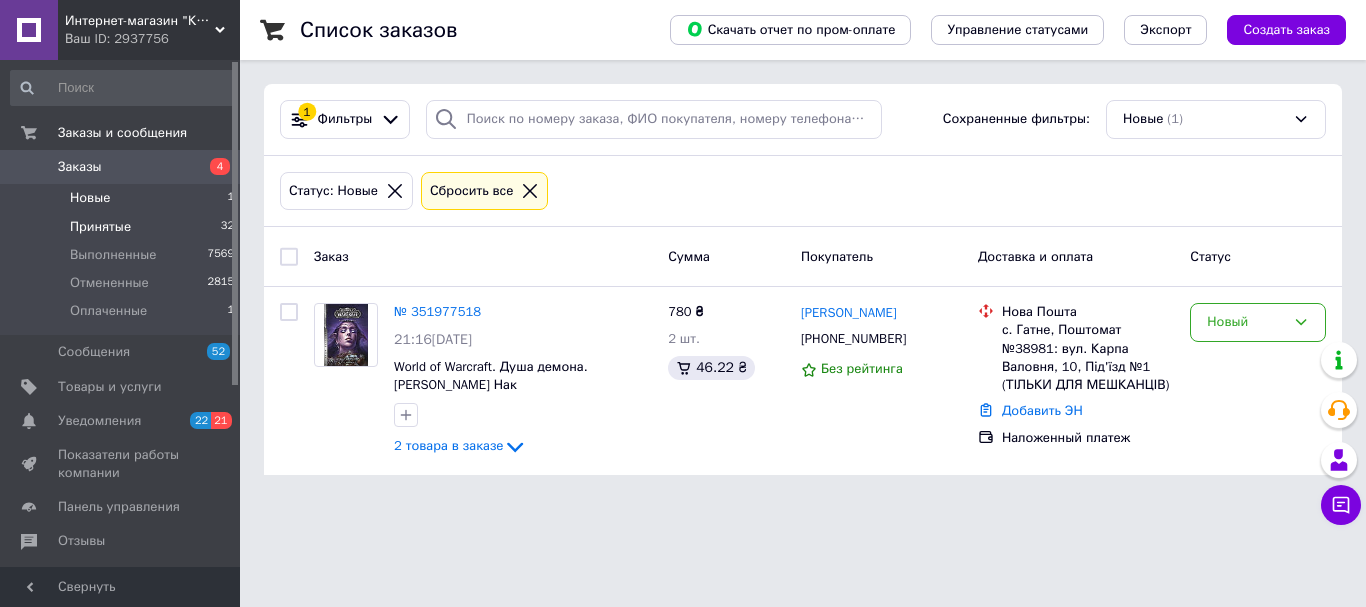 click on "Принятые" at bounding box center [100, 227] 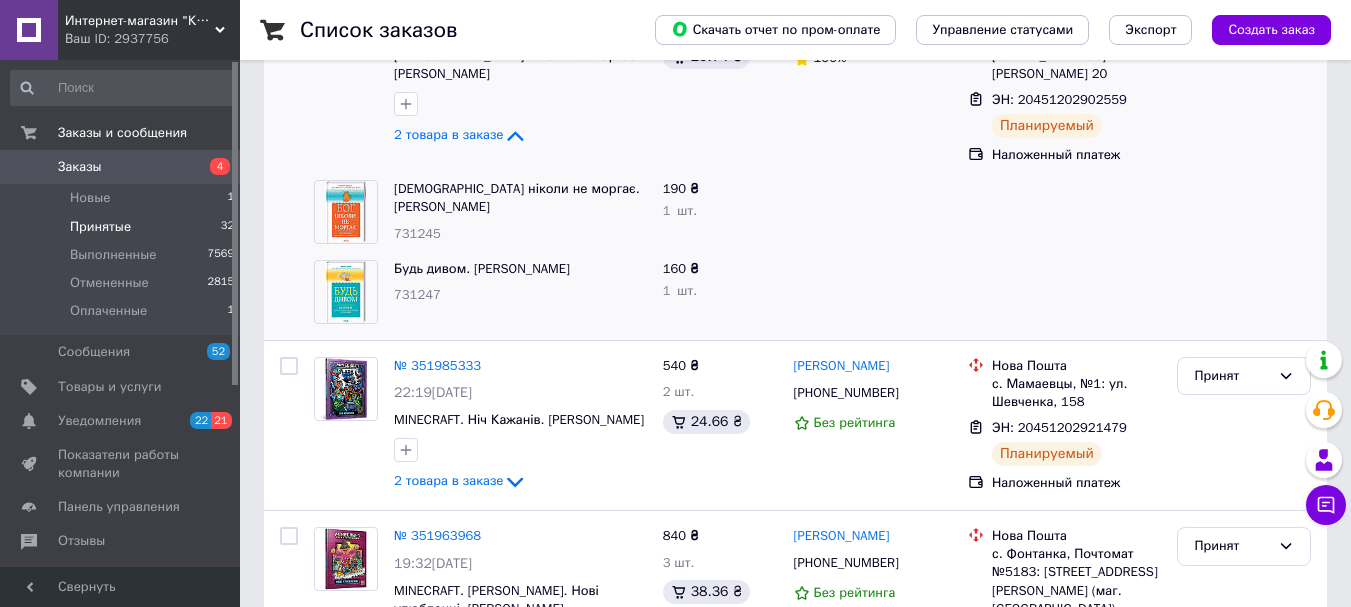 scroll, scrollTop: 333, scrollLeft: 0, axis: vertical 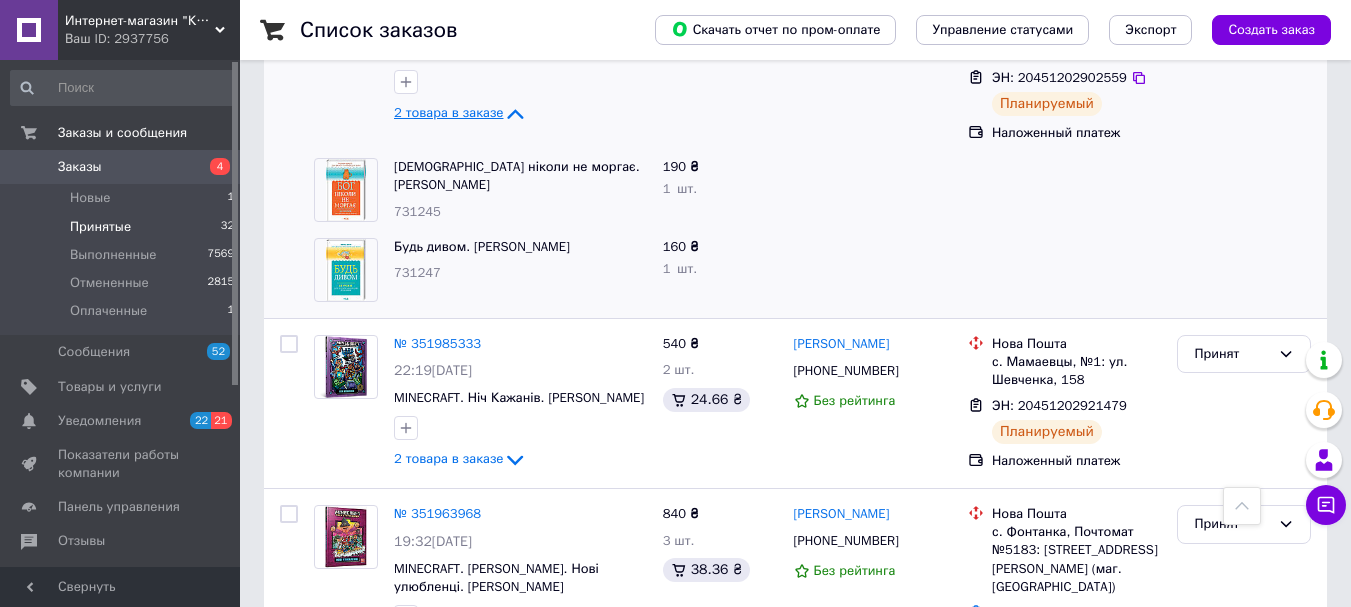 click 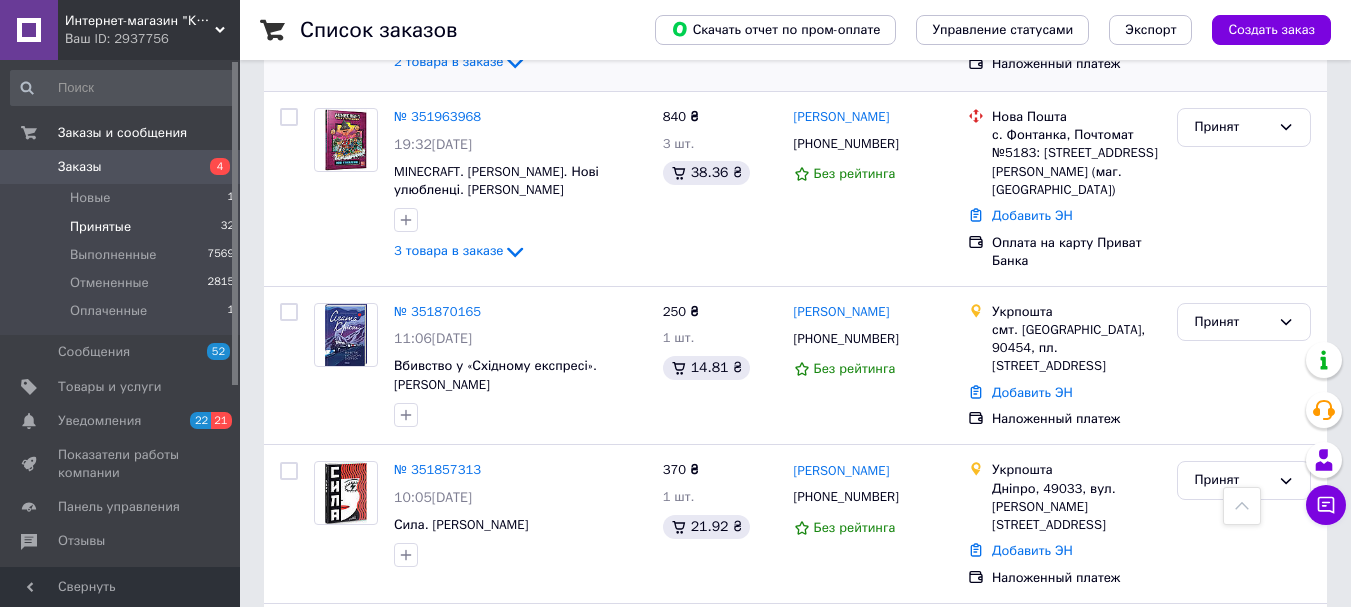 scroll, scrollTop: 600, scrollLeft: 0, axis: vertical 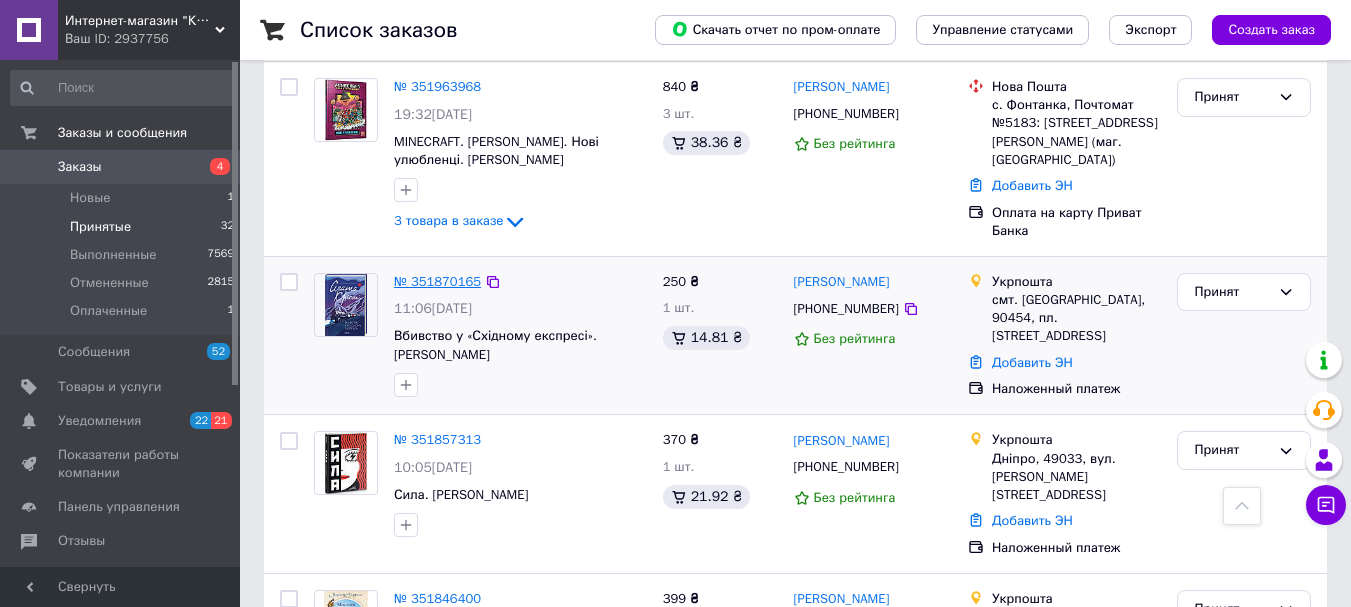 click on "№ 351870165" at bounding box center (437, 281) 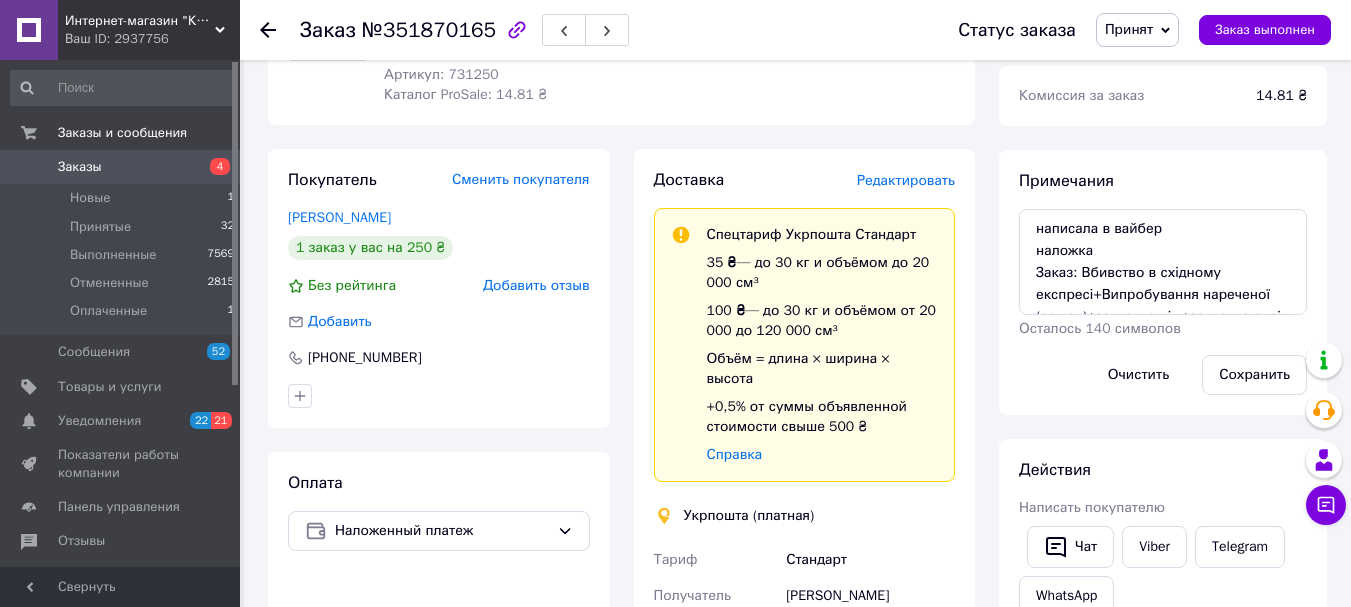 scroll, scrollTop: 200, scrollLeft: 0, axis: vertical 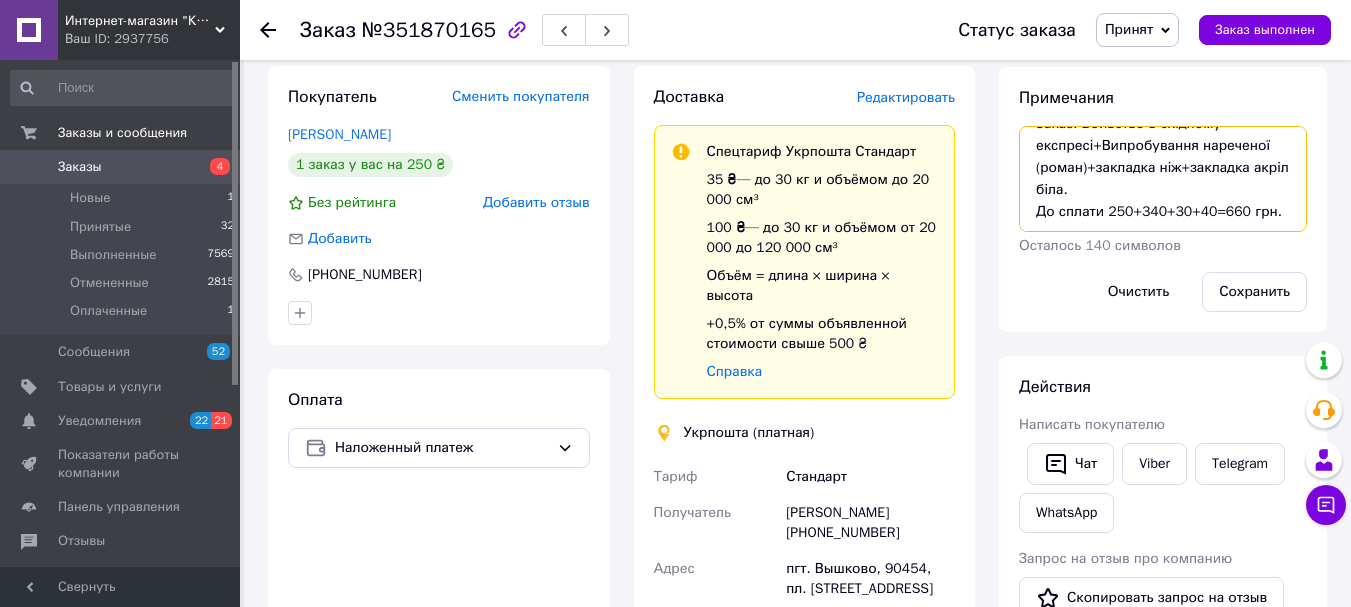 click on "написала в вайбер
наложка
Заказ: Вбивство в східному експресі+Випробування нареченої (роман)+закладка ніж+закладка акріл біла.
До сплати 250+340+30+40=660 грн." at bounding box center (1163, 179) 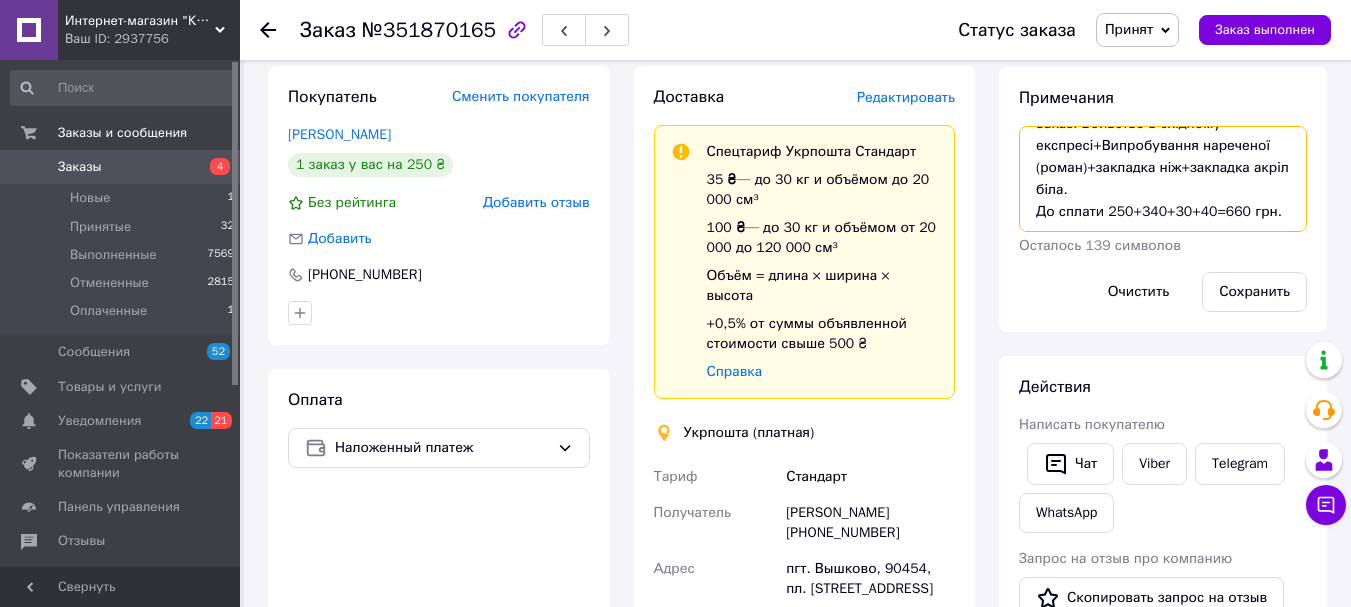 scroll, scrollTop: 78, scrollLeft: 0, axis: vertical 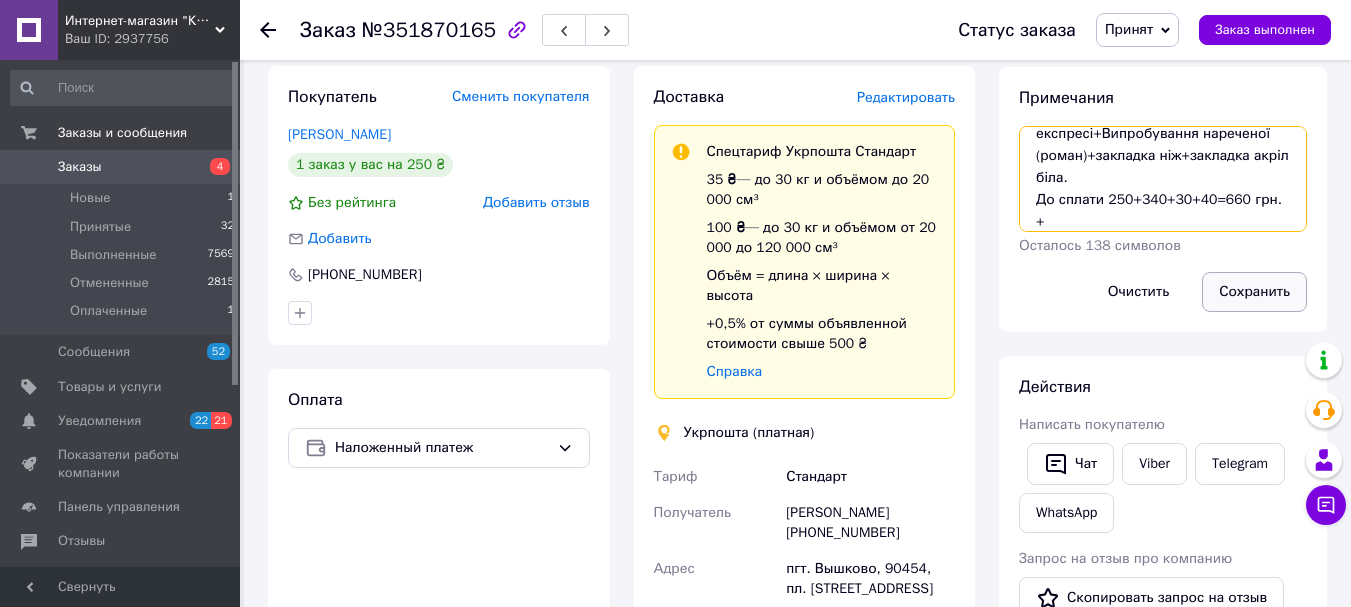 type on "написала в вайбер
наложка
Заказ: Вбивство в східному експресі+Випробування нареченої (роман)+закладка ніж+закладка акріл біла.
До сплати 250+340+30+40=660 грн.
+" 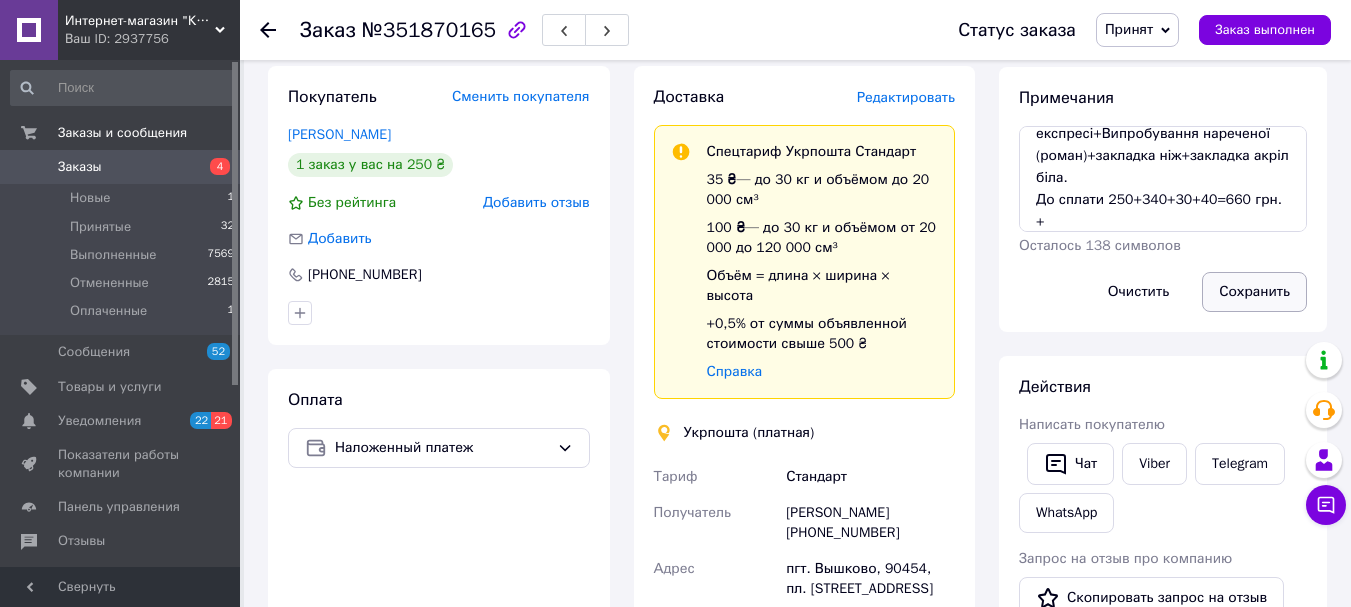 click on "Сохранить" at bounding box center [1254, 292] 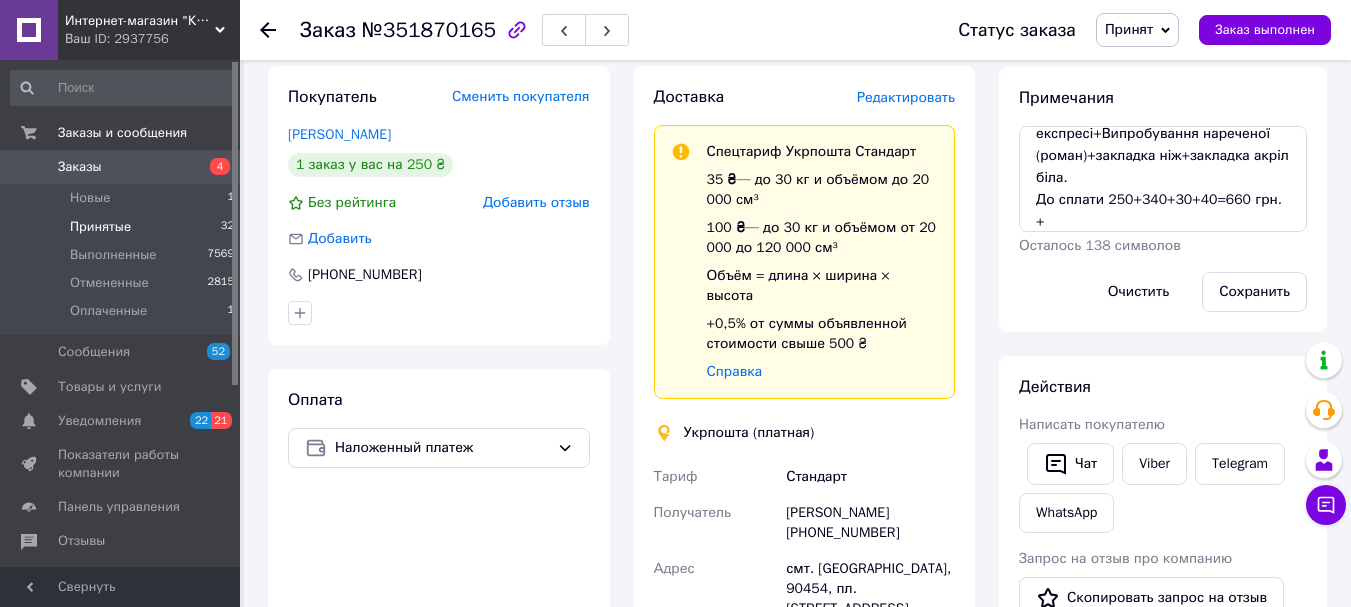 click on "Принятые" at bounding box center [100, 227] 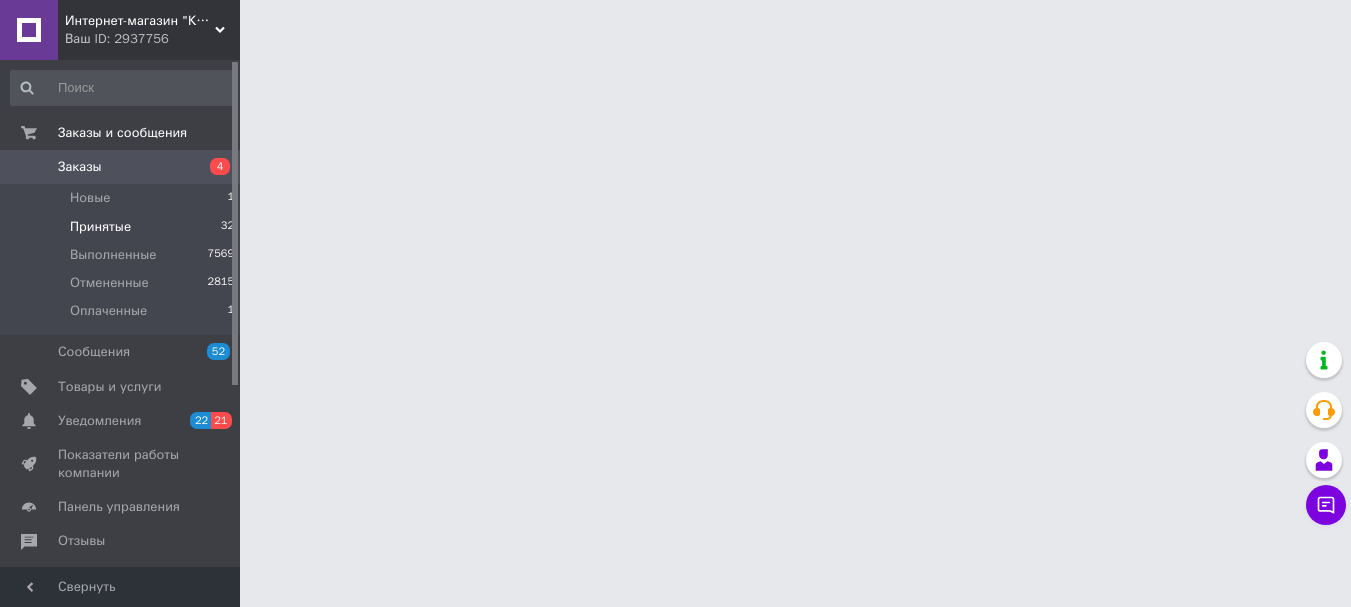 scroll, scrollTop: 0, scrollLeft: 0, axis: both 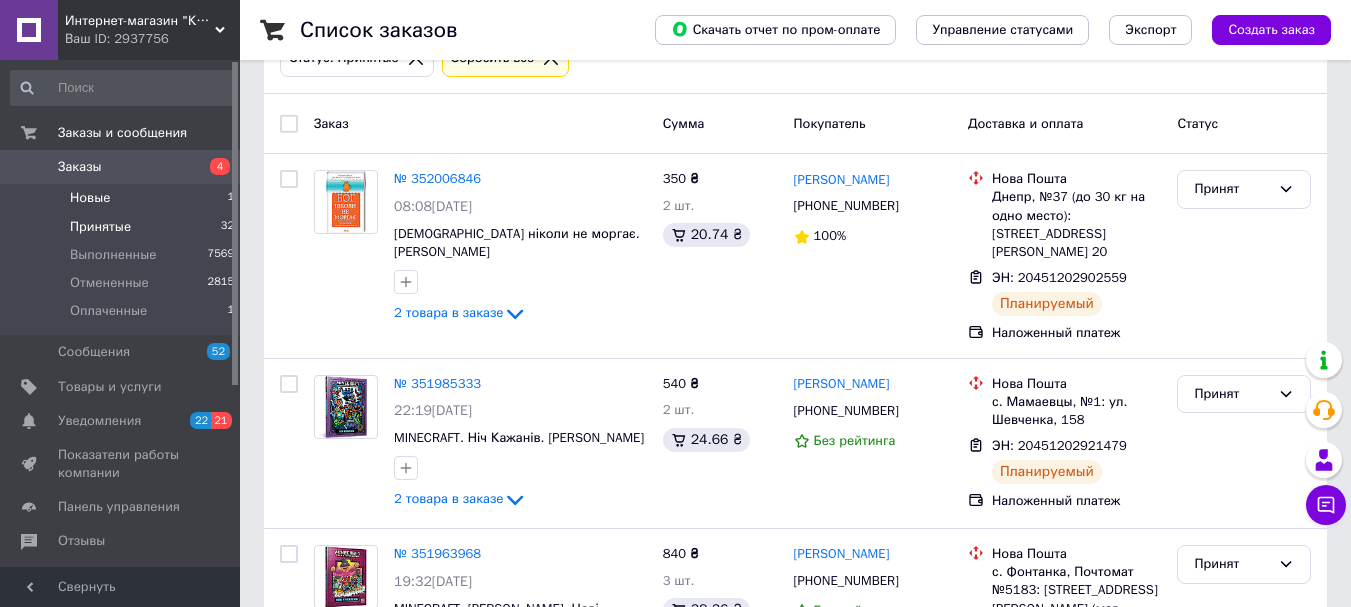 click on "Новые" at bounding box center (90, 198) 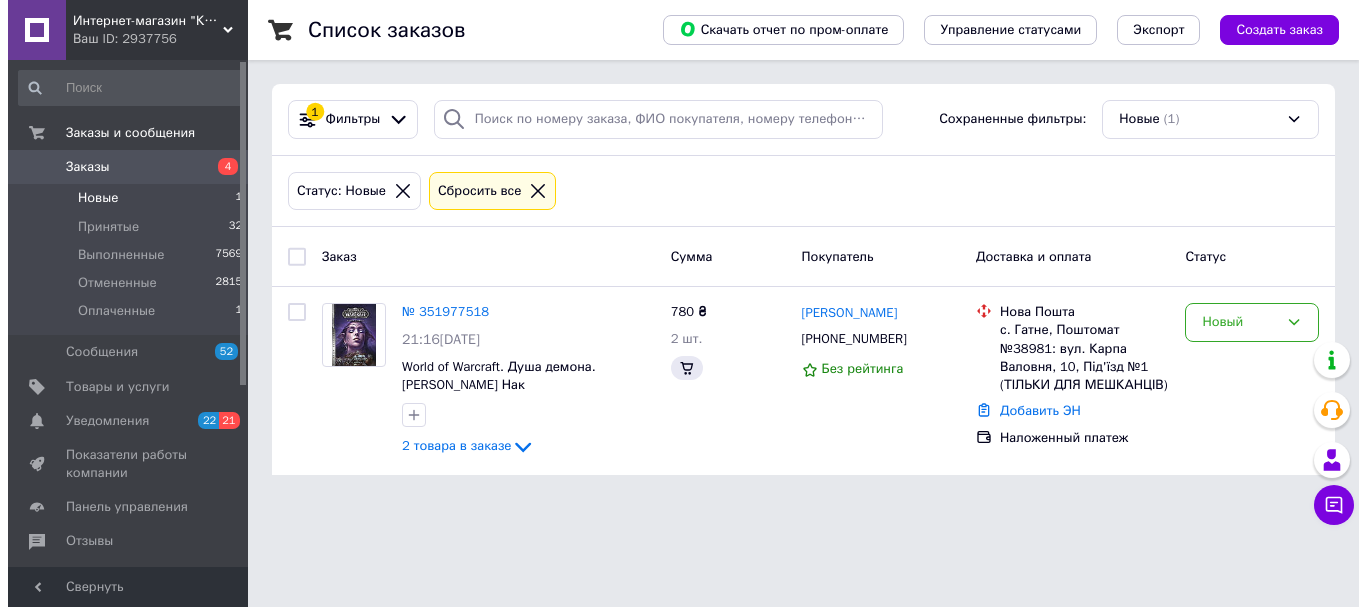 scroll, scrollTop: 0, scrollLeft: 0, axis: both 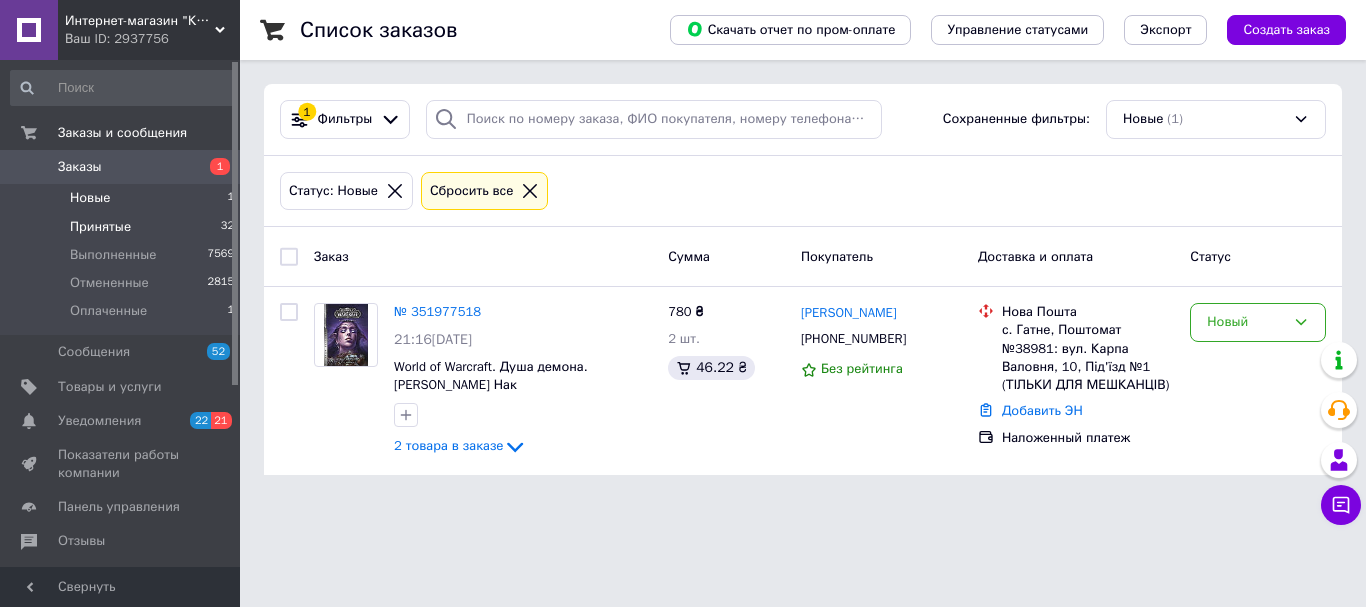 click on "Принятые" at bounding box center [100, 227] 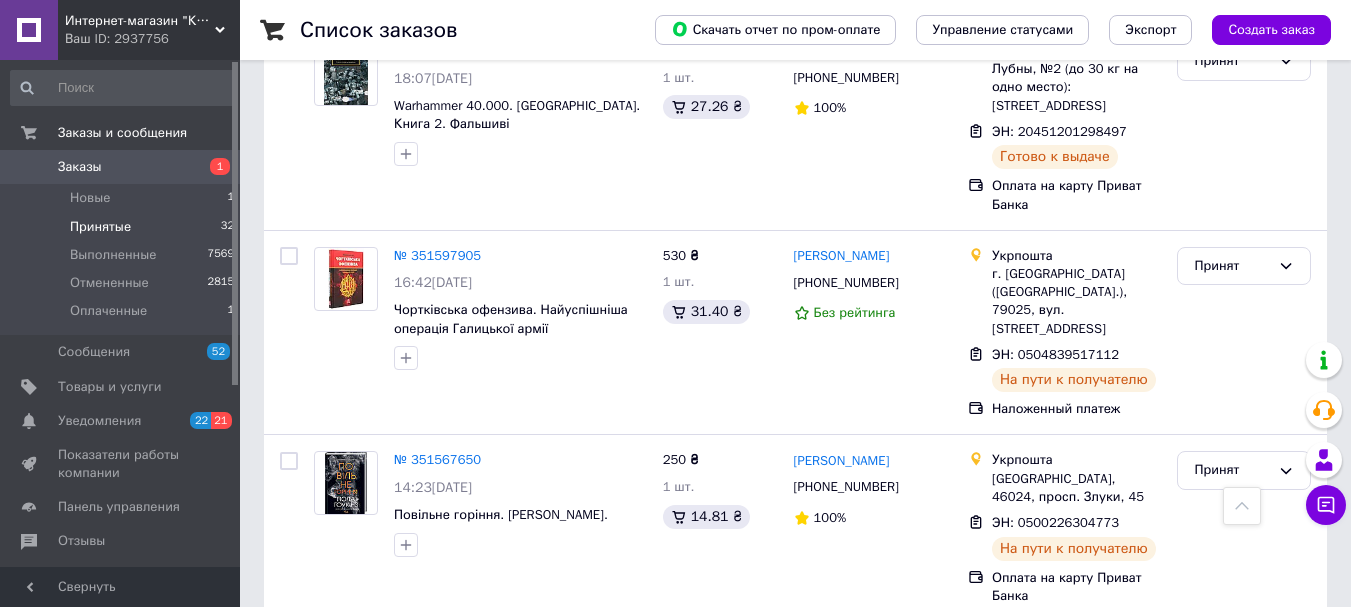 scroll, scrollTop: 1738, scrollLeft: 0, axis: vertical 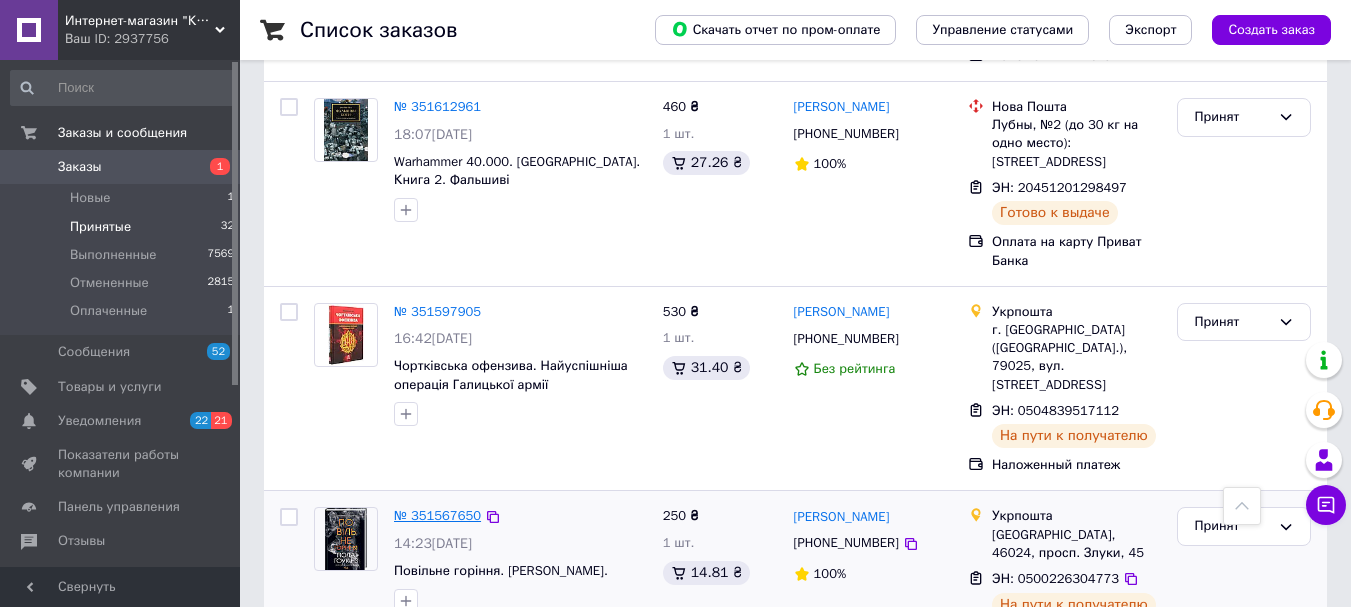 click on "№ 351567650" at bounding box center [437, 515] 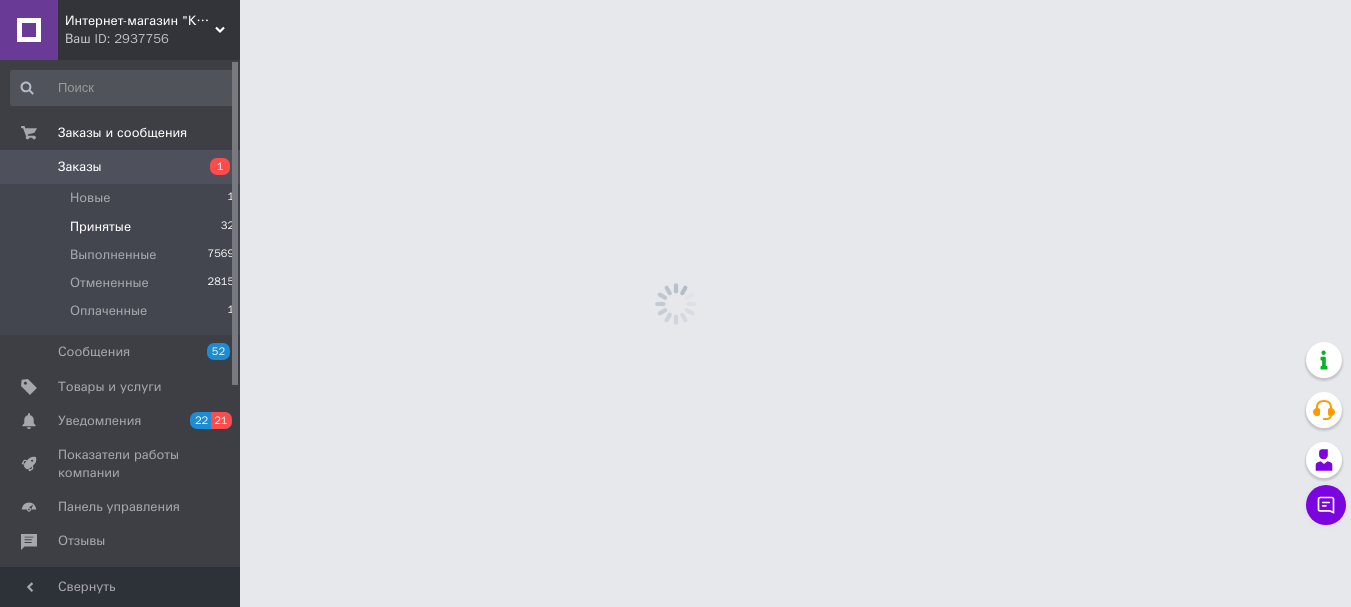 scroll, scrollTop: 0, scrollLeft: 0, axis: both 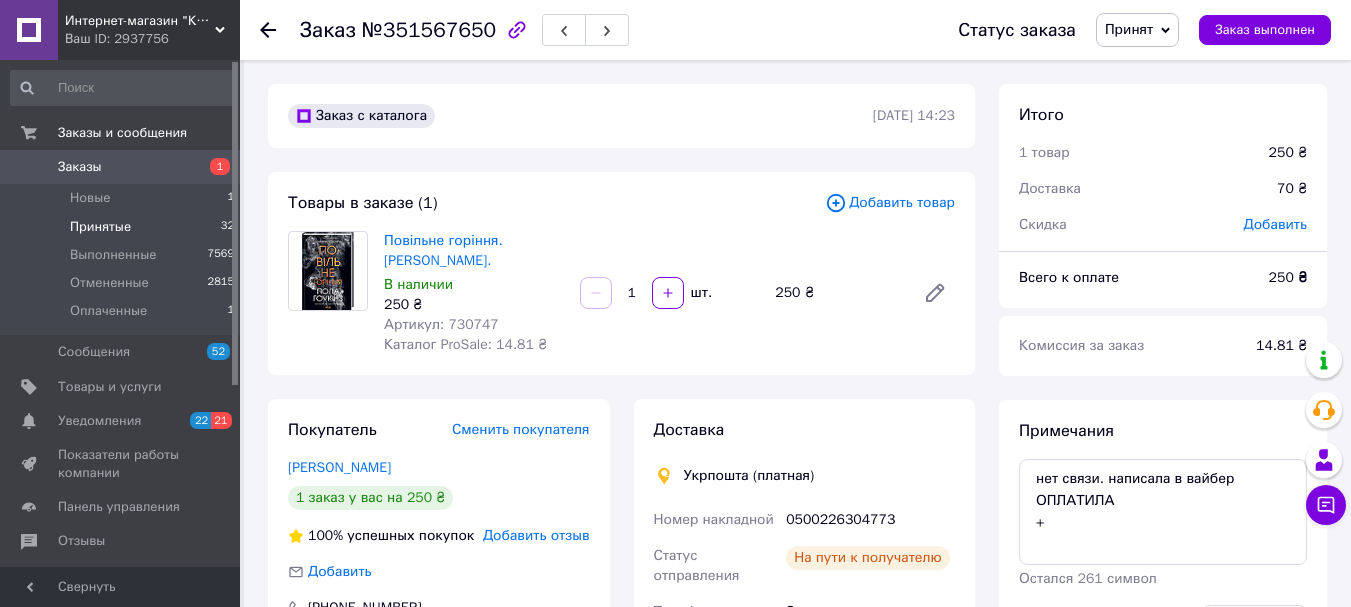 click on "Принятые" at bounding box center [100, 227] 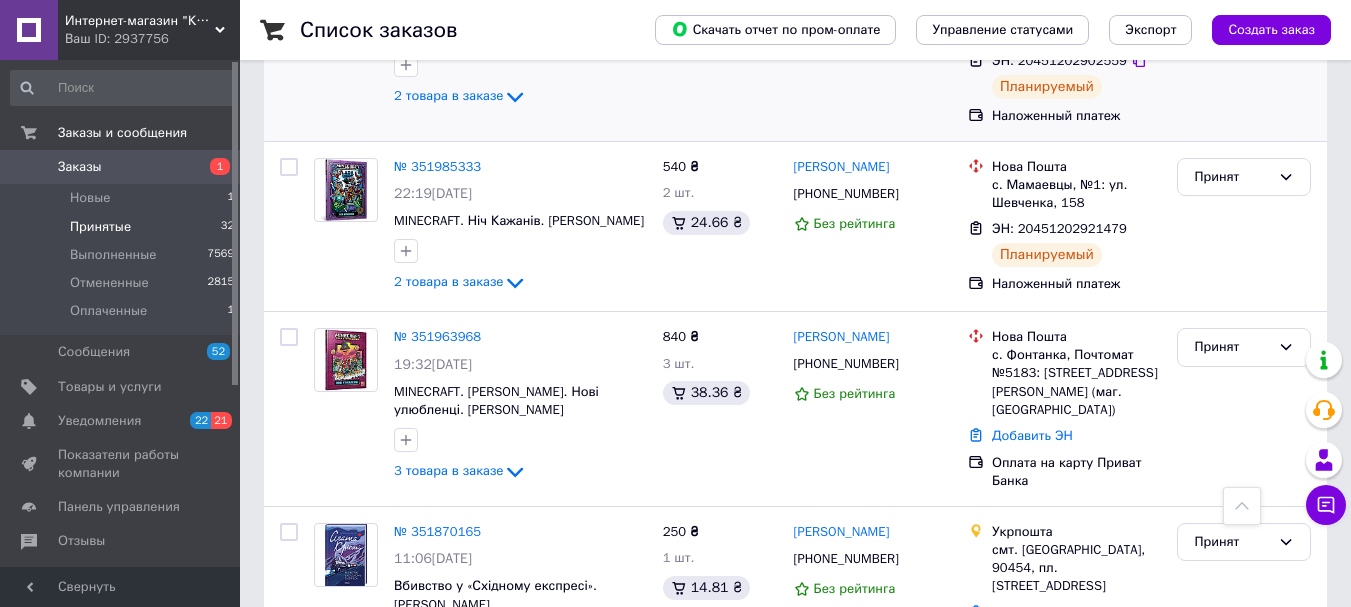 scroll, scrollTop: 267, scrollLeft: 0, axis: vertical 